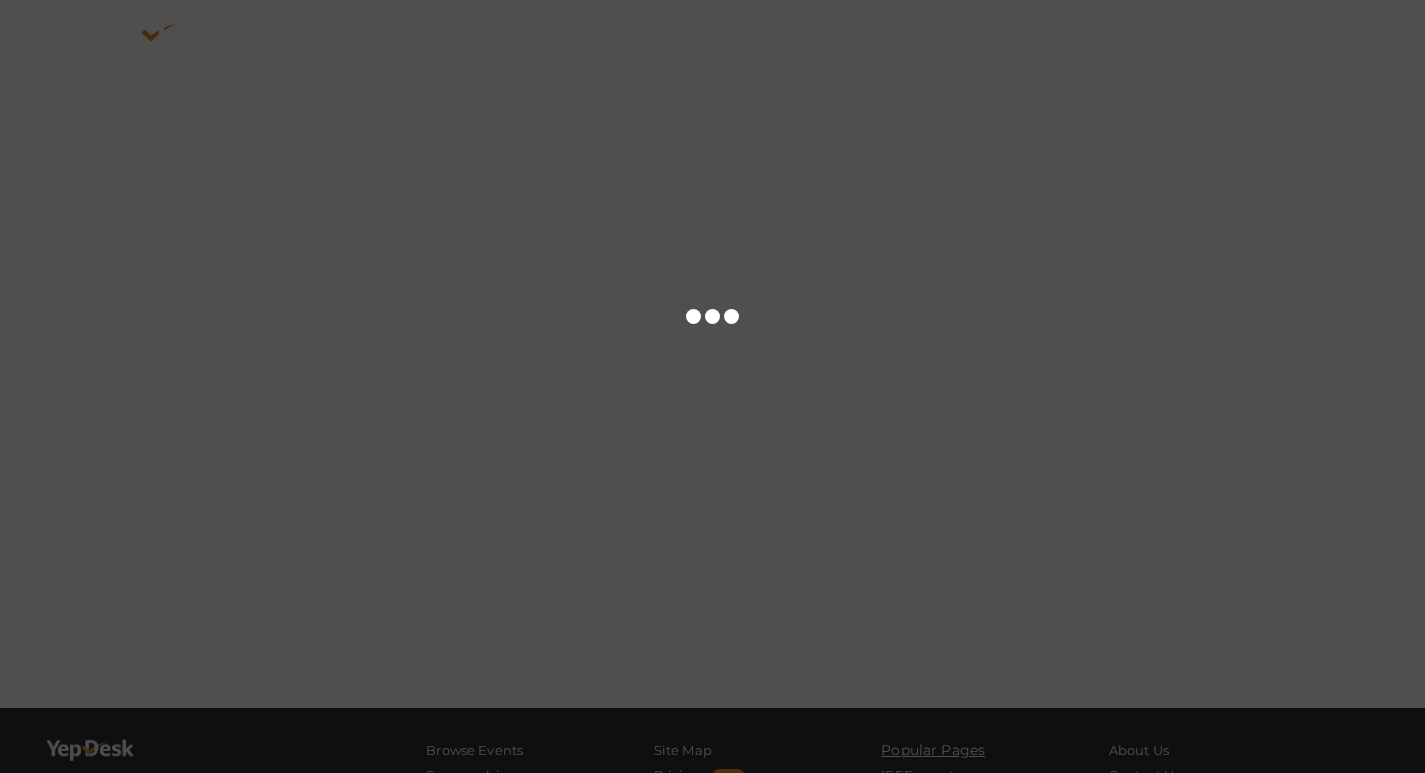 scroll, scrollTop: 0, scrollLeft: 0, axis: both 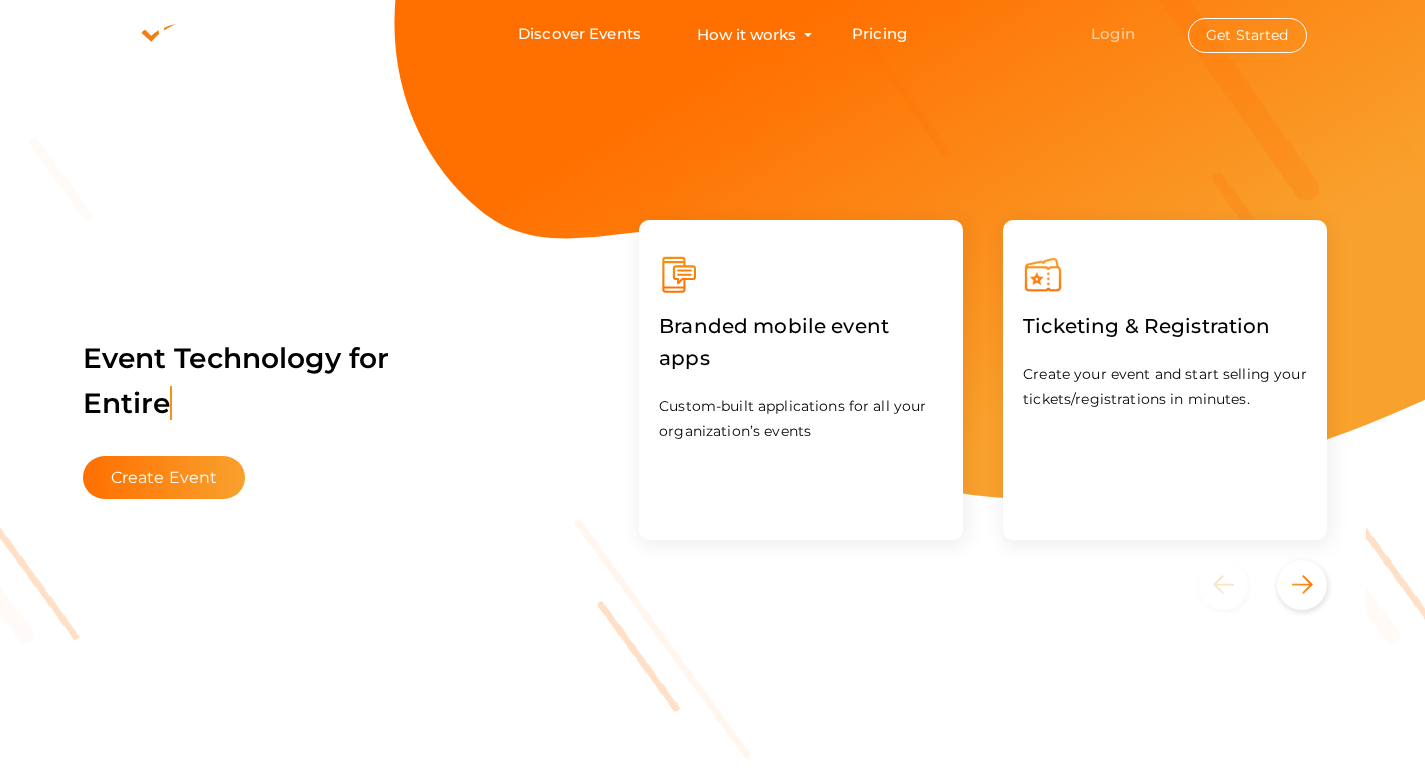 click on "Login" at bounding box center (1113, 33) 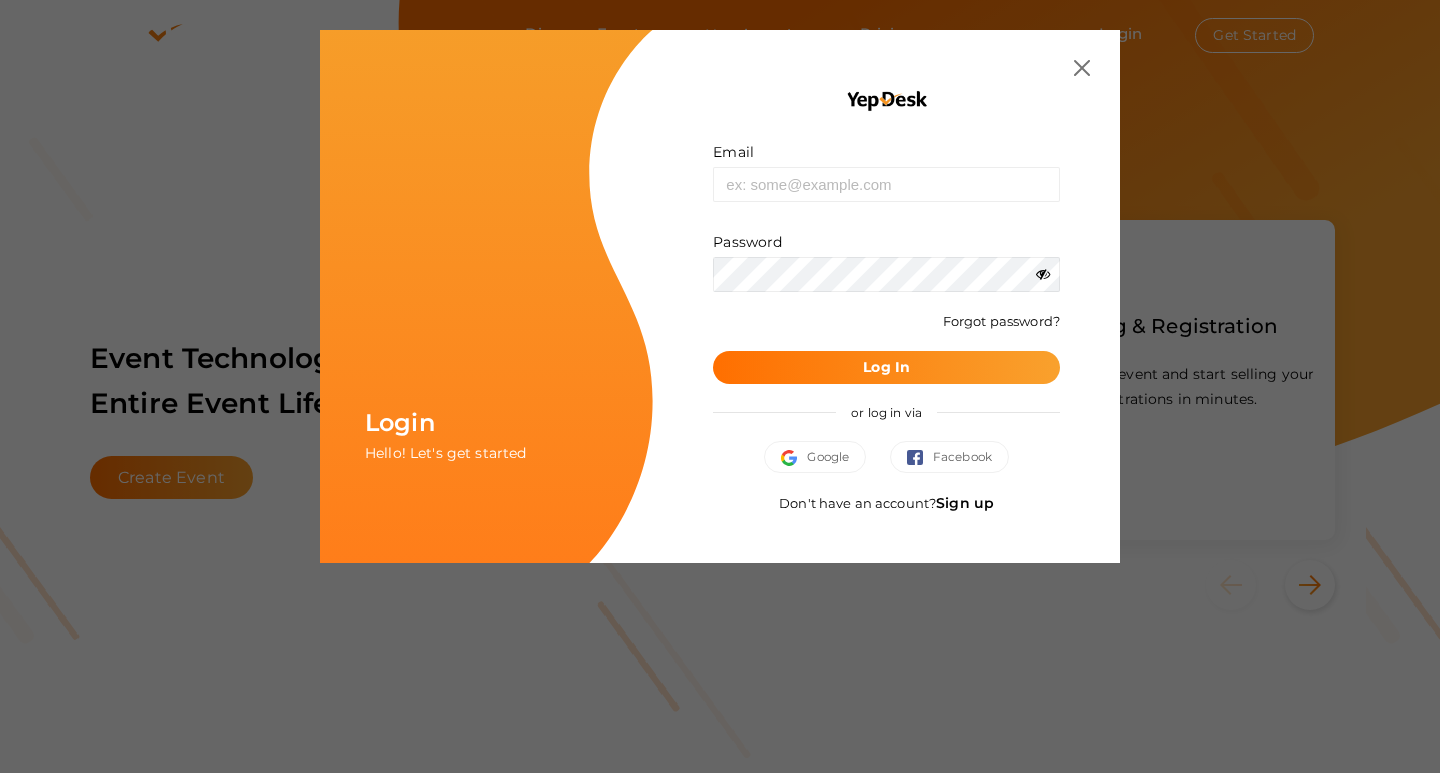 click on "Sign up" at bounding box center (965, 503) 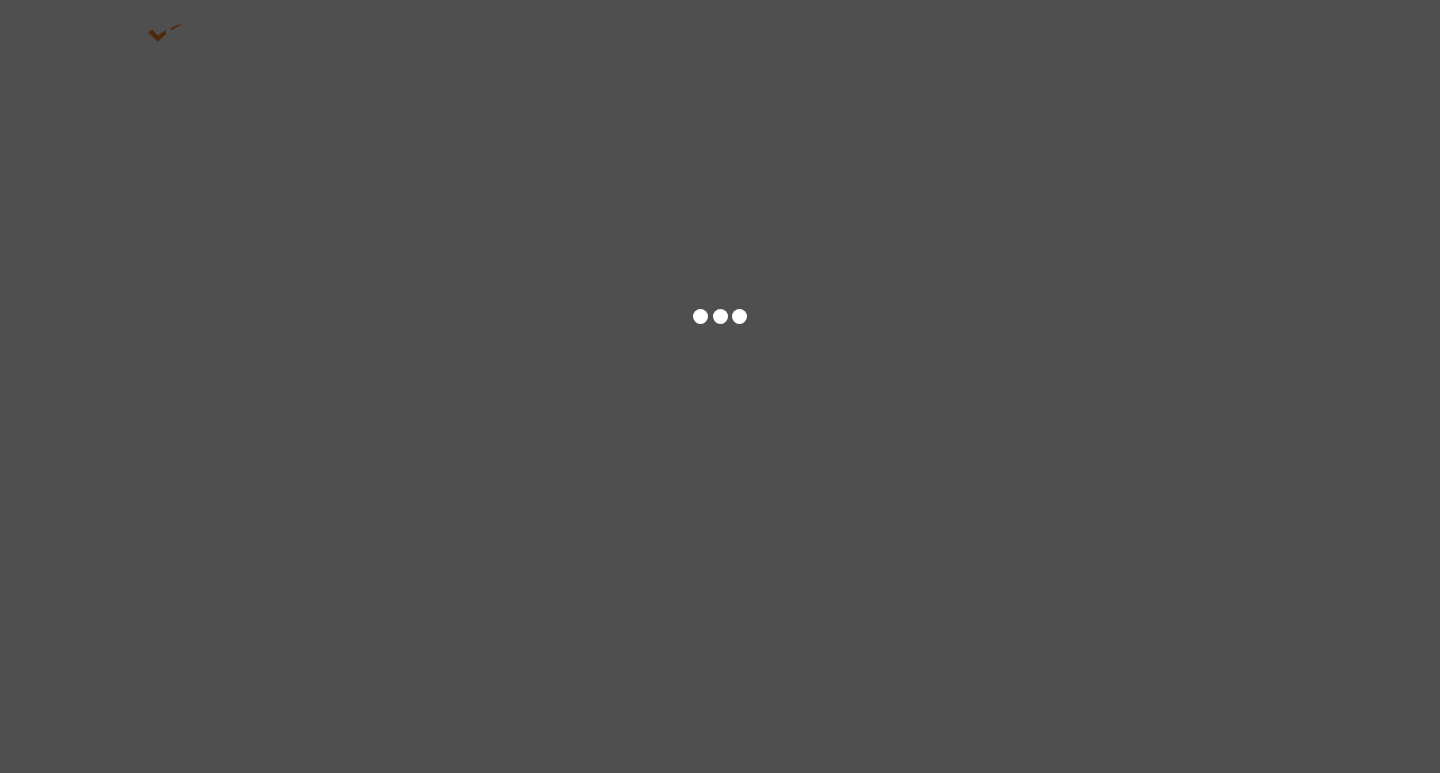 scroll, scrollTop: 0, scrollLeft: 0, axis: both 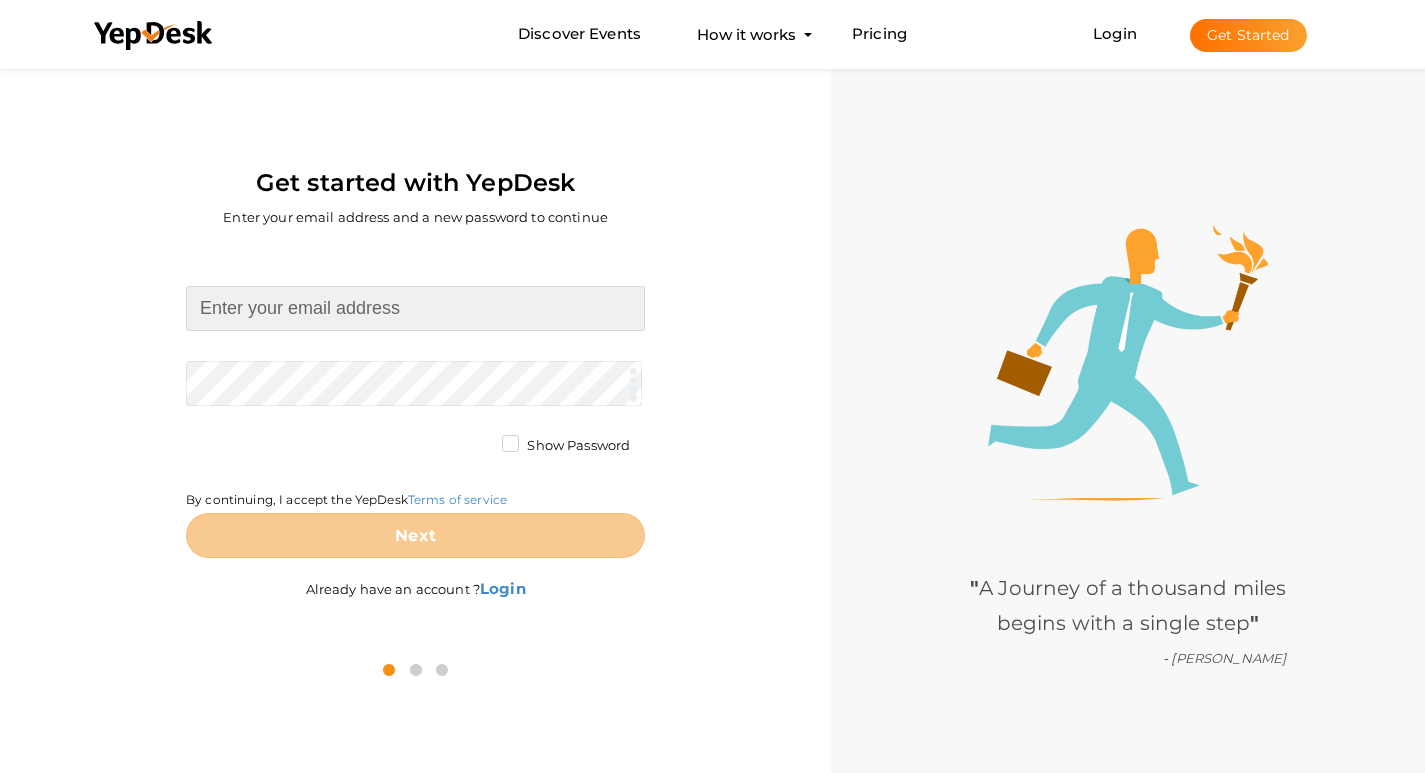 click at bounding box center [415, 308] 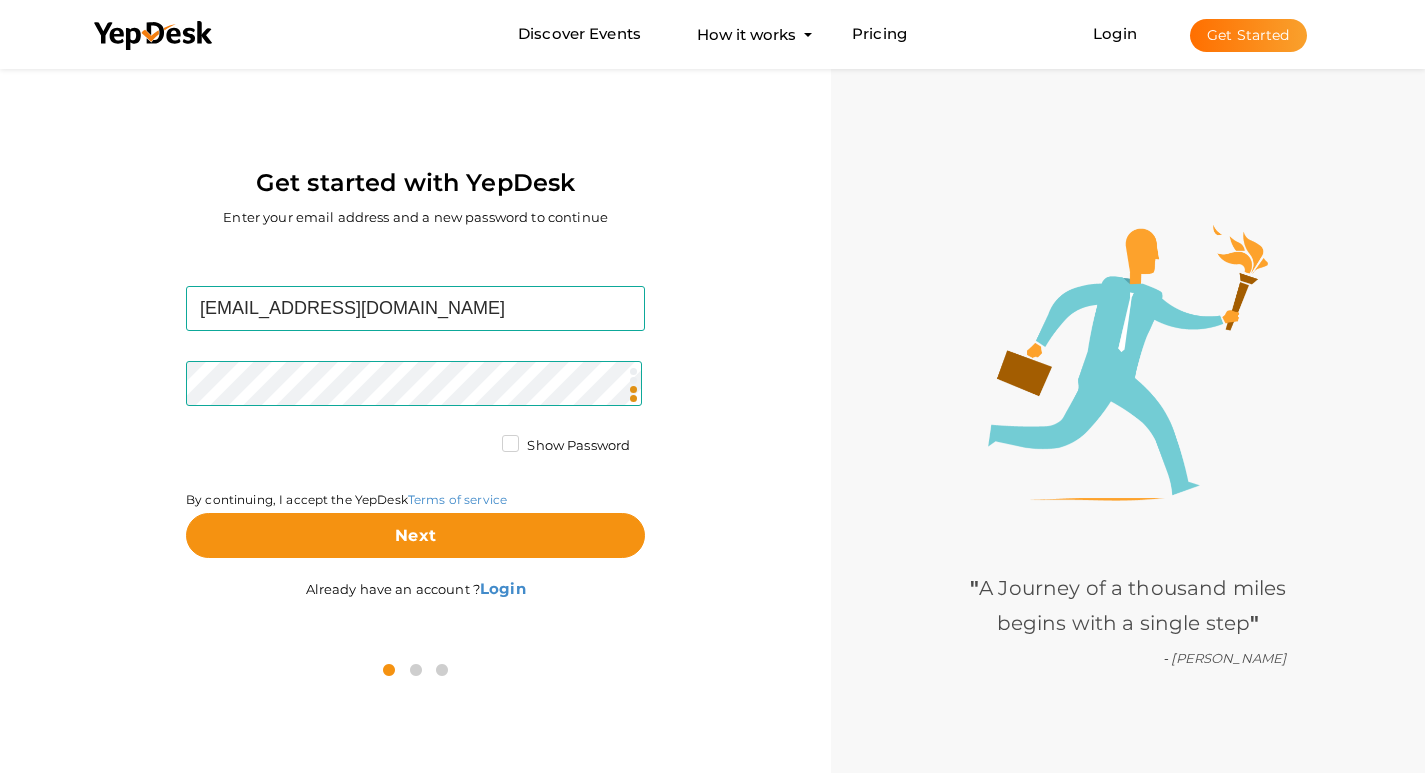 click on "Show Password" at bounding box center [566, 446] 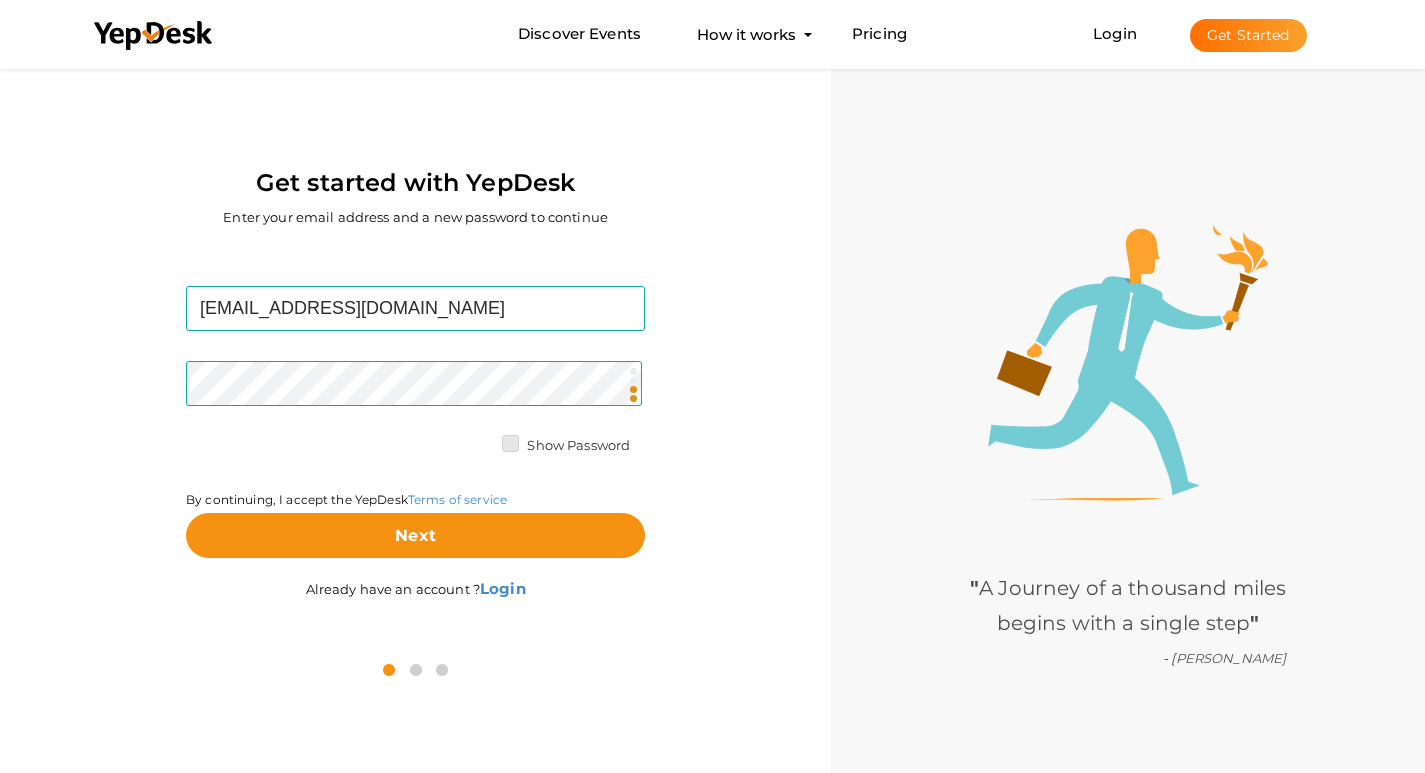 click on "Show Password" at bounding box center (482, 440) 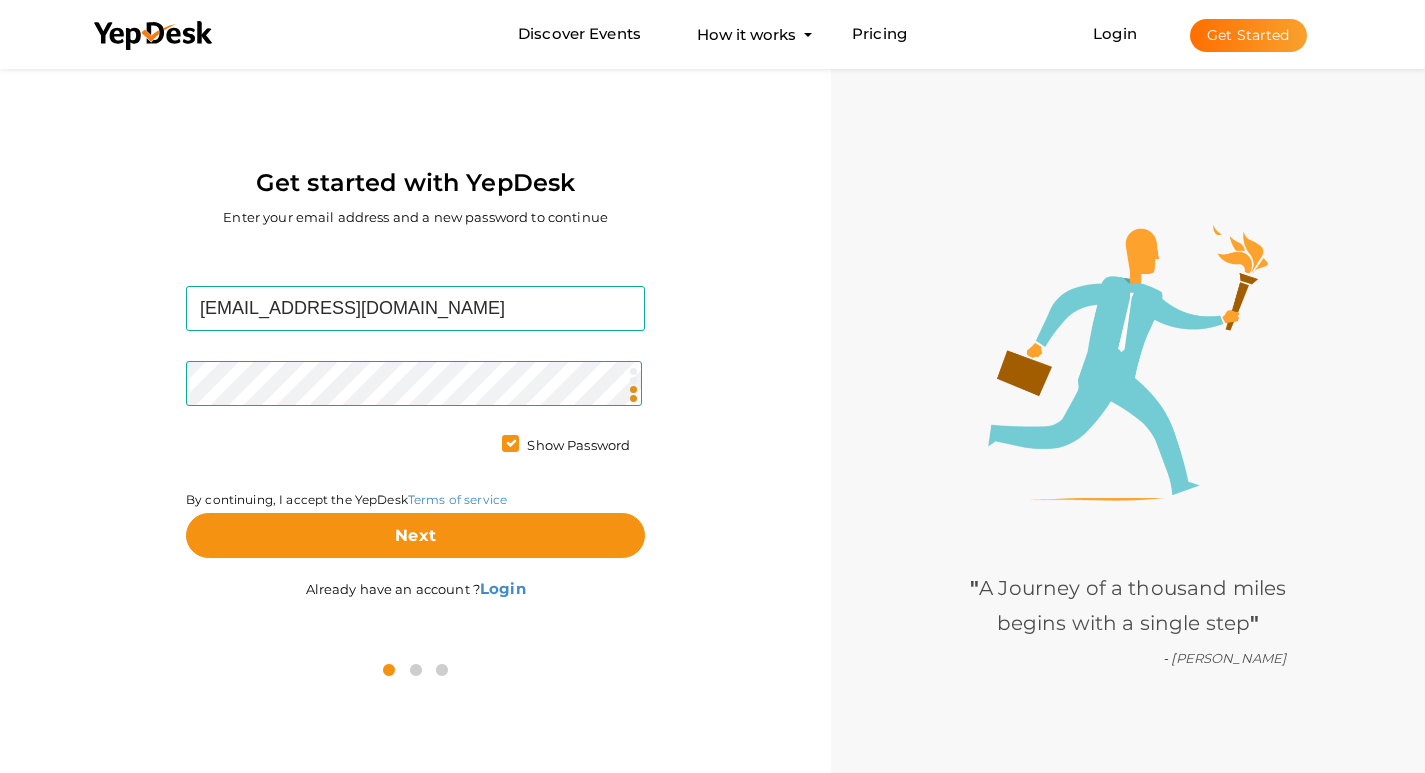 click on "Show Password" at bounding box center (566, 446) 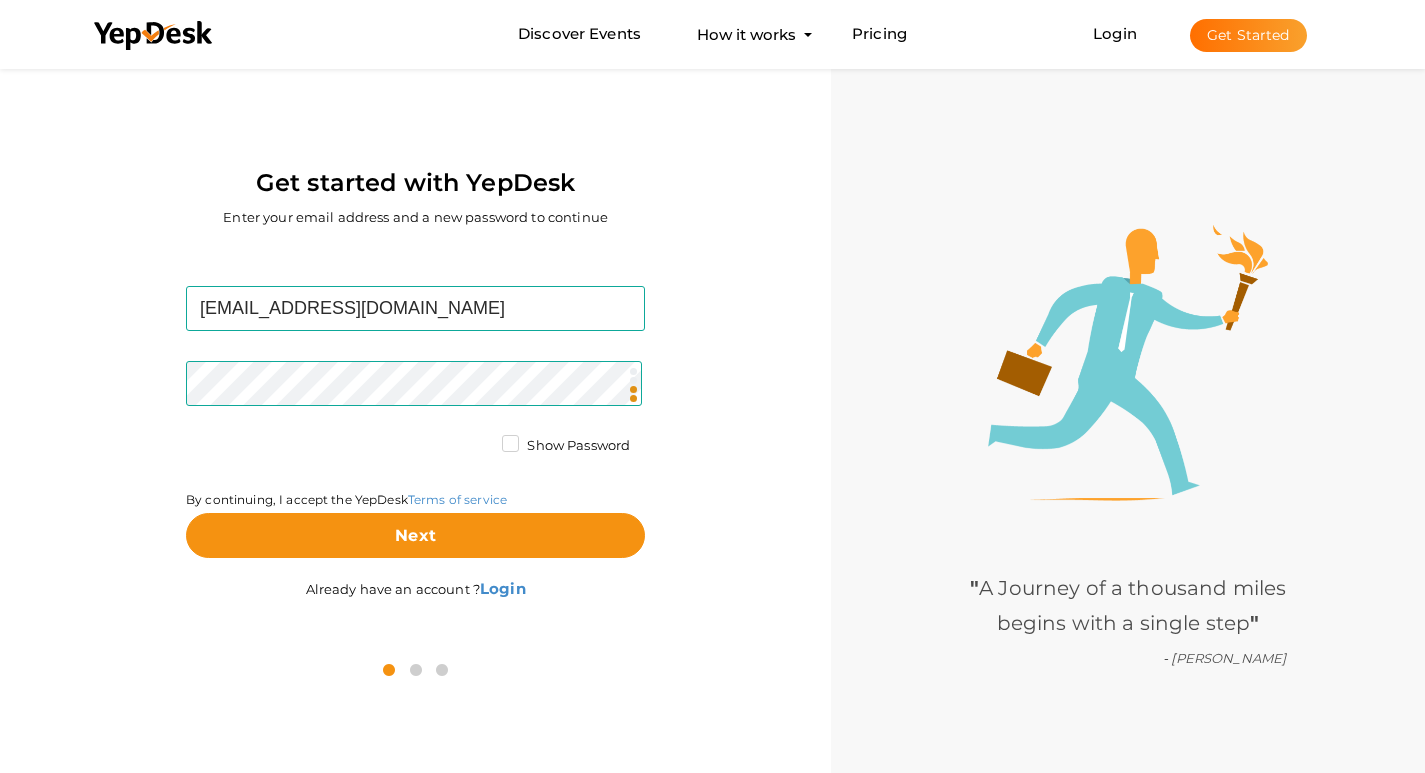 click on "Show Password" at bounding box center (566, 446) 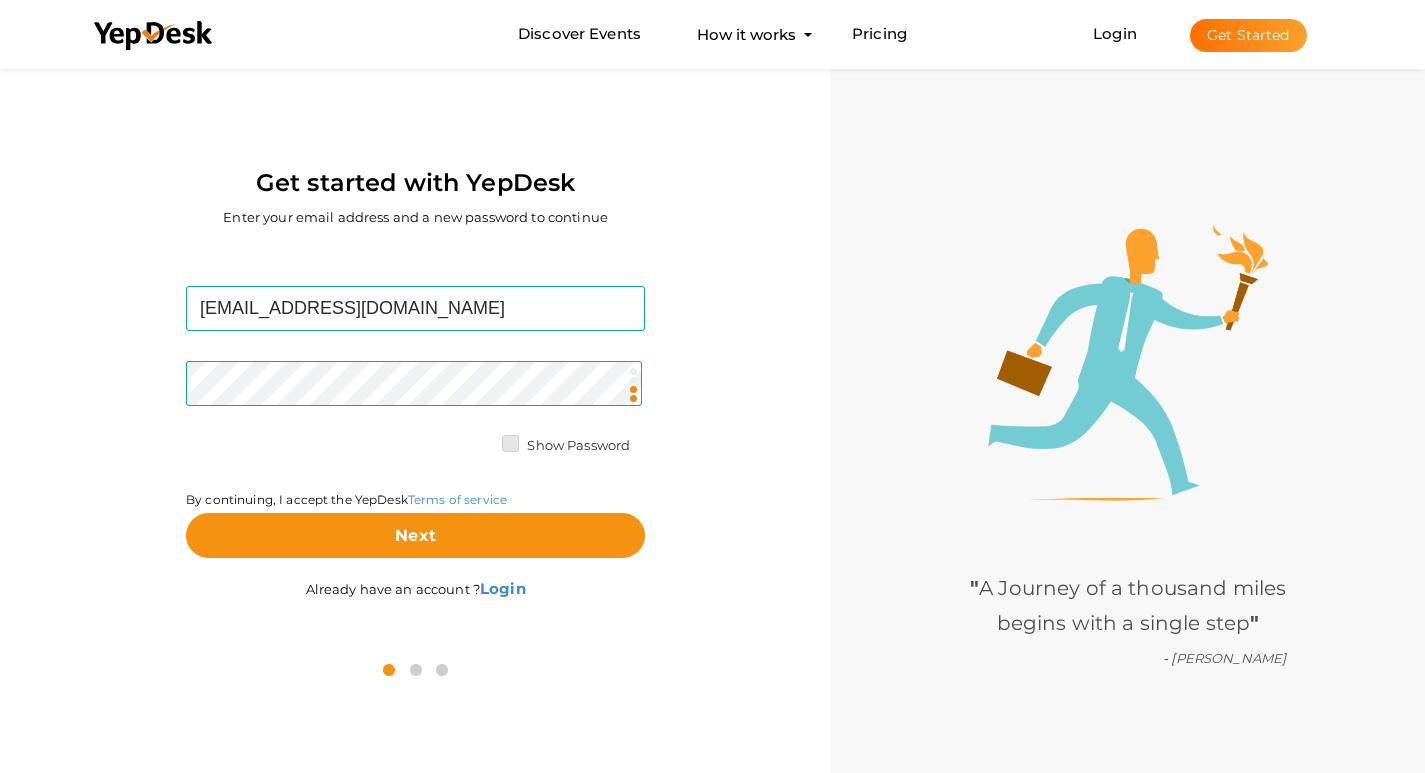 click on "Show Password" at bounding box center (482, 440) 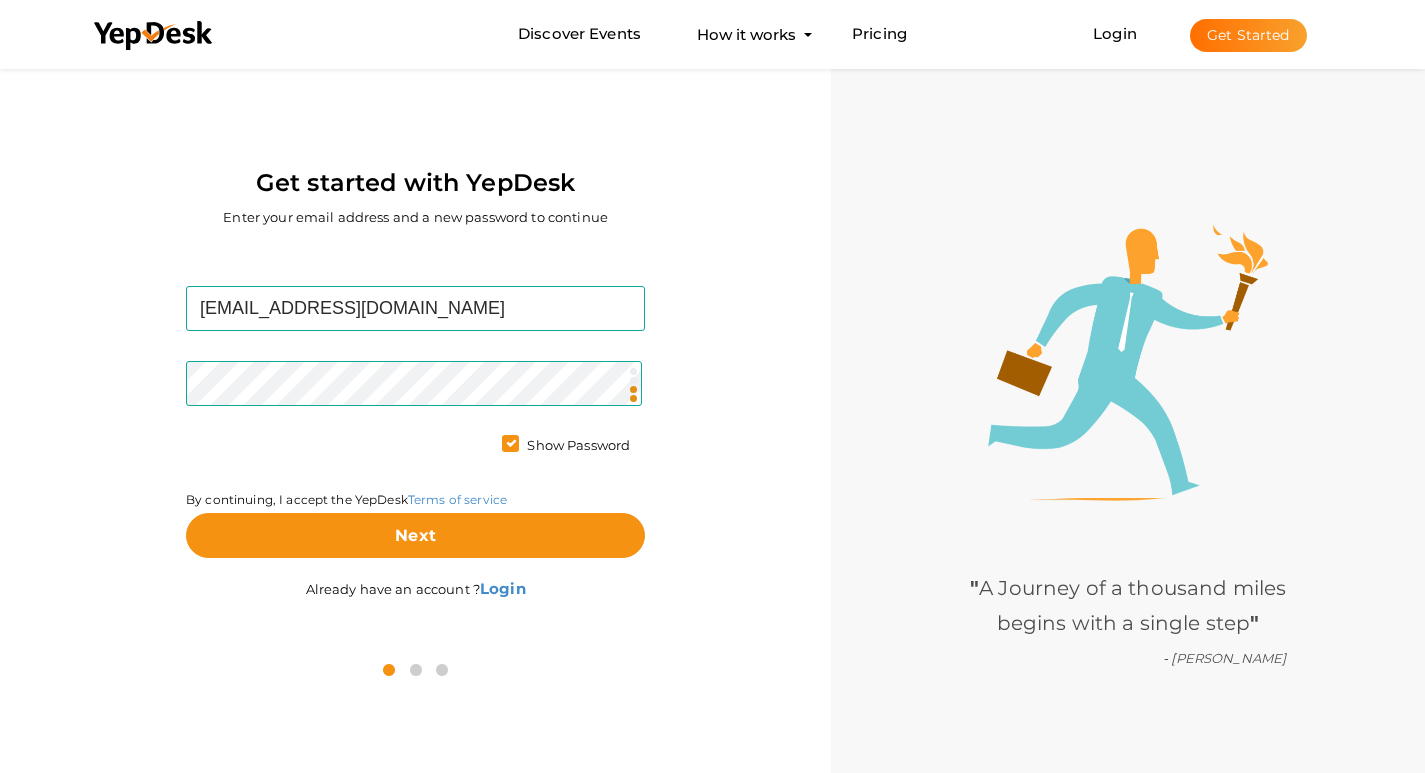 click on "Show Password" at bounding box center (566, 446) 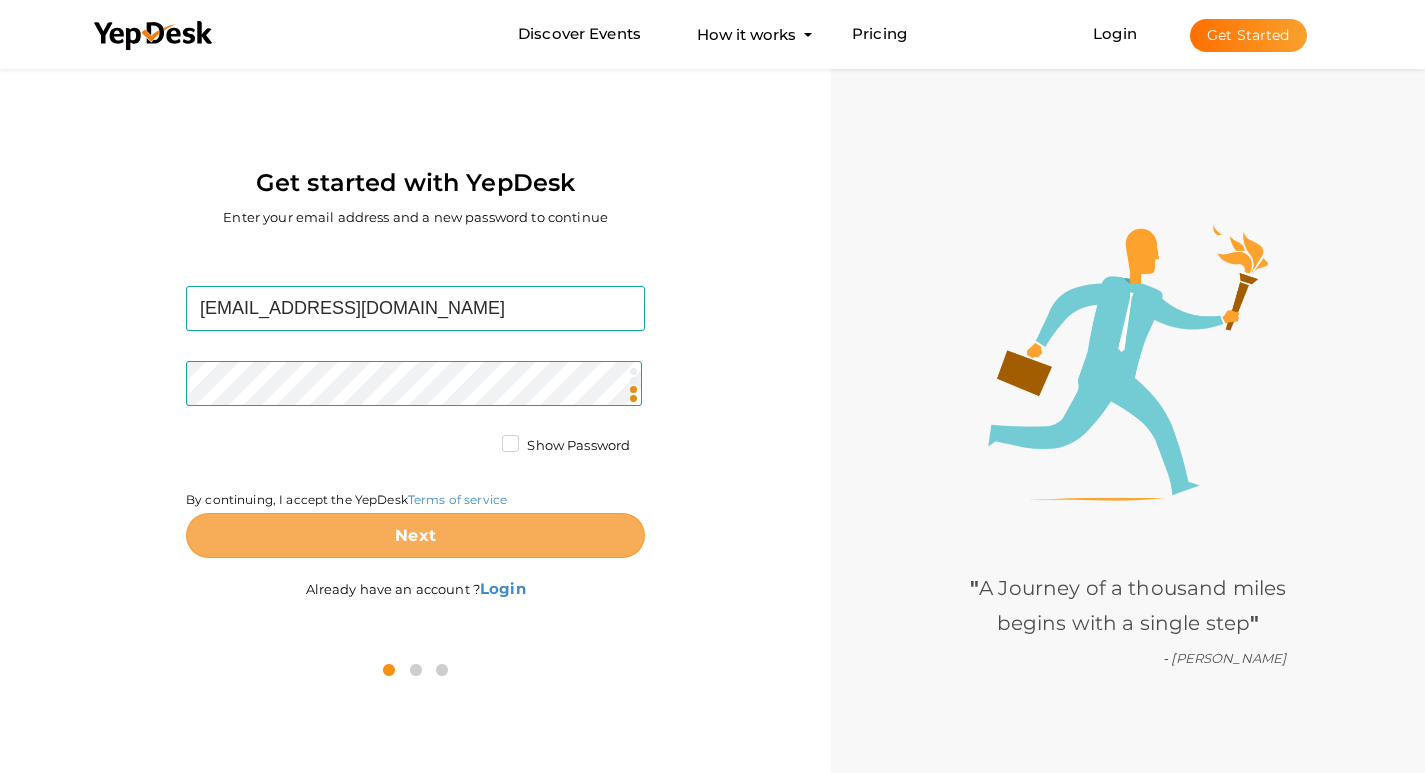 click on "Next" at bounding box center [415, 535] 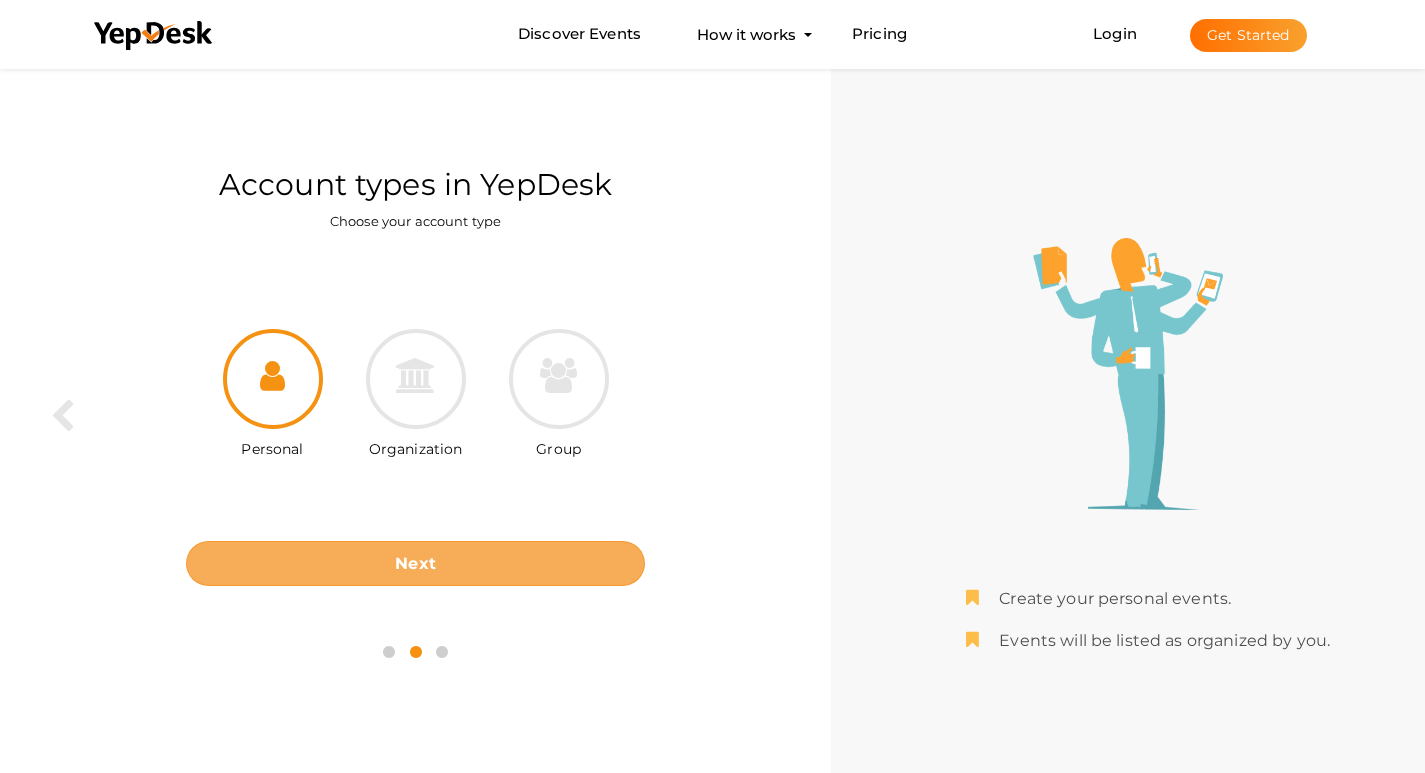 click on "Next" at bounding box center (415, 563) 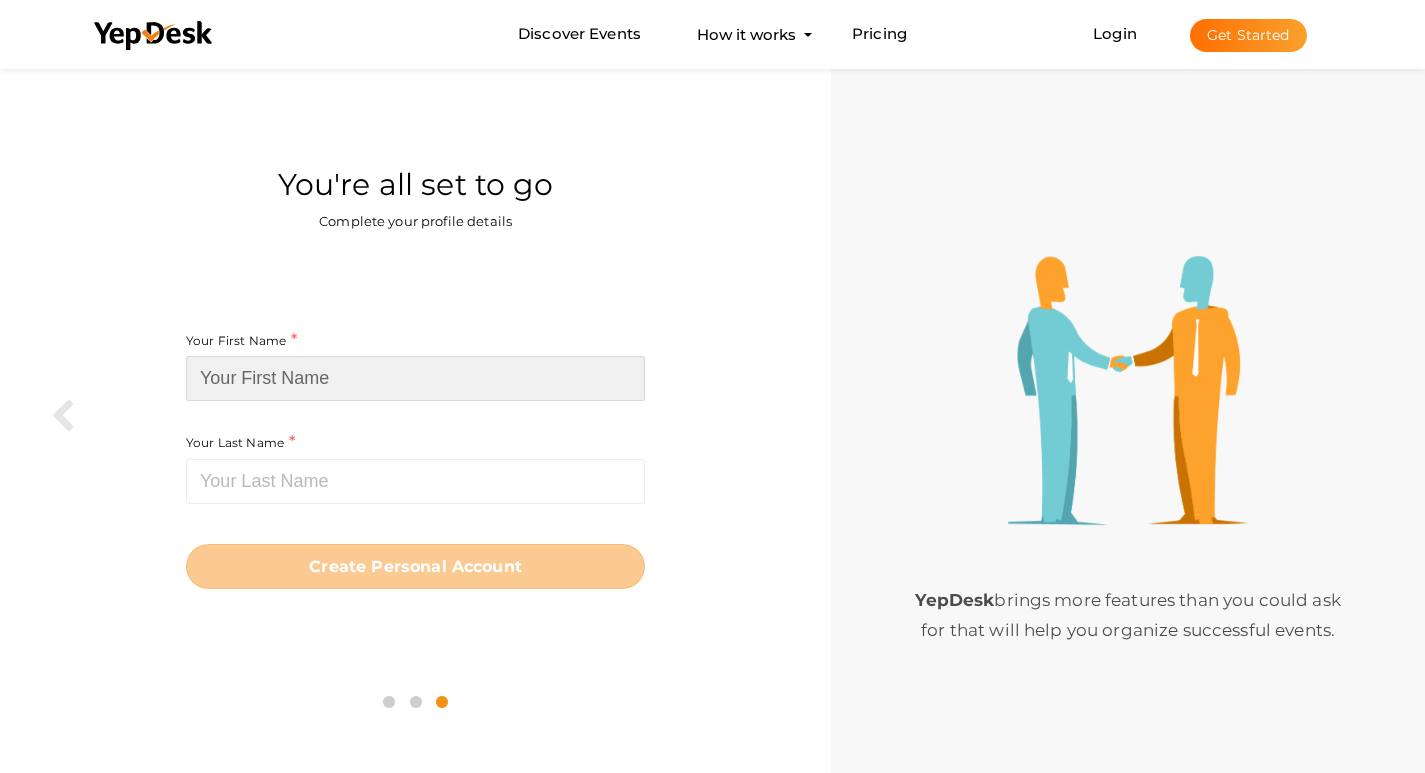 click at bounding box center (415, 378) 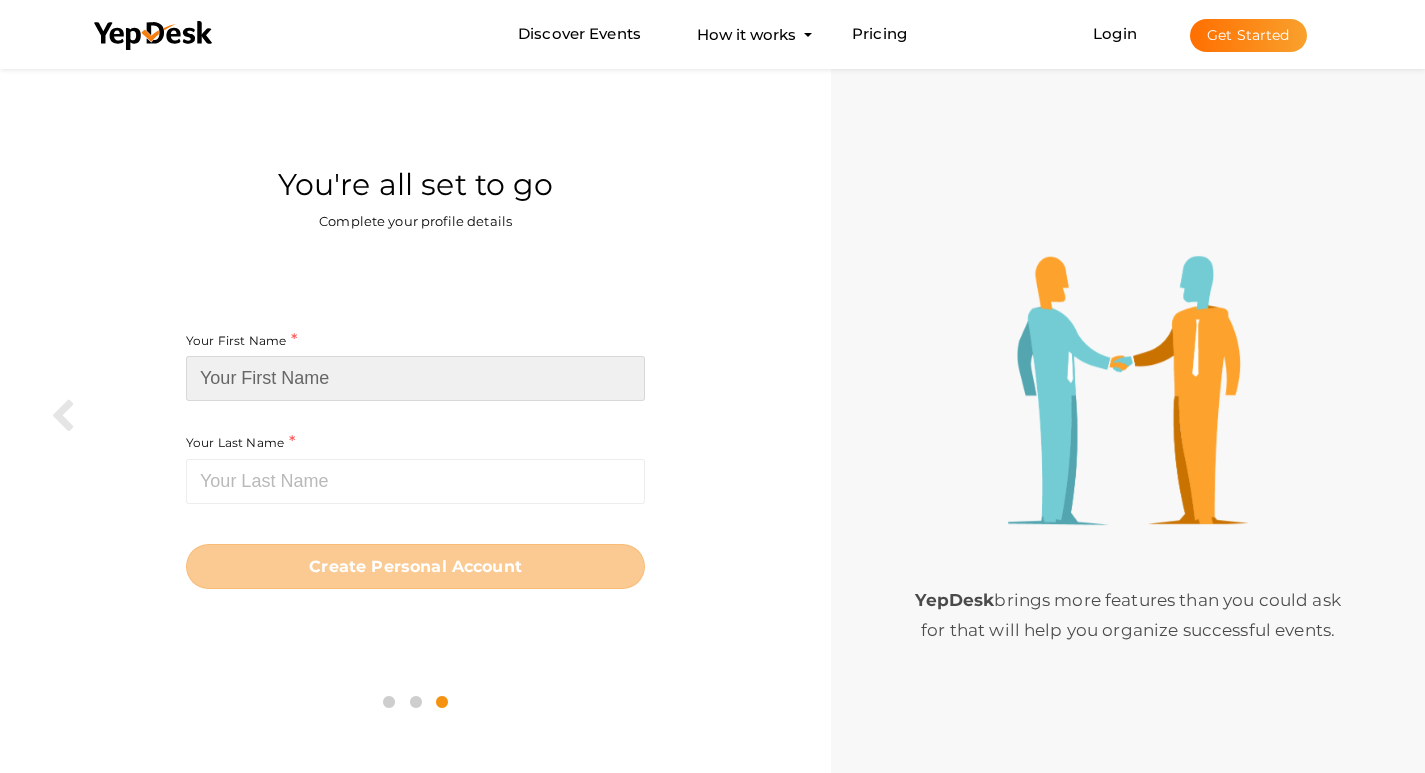 paste on "Prestige Kodagurki" 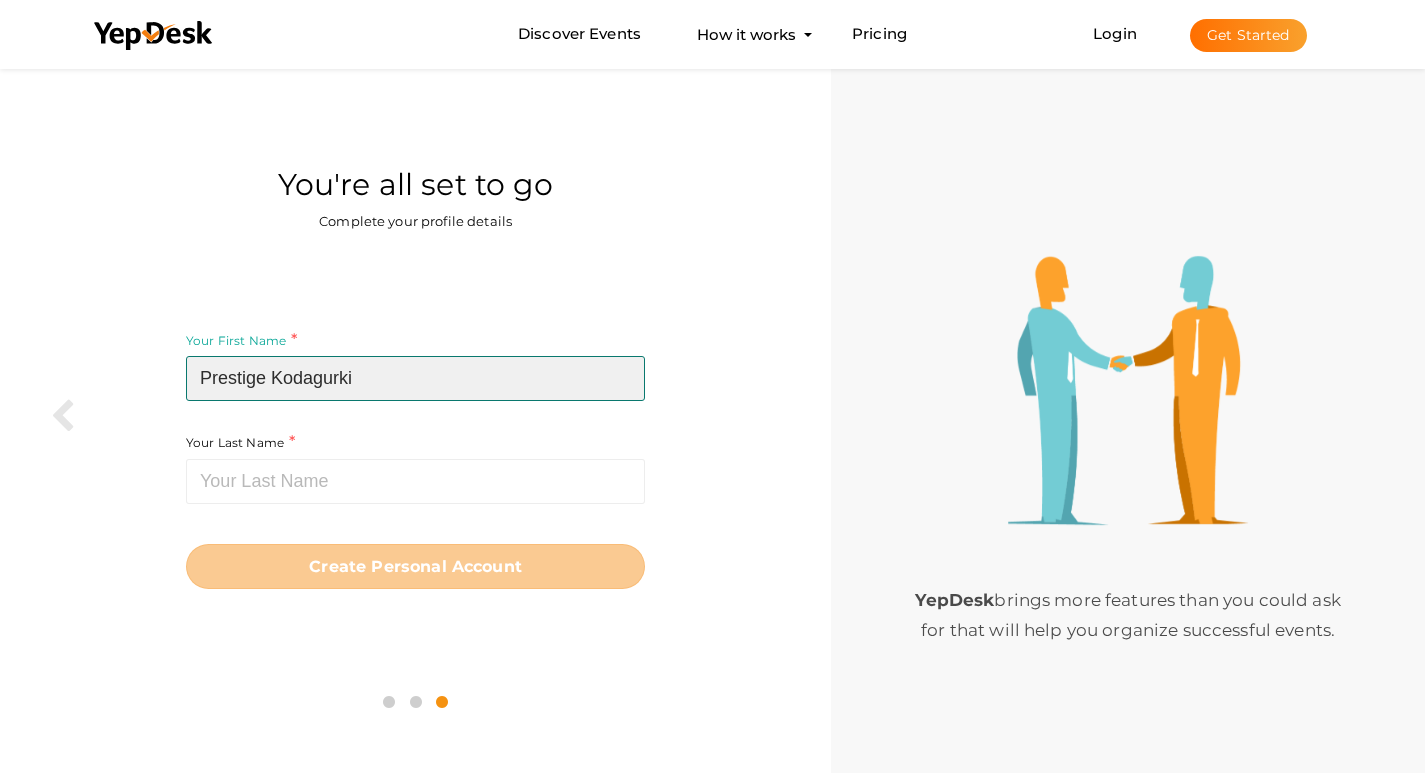 drag, startPoint x: 275, startPoint y: 377, endPoint x: 445, endPoint y: 373, distance: 170.04706 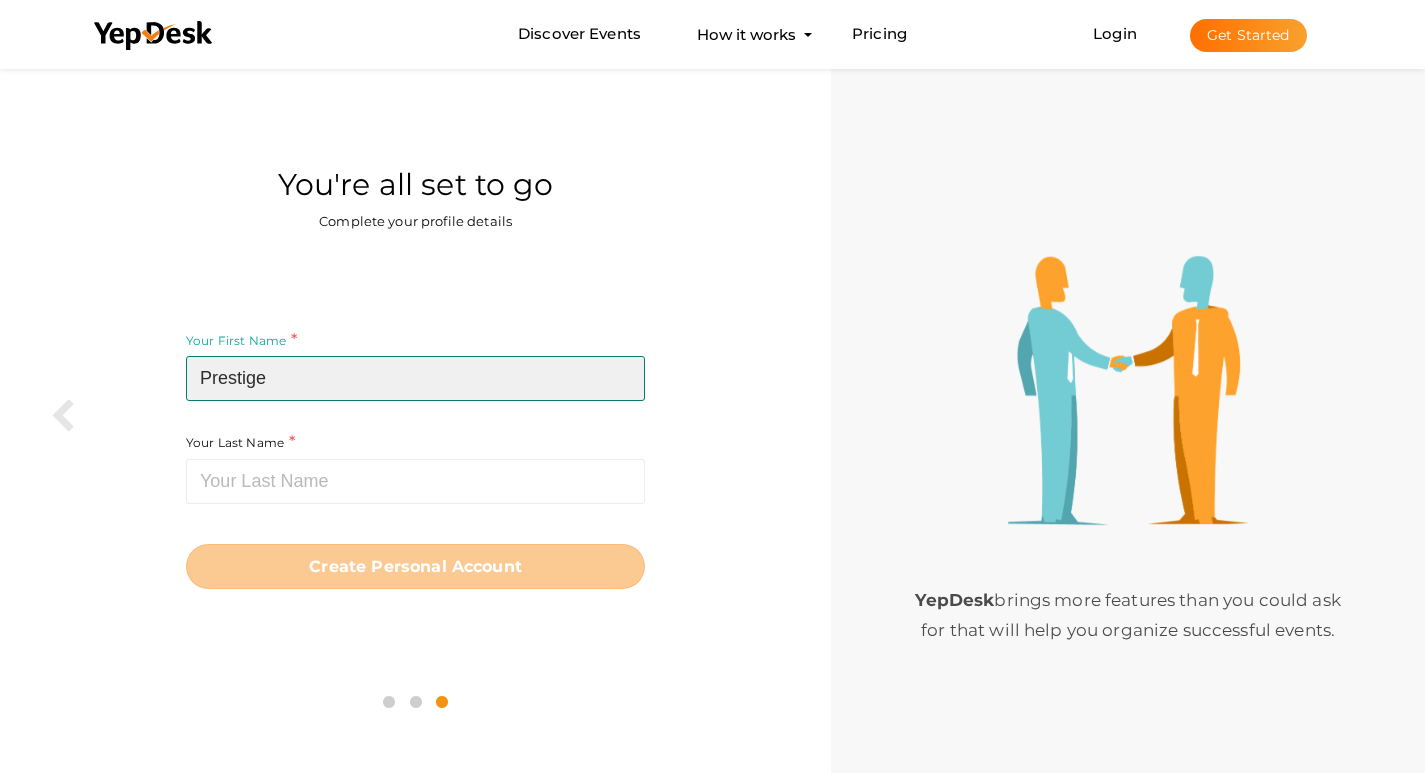 type on "Prestige" 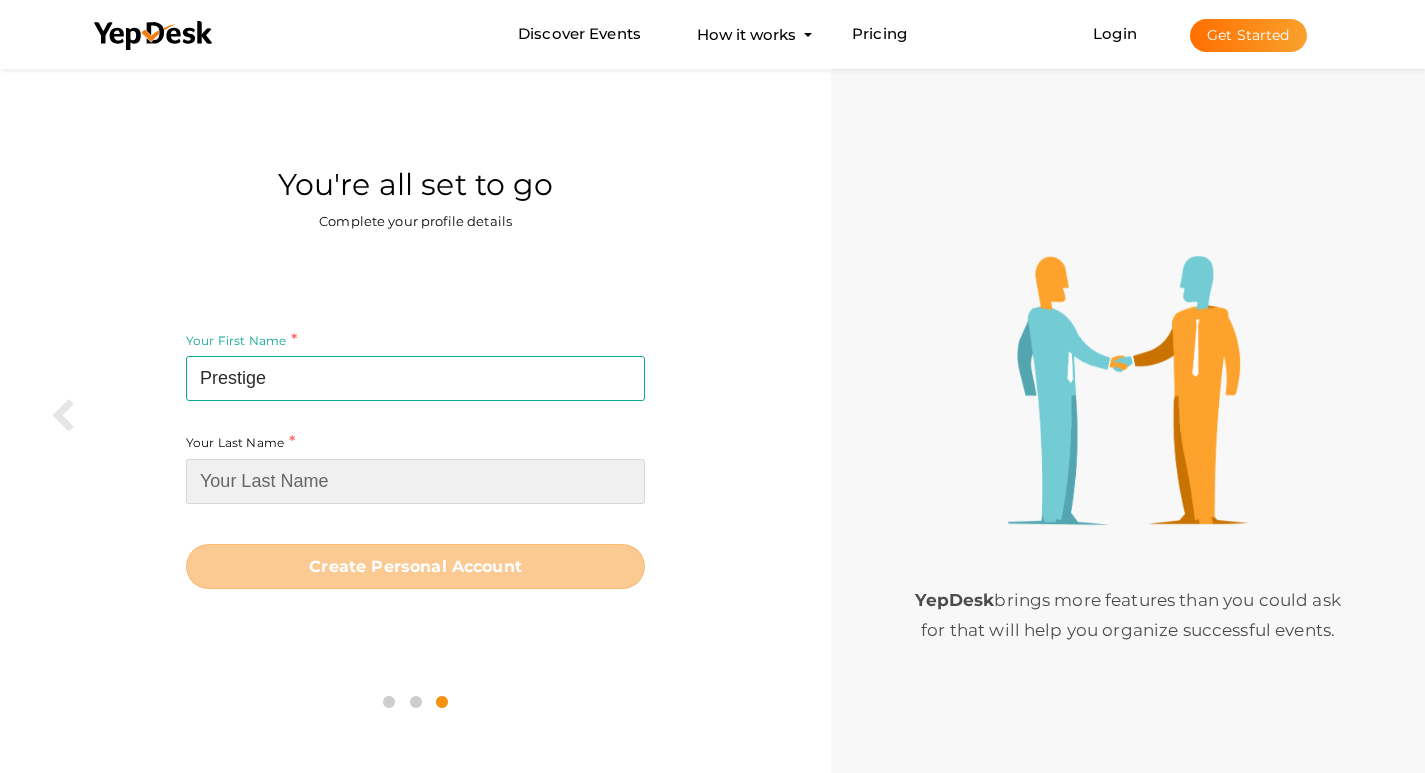 click at bounding box center (415, 481) 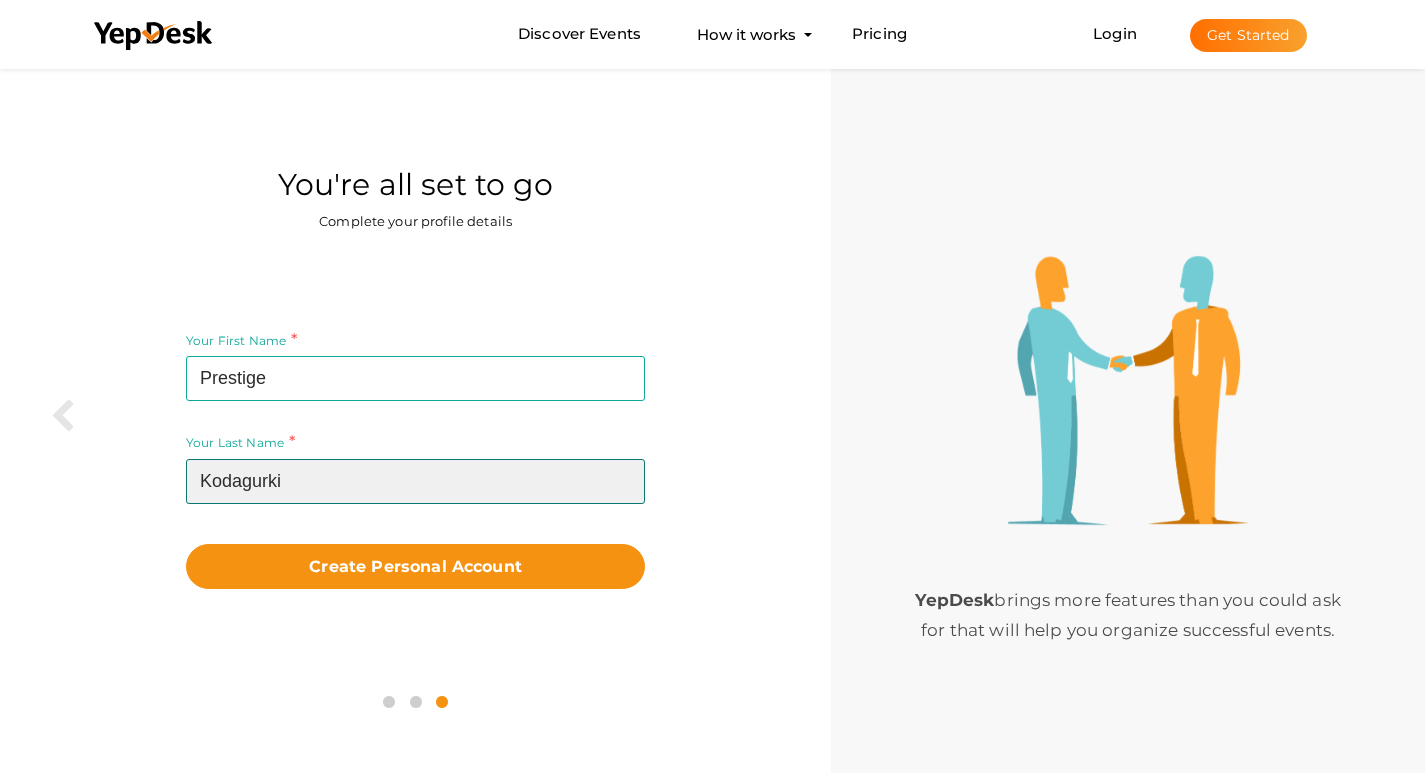 type on "Kodagurki" 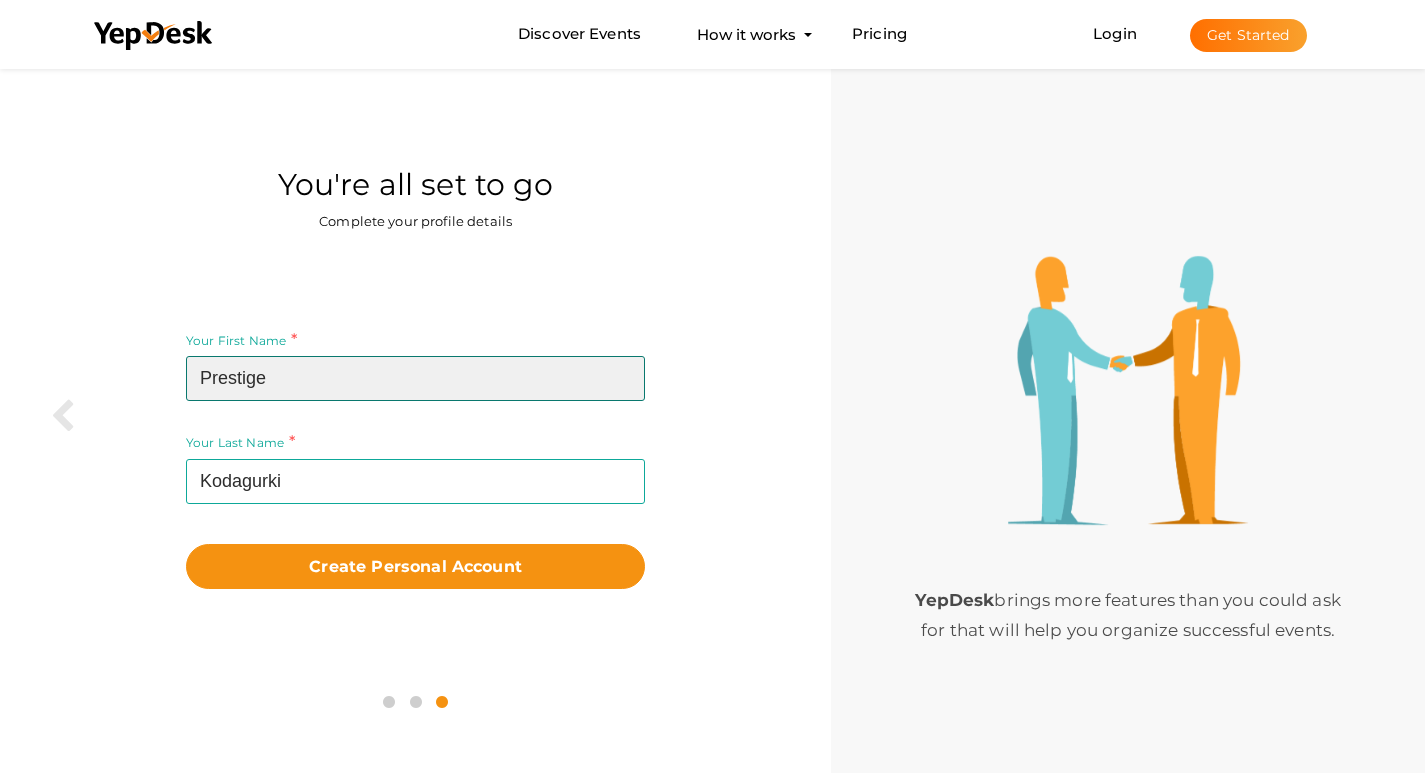 click on "Prestige" at bounding box center [415, 378] 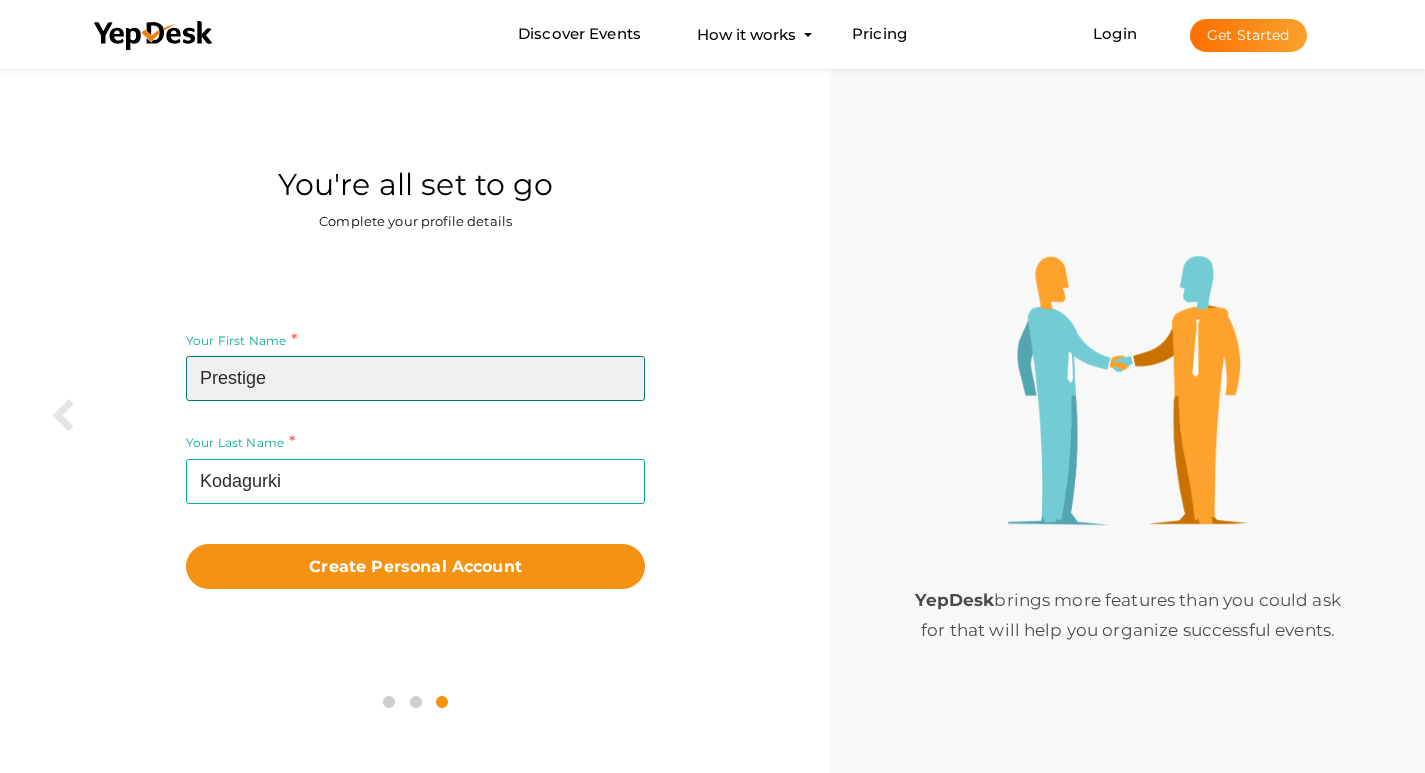 type on "Prestige" 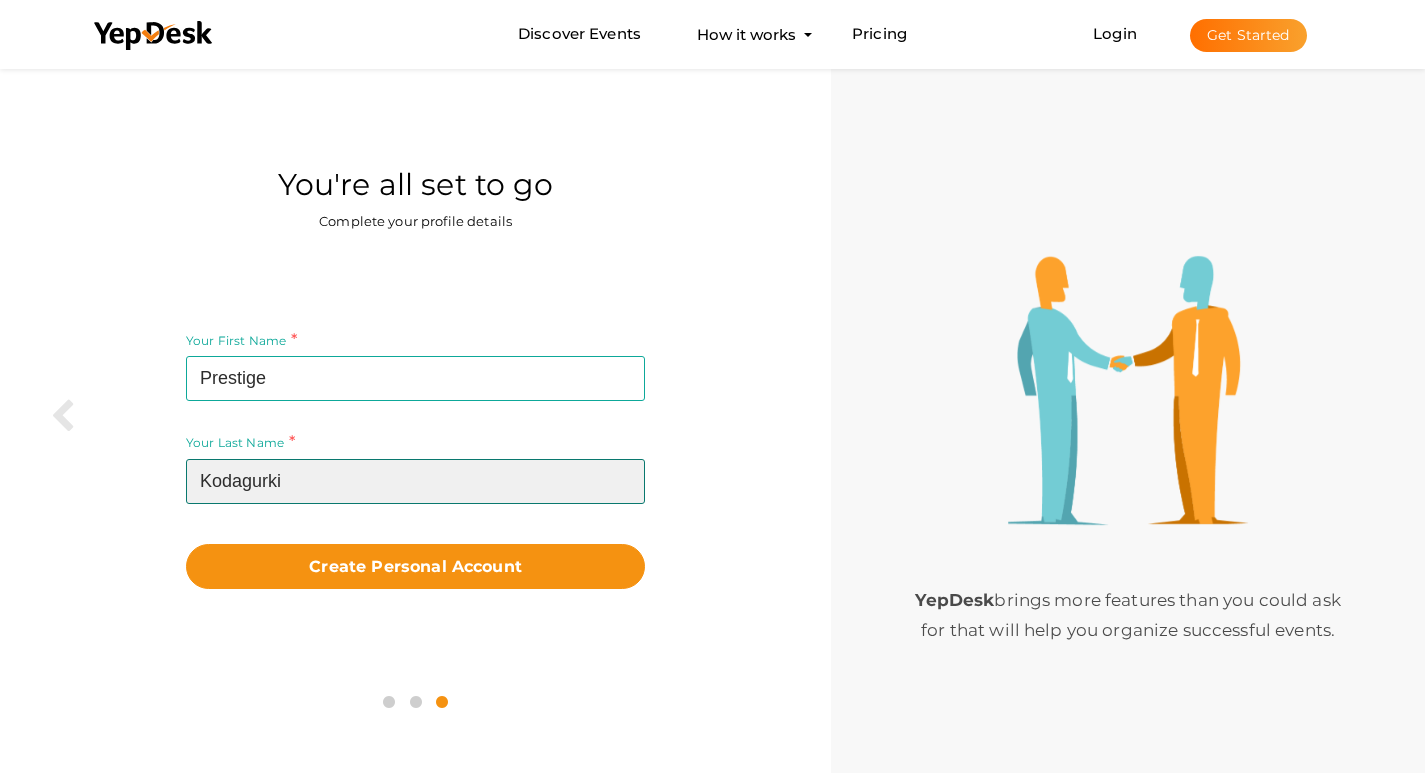 click on "Kodagurki" at bounding box center [415, 481] 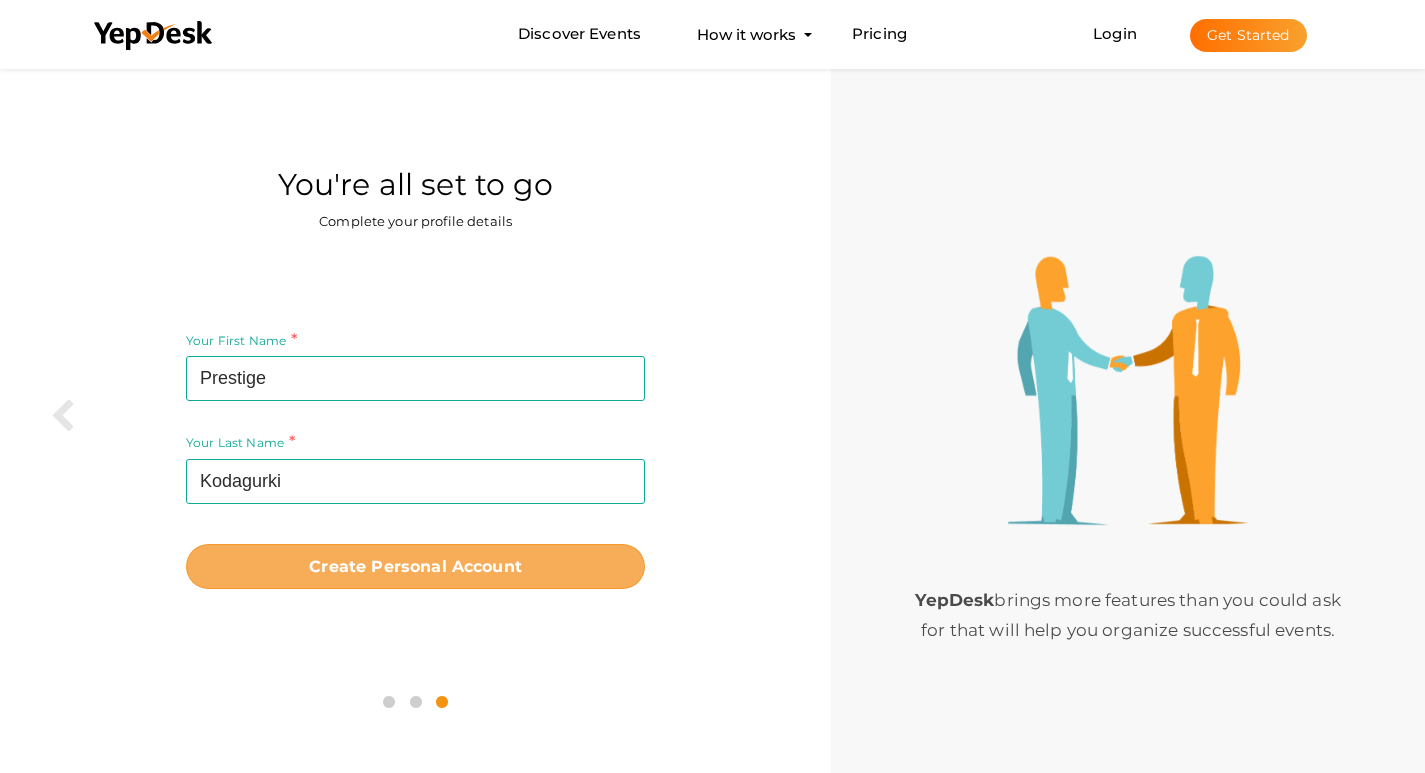 click on "Create
Personal Account" at bounding box center (415, 566) 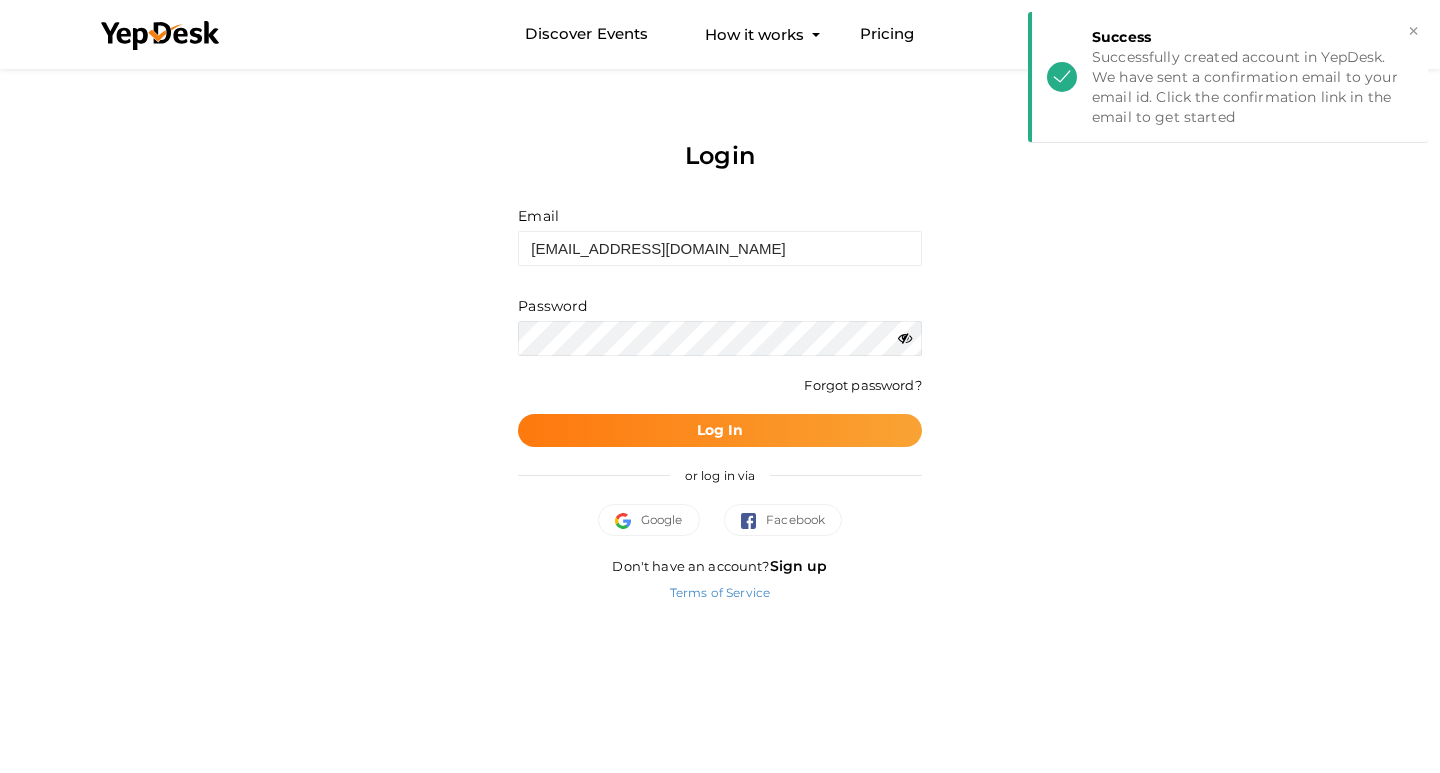 click on "Log In" at bounding box center [719, 430] 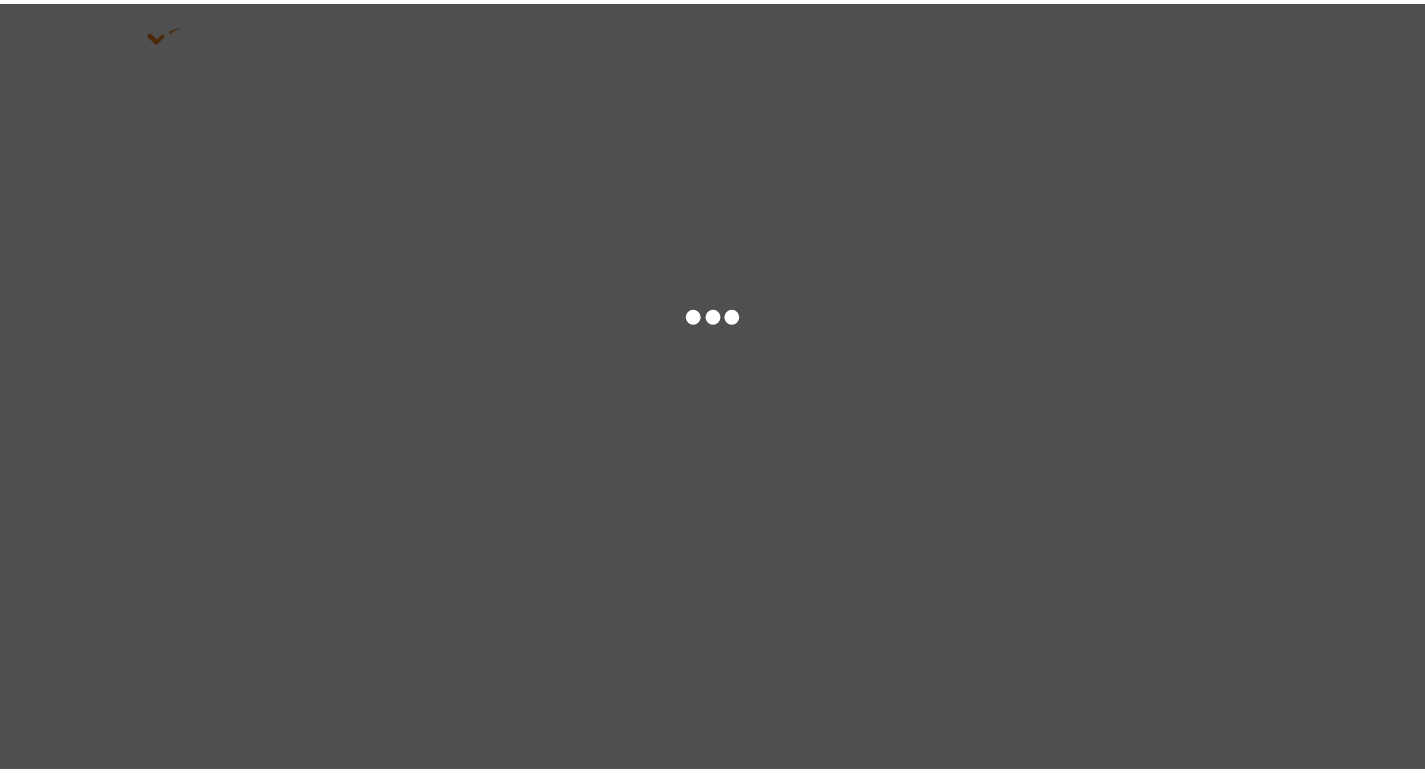 scroll, scrollTop: 0, scrollLeft: 0, axis: both 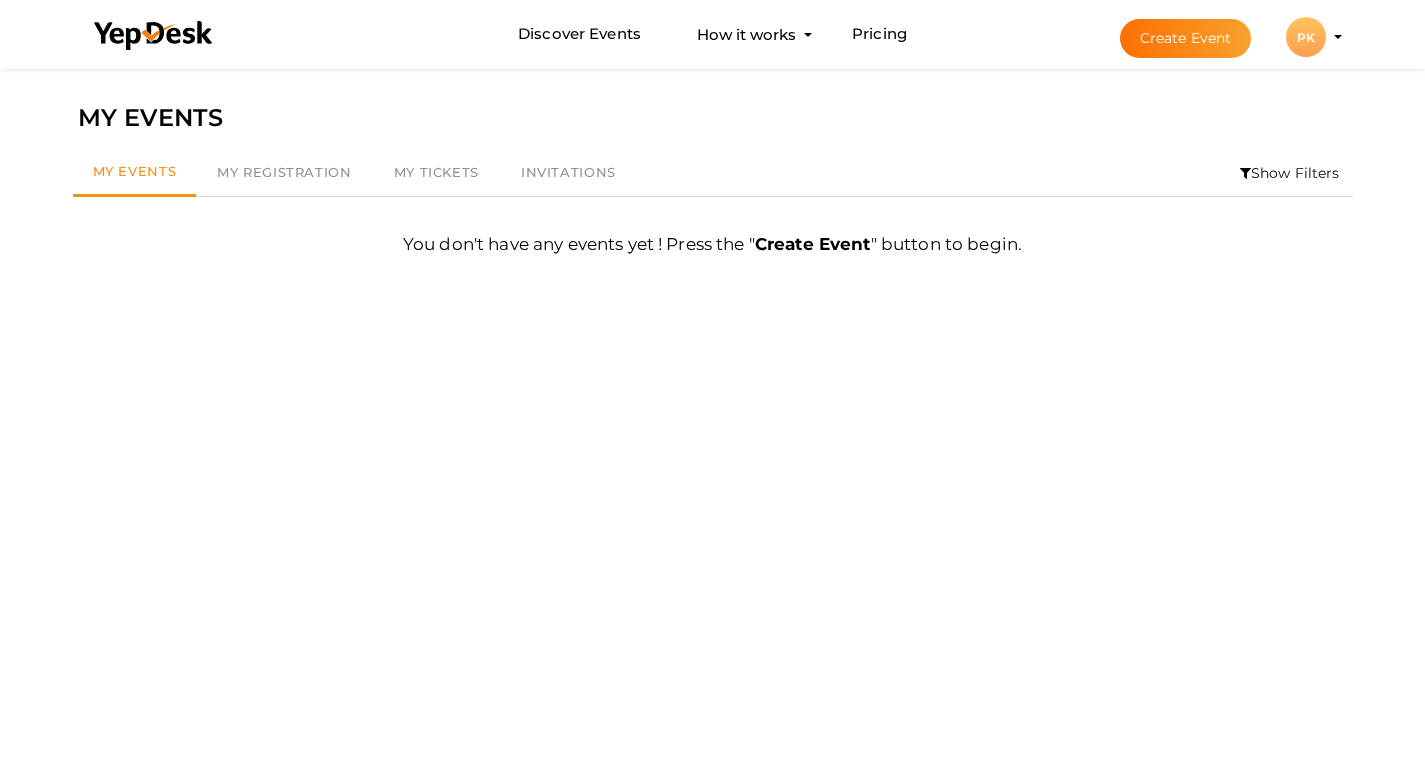 click on "PK" at bounding box center (1306, 37) 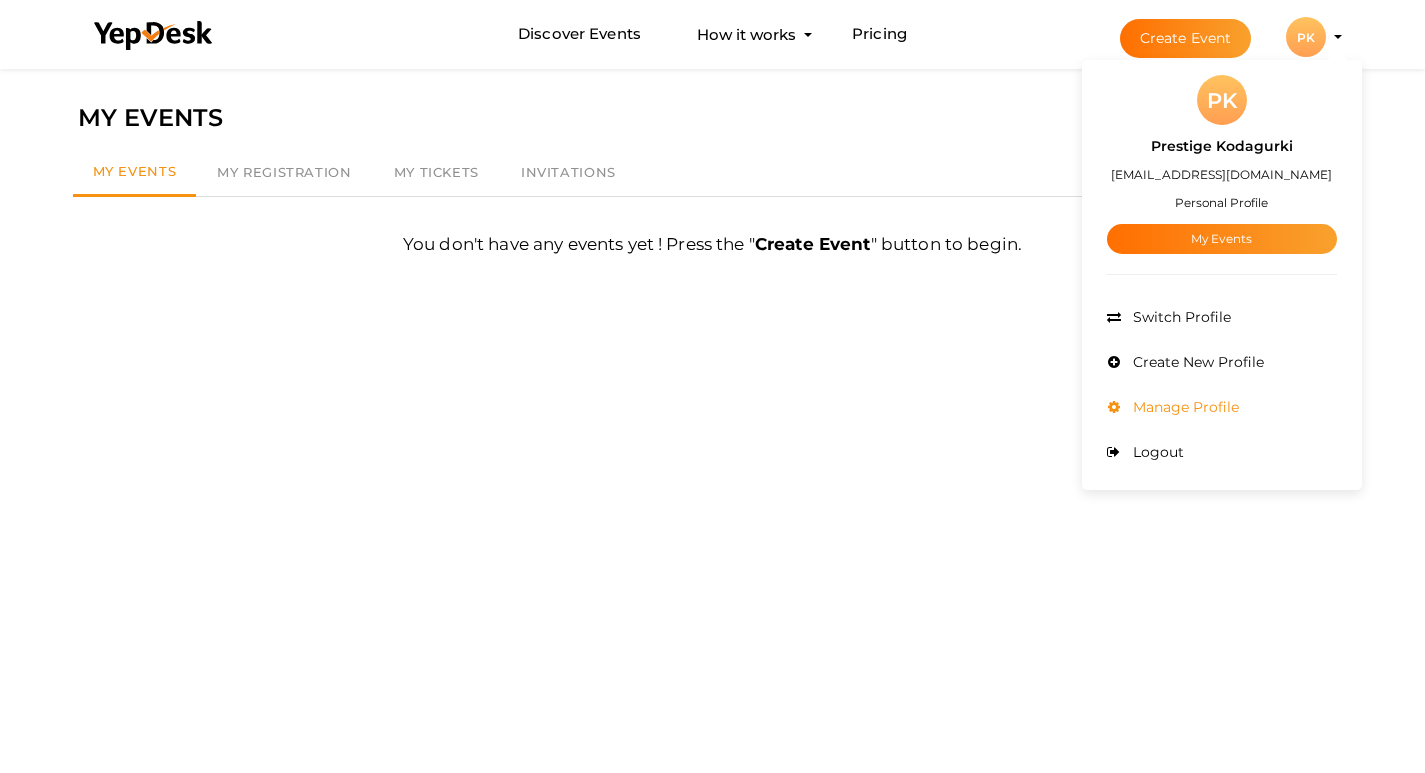 click on "Manage Profile" at bounding box center (1183, 407) 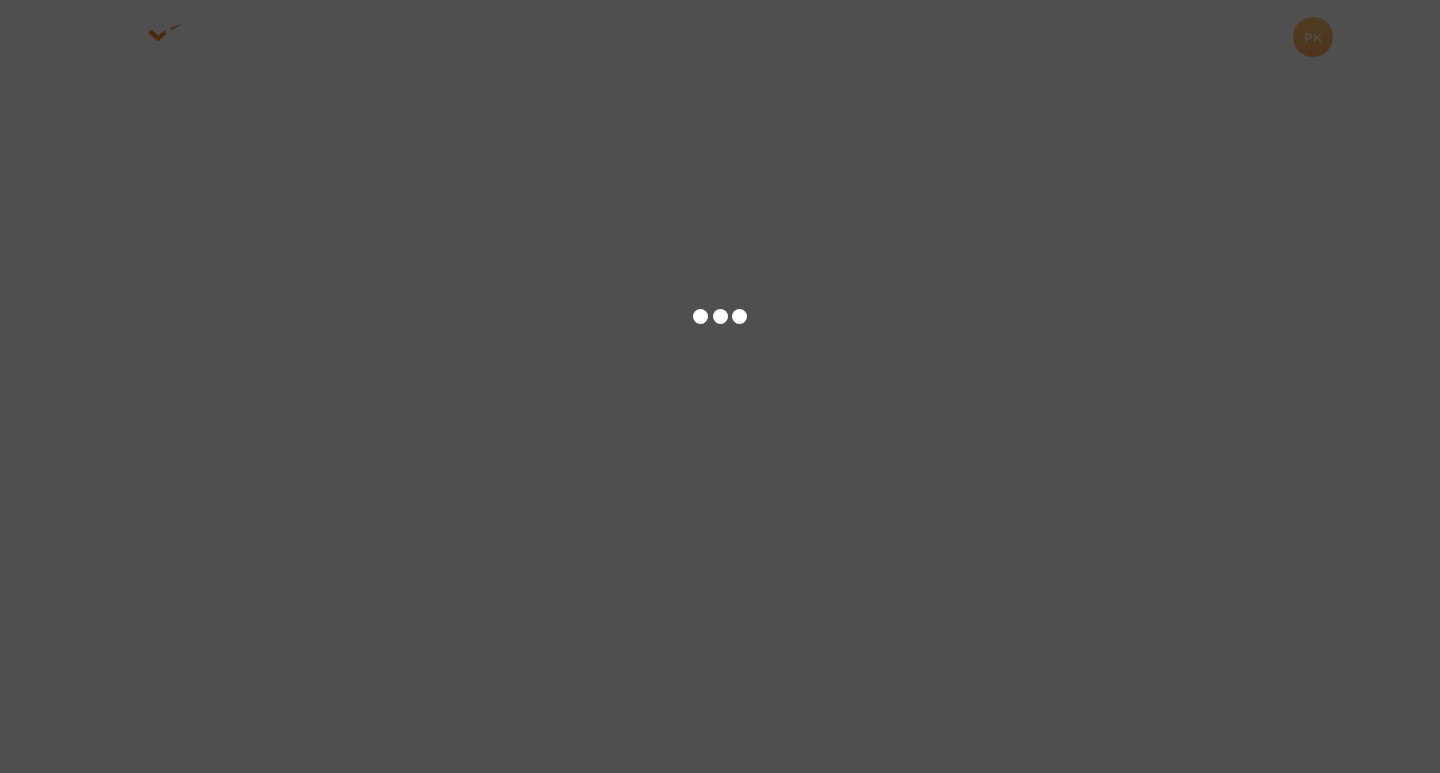 scroll, scrollTop: 0, scrollLeft: 0, axis: both 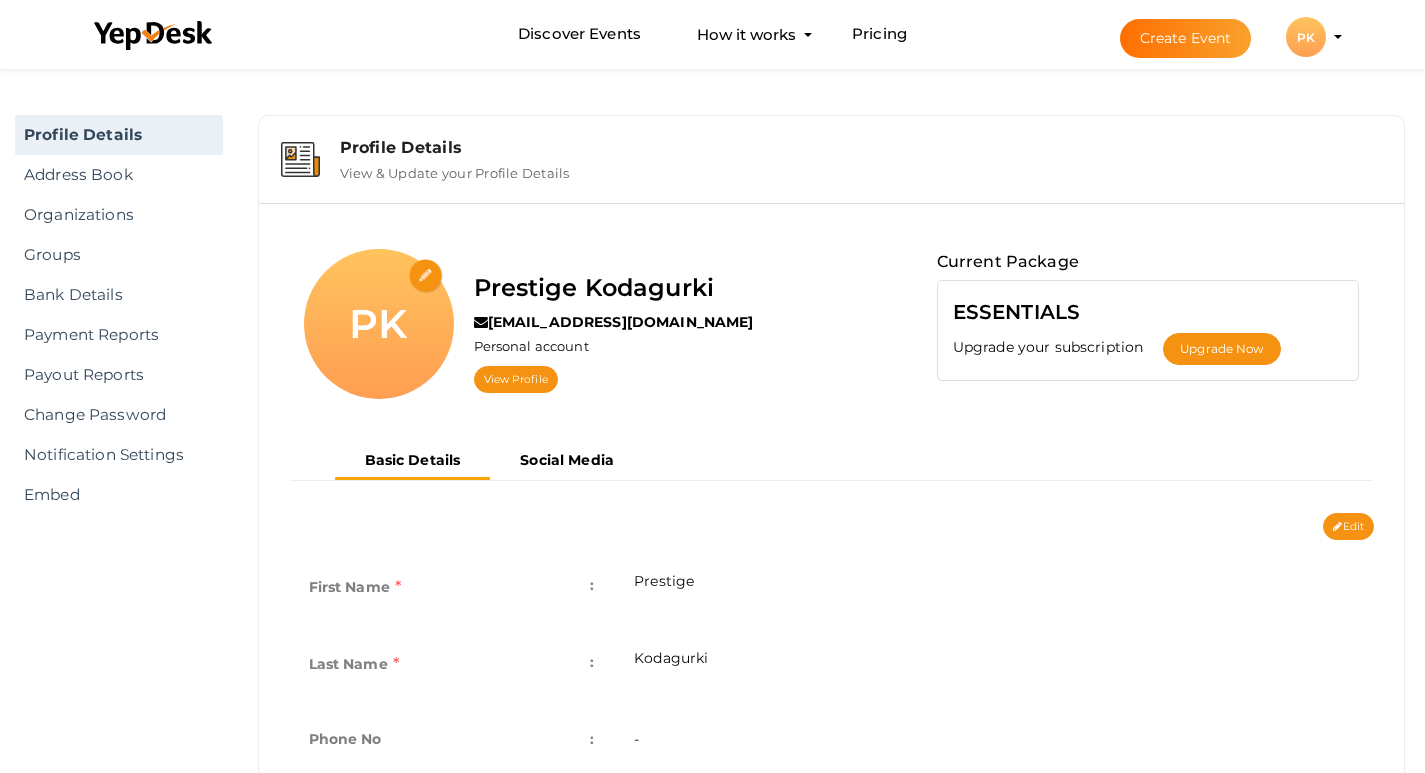 click at bounding box center [426, 276] 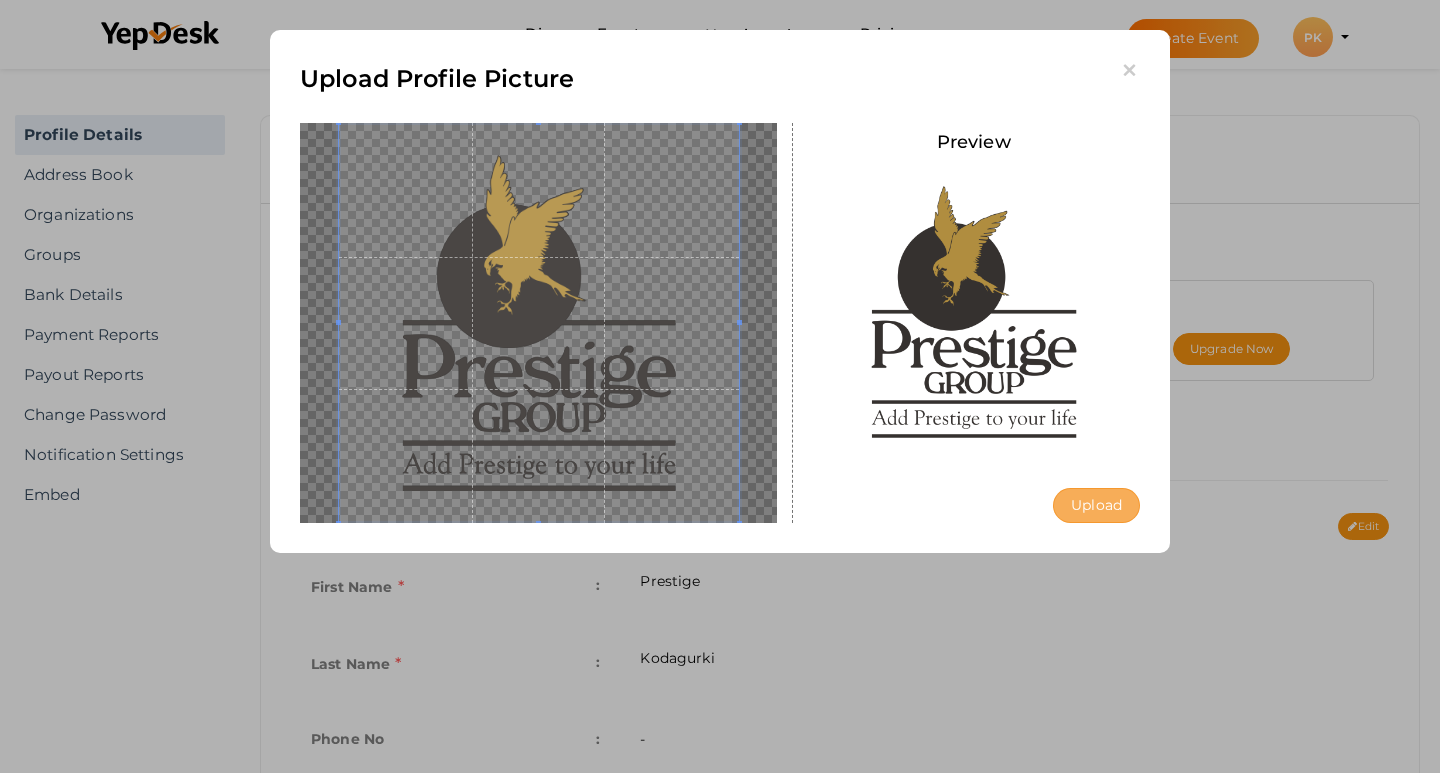 click on "Upload" at bounding box center [1096, 505] 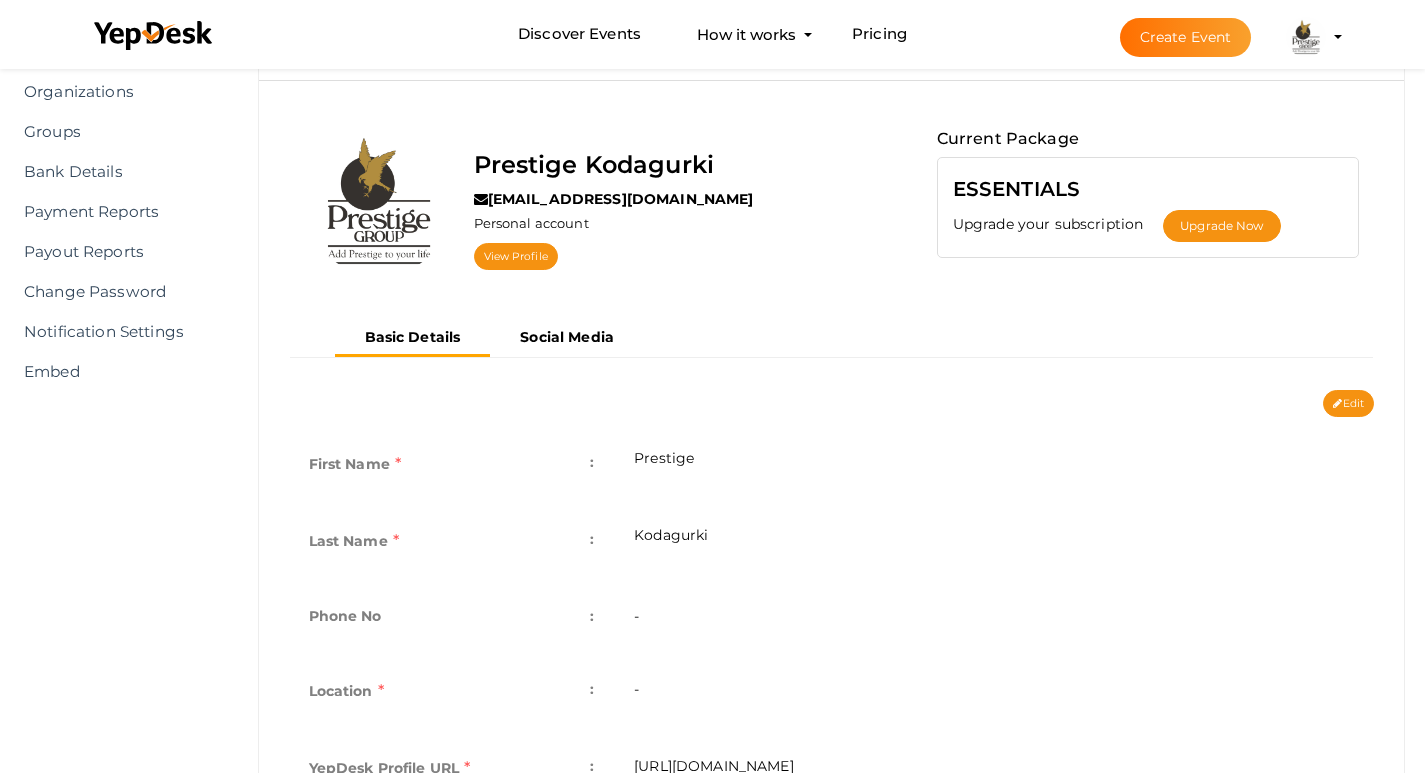 scroll, scrollTop: 200, scrollLeft: 0, axis: vertical 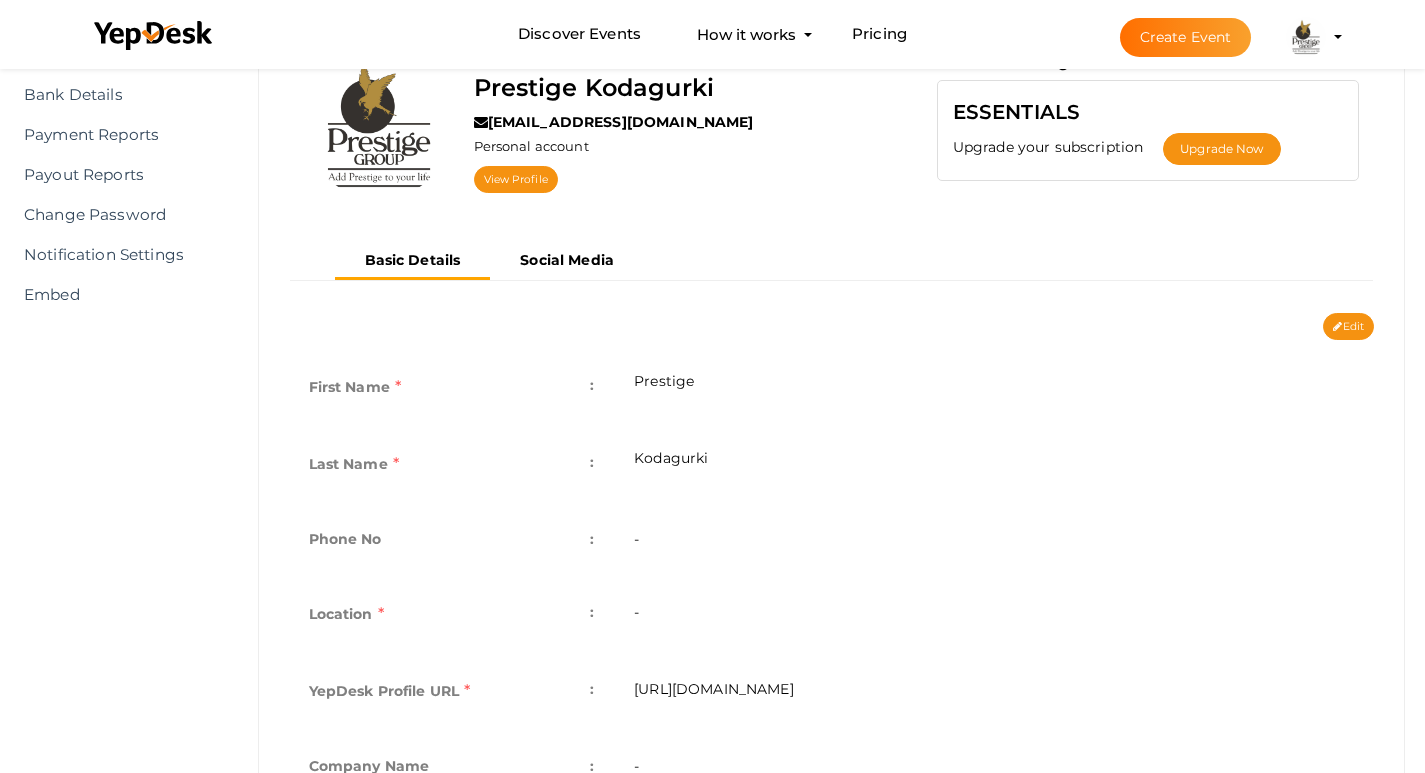 click on "First Name" at bounding box center [355, 387] 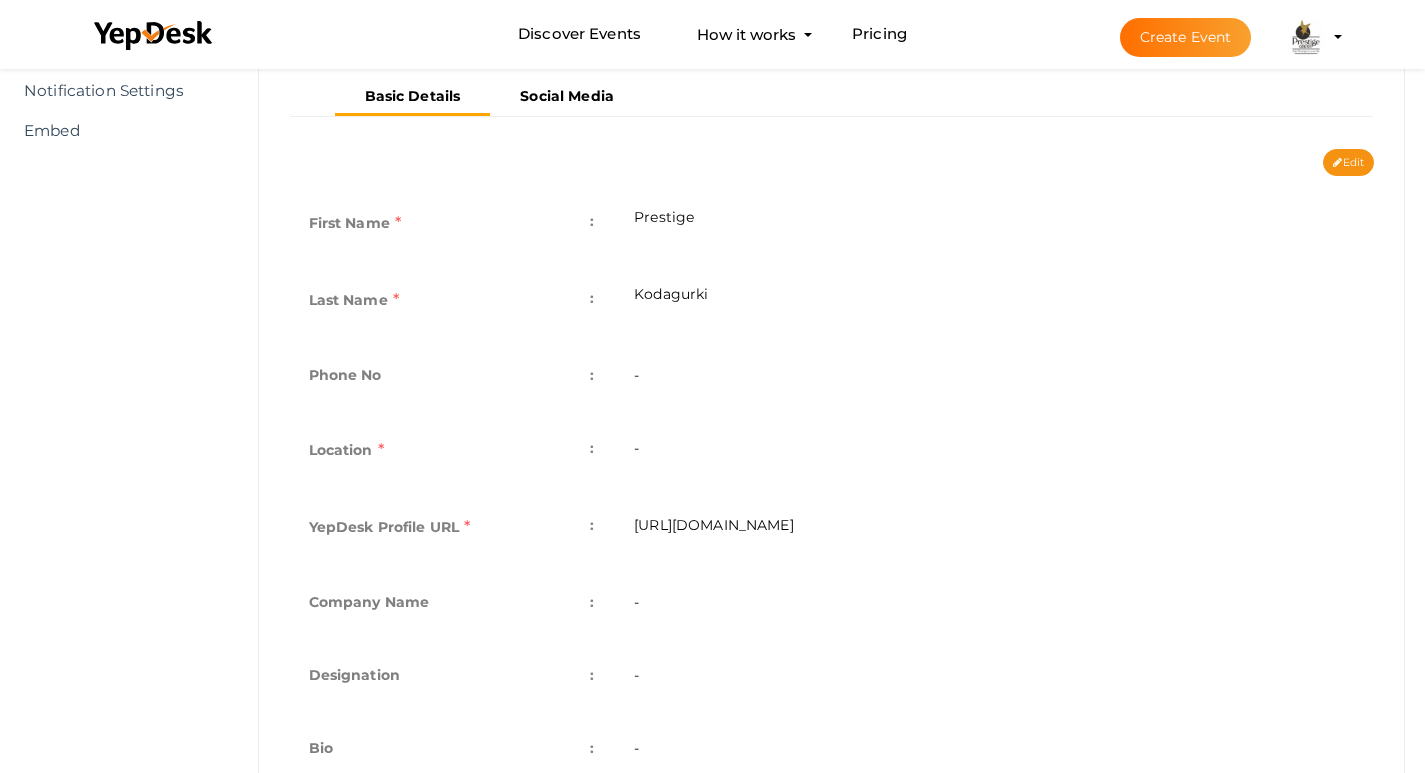 scroll, scrollTop: 255, scrollLeft: 0, axis: vertical 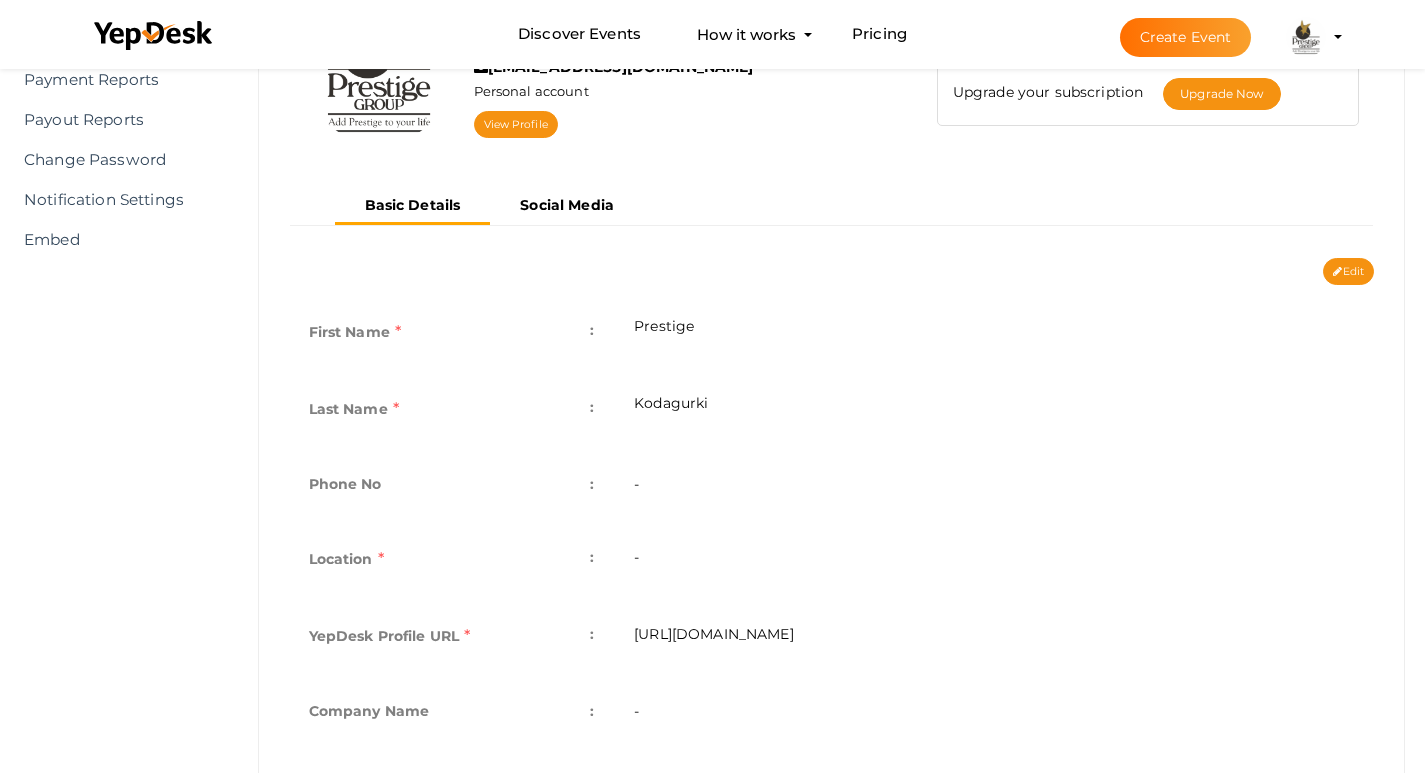 click on "-" at bounding box center [994, 486] 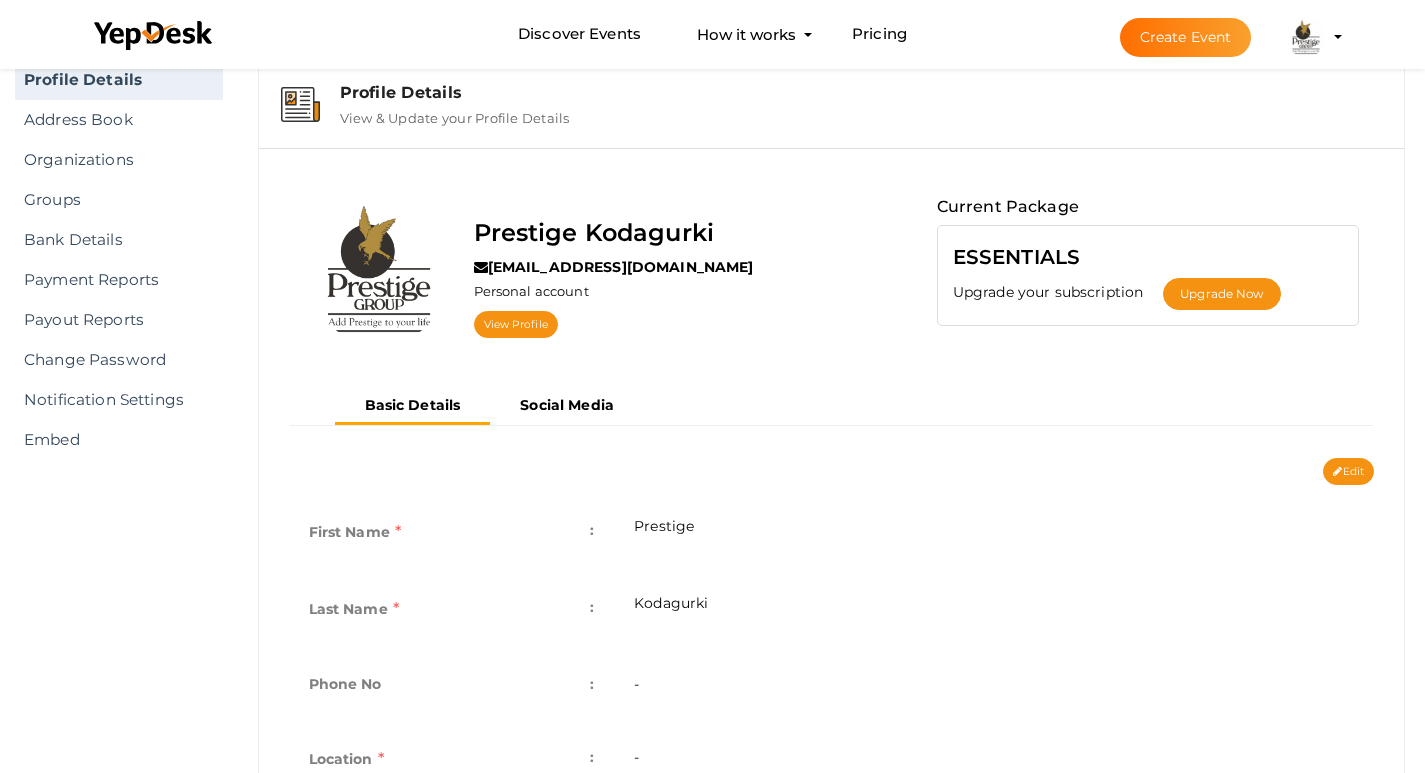 scroll, scrollTop: 0, scrollLeft: 0, axis: both 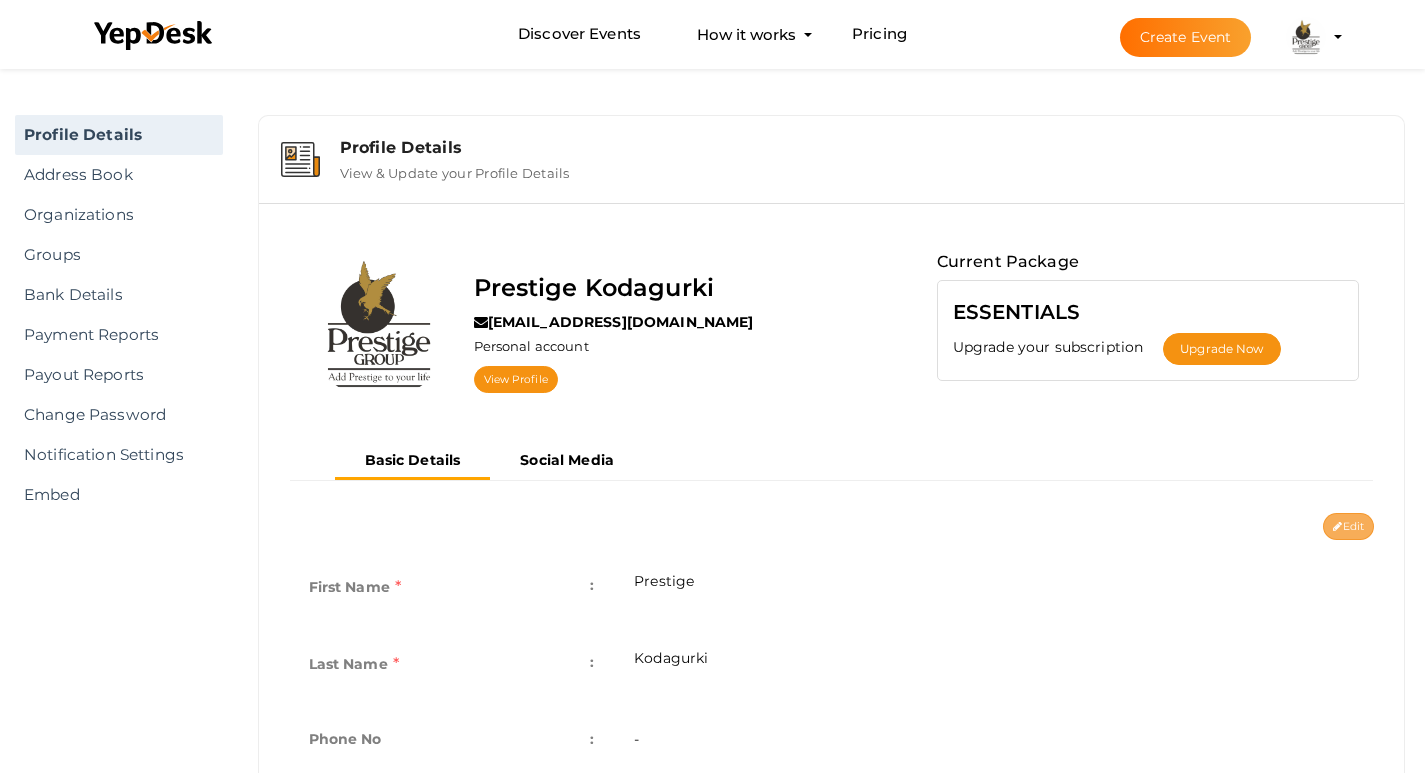 click on "Edit" at bounding box center (1348, 526) 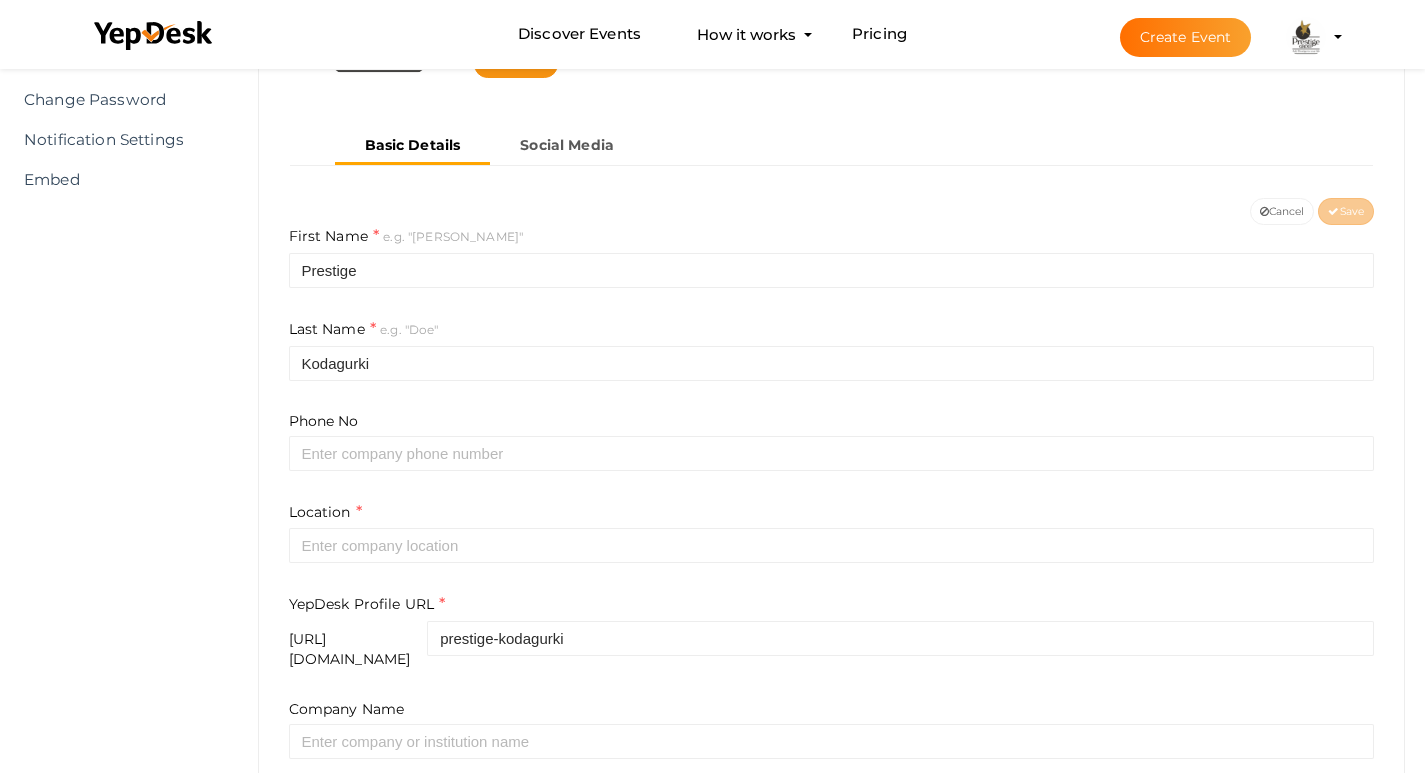 scroll, scrollTop: 400, scrollLeft: 0, axis: vertical 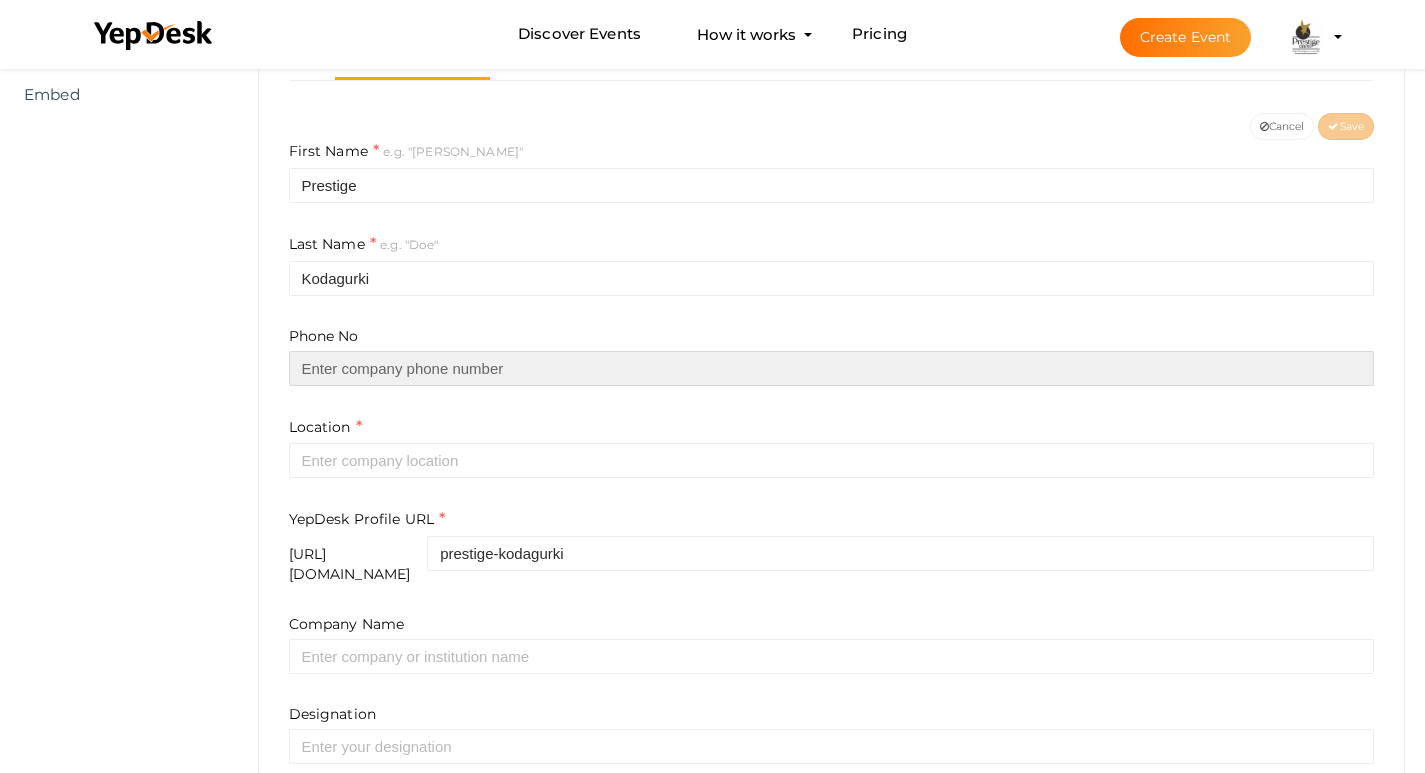 click at bounding box center (832, 368) 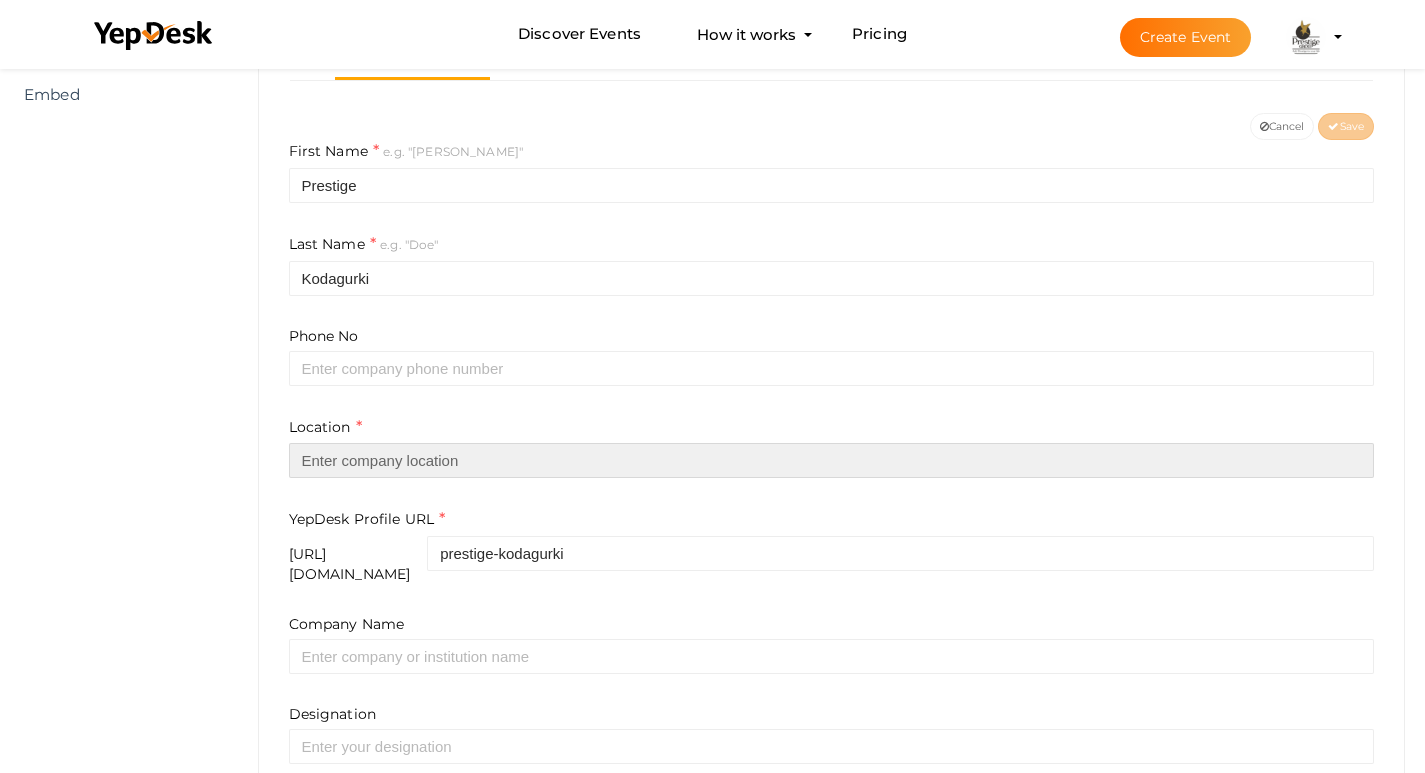 click at bounding box center [832, 460] 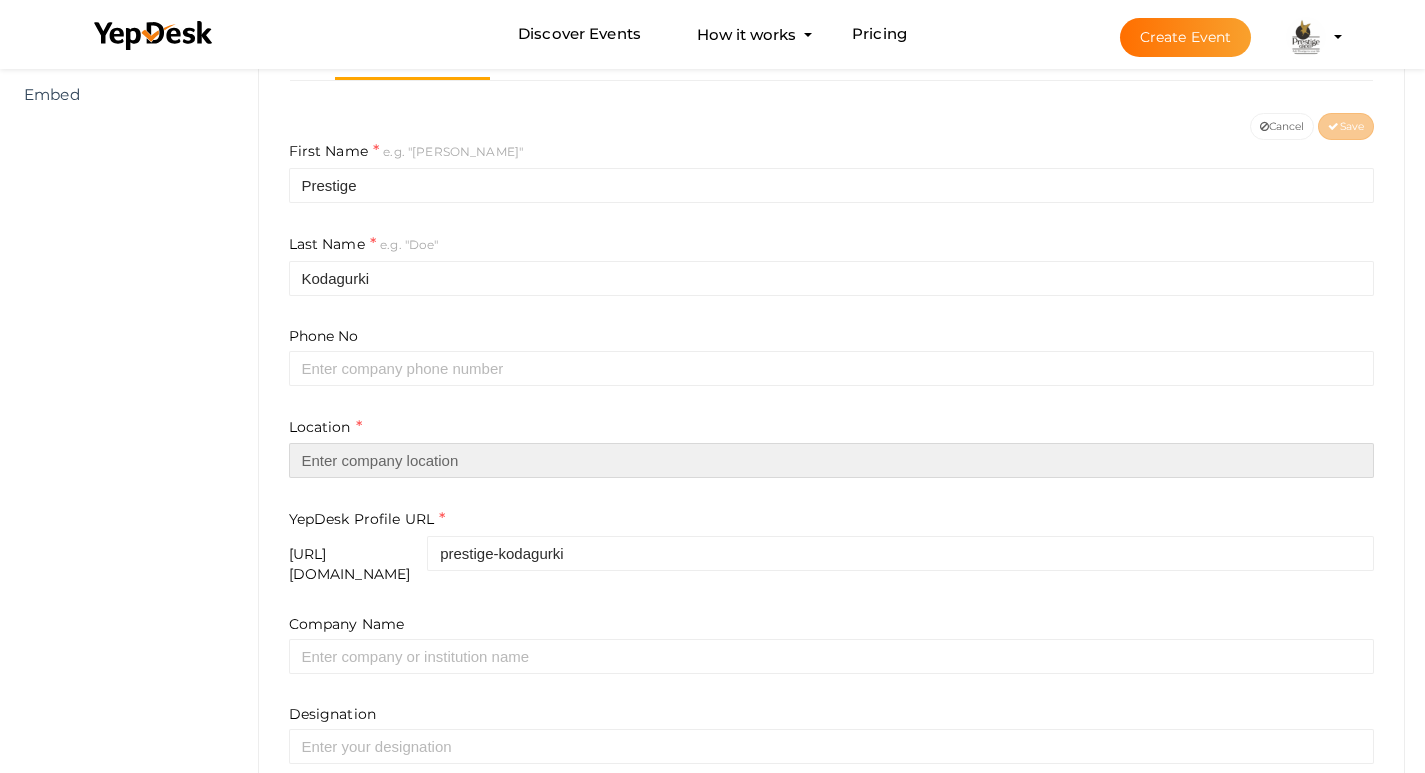 paste on "Devanahalli, [GEOGRAPHIC_DATA]" 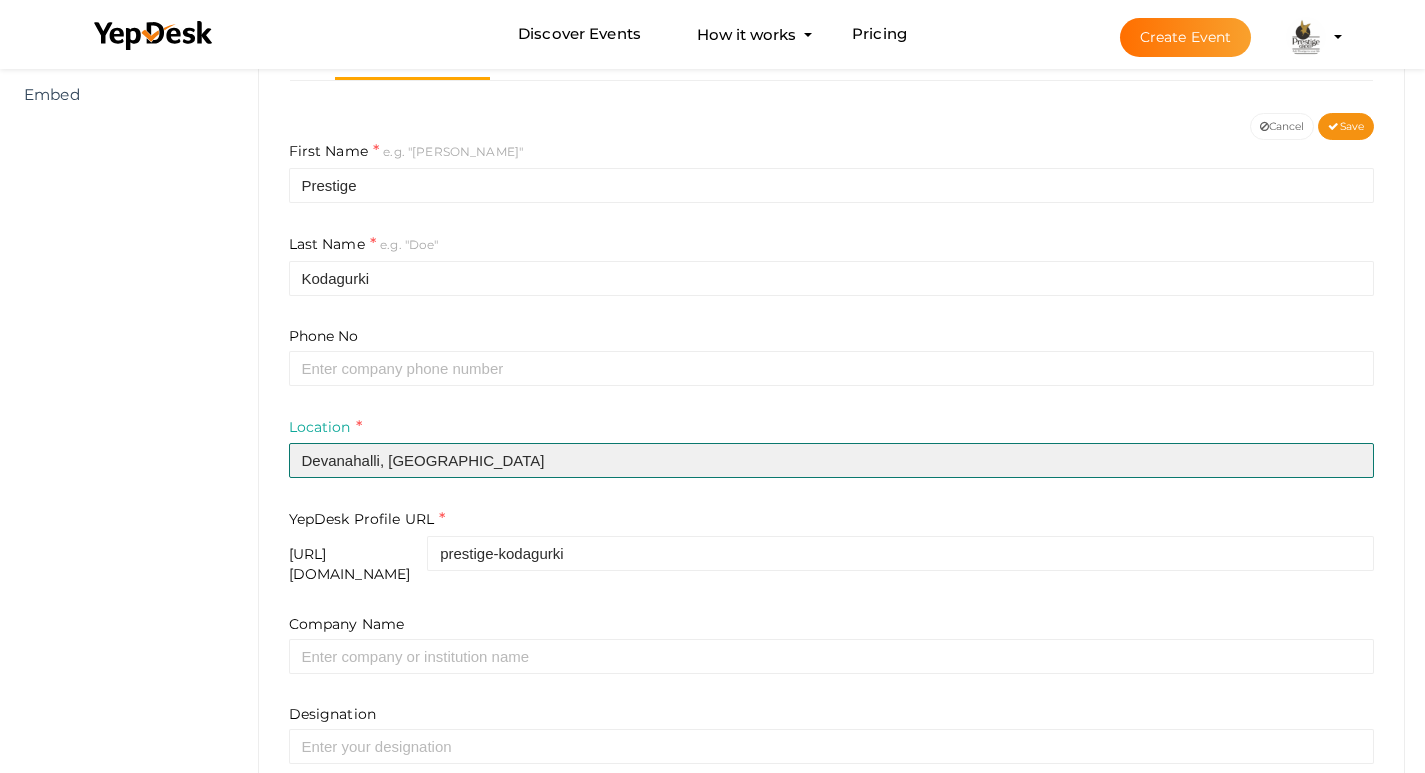 type on "Devanahalli, [GEOGRAPHIC_DATA]" 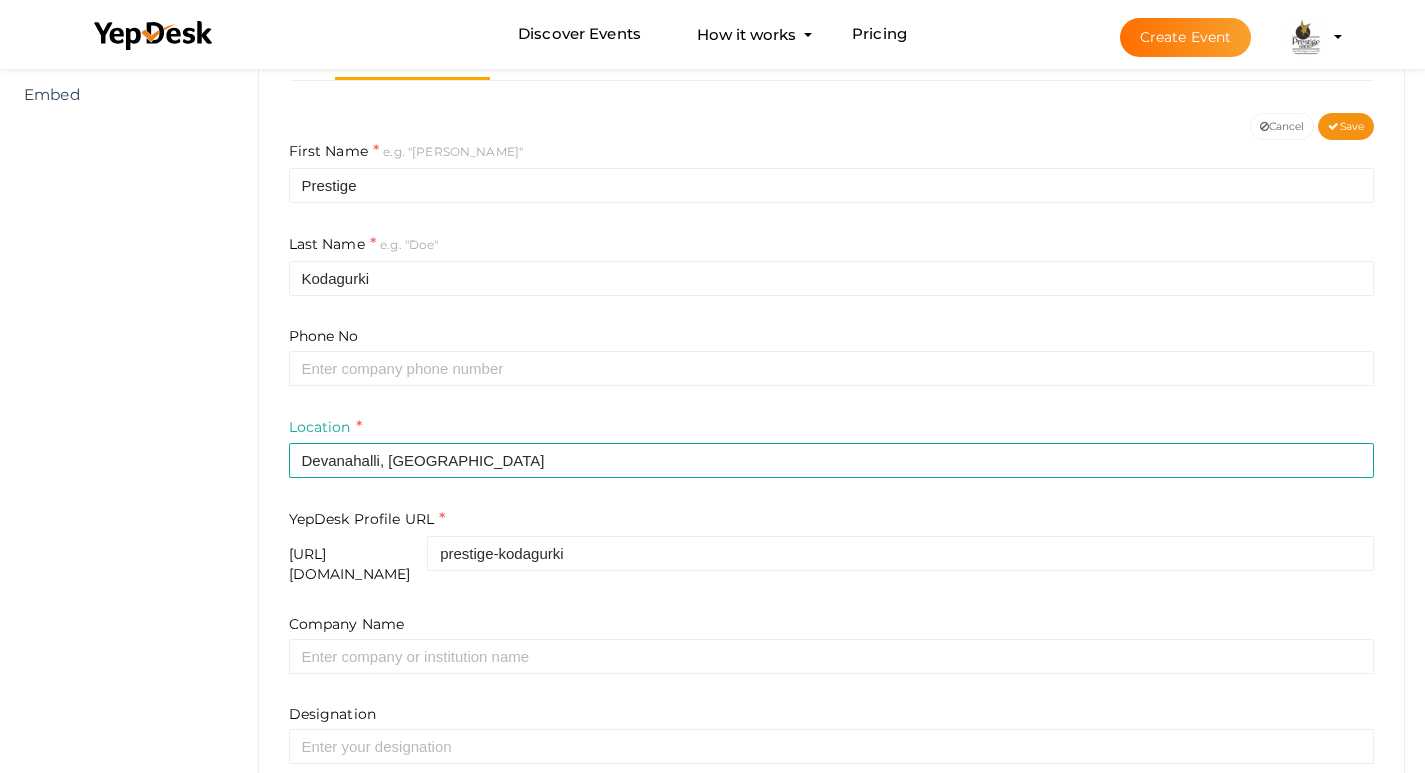 click on "Discover Events
How it works
Powerful Registration / Ticketing
Start selling your tickets in minutes
Pricing
Create Event" at bounding box center (712, -14) 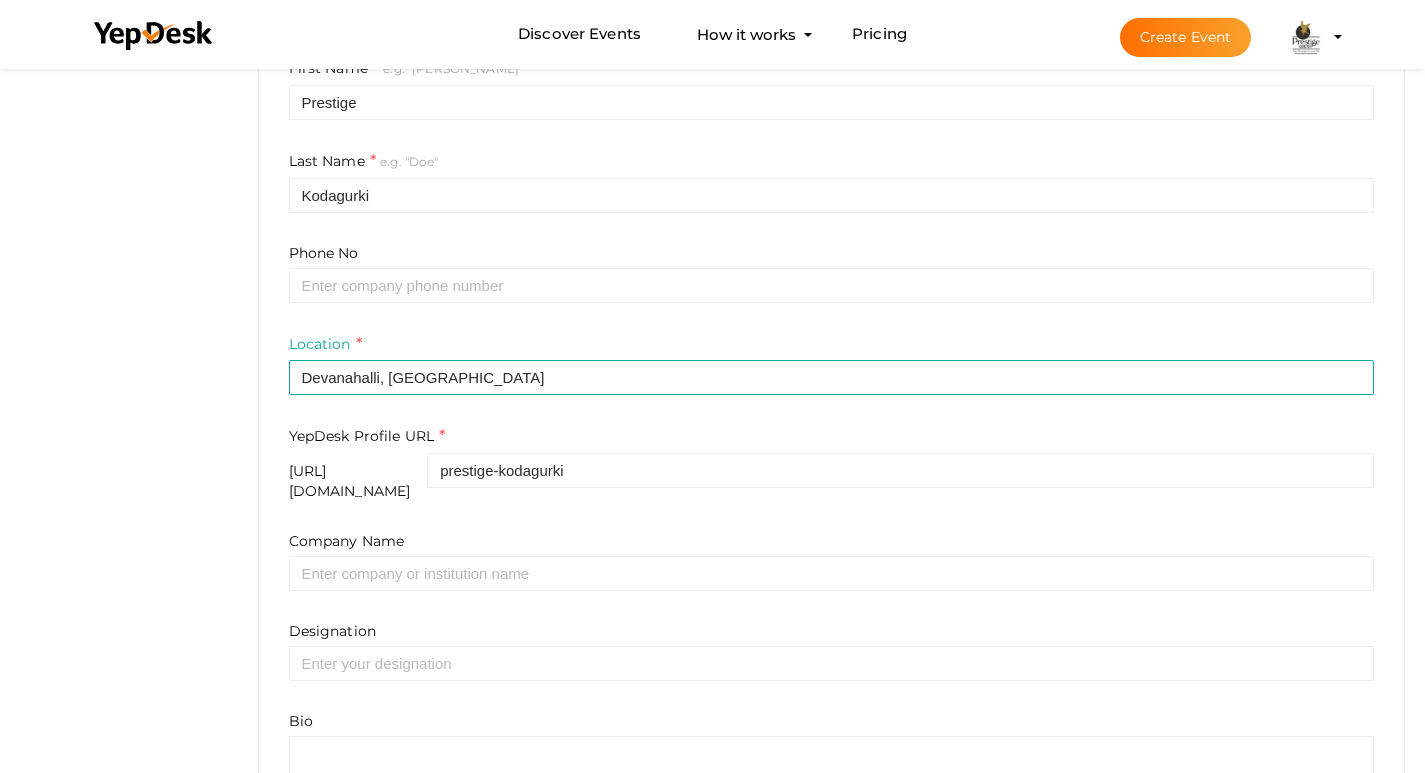 scroll, scrollTop: 600, scrollLeft: 0, axis: vertical 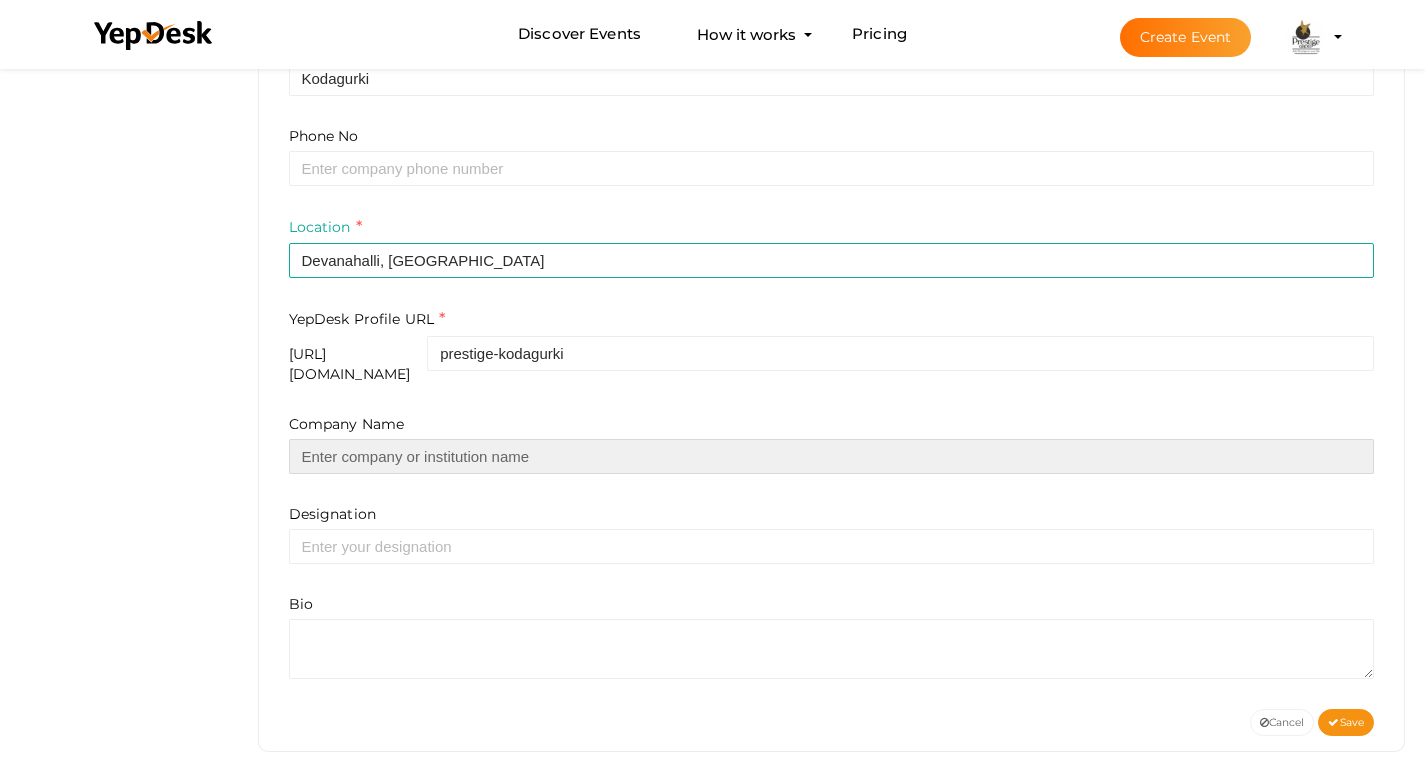 click at bounding box center (832, 456) 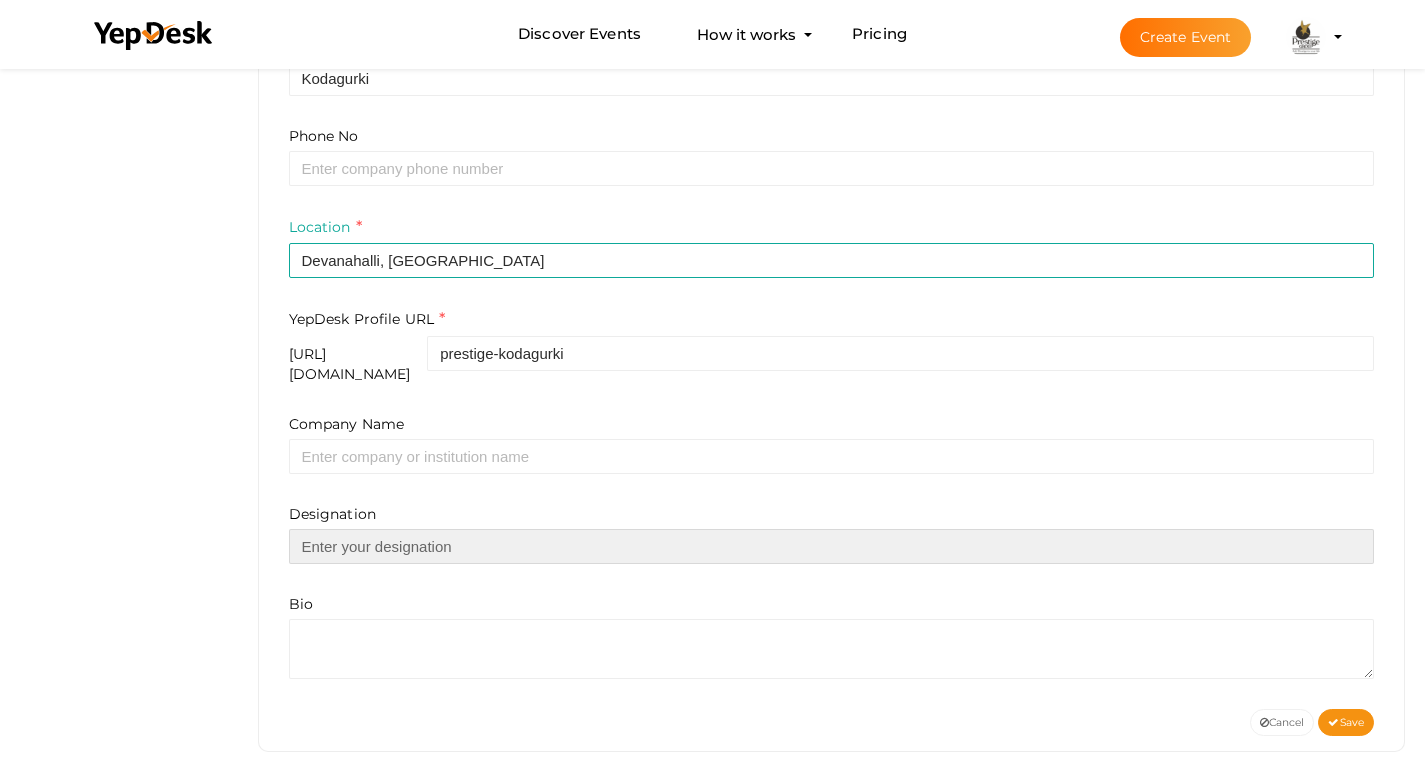 click at bounding box center [832, 546] 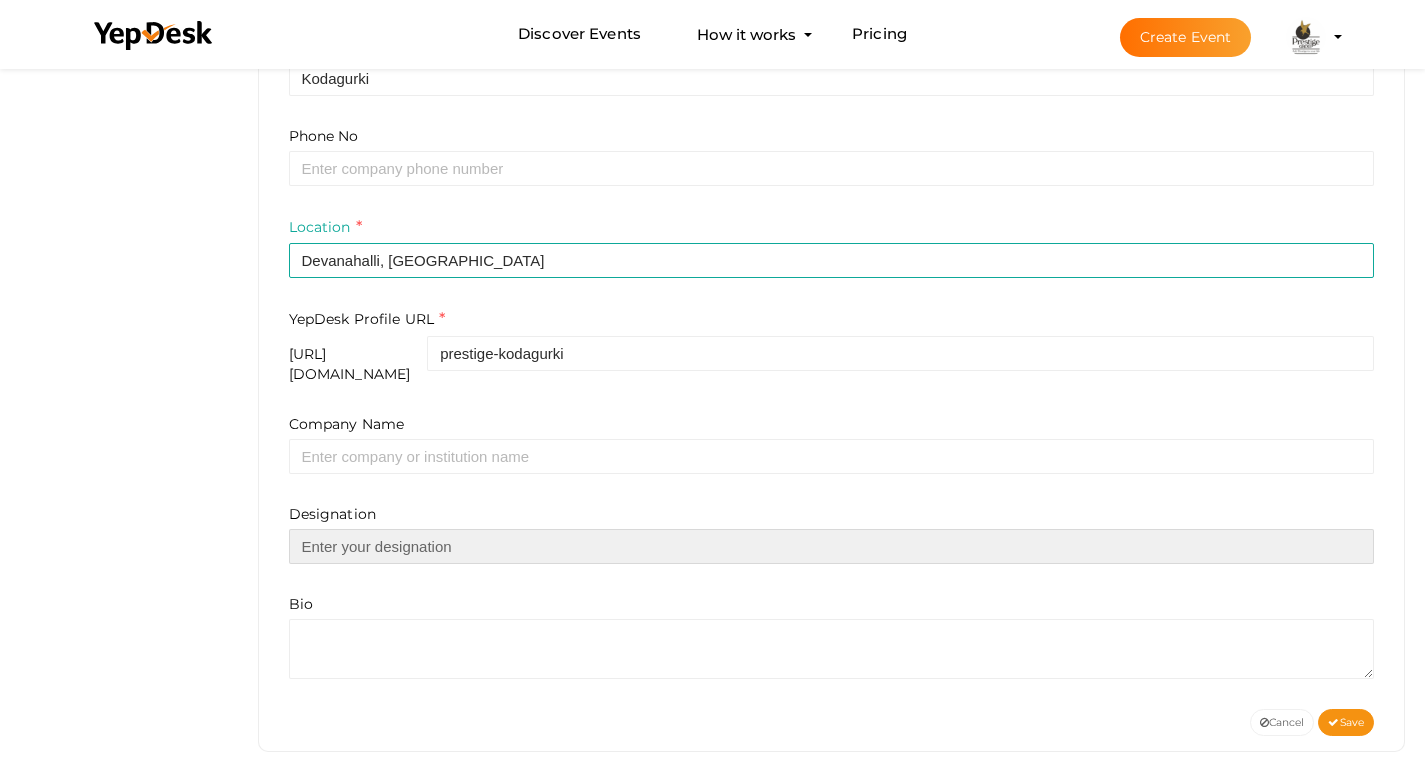 paste on "Located in Devanahalli, Prestige Kodagurki brings a blend of luxury, nature, and connectivity, ideal for families and professionals seeking quality lifestyles." 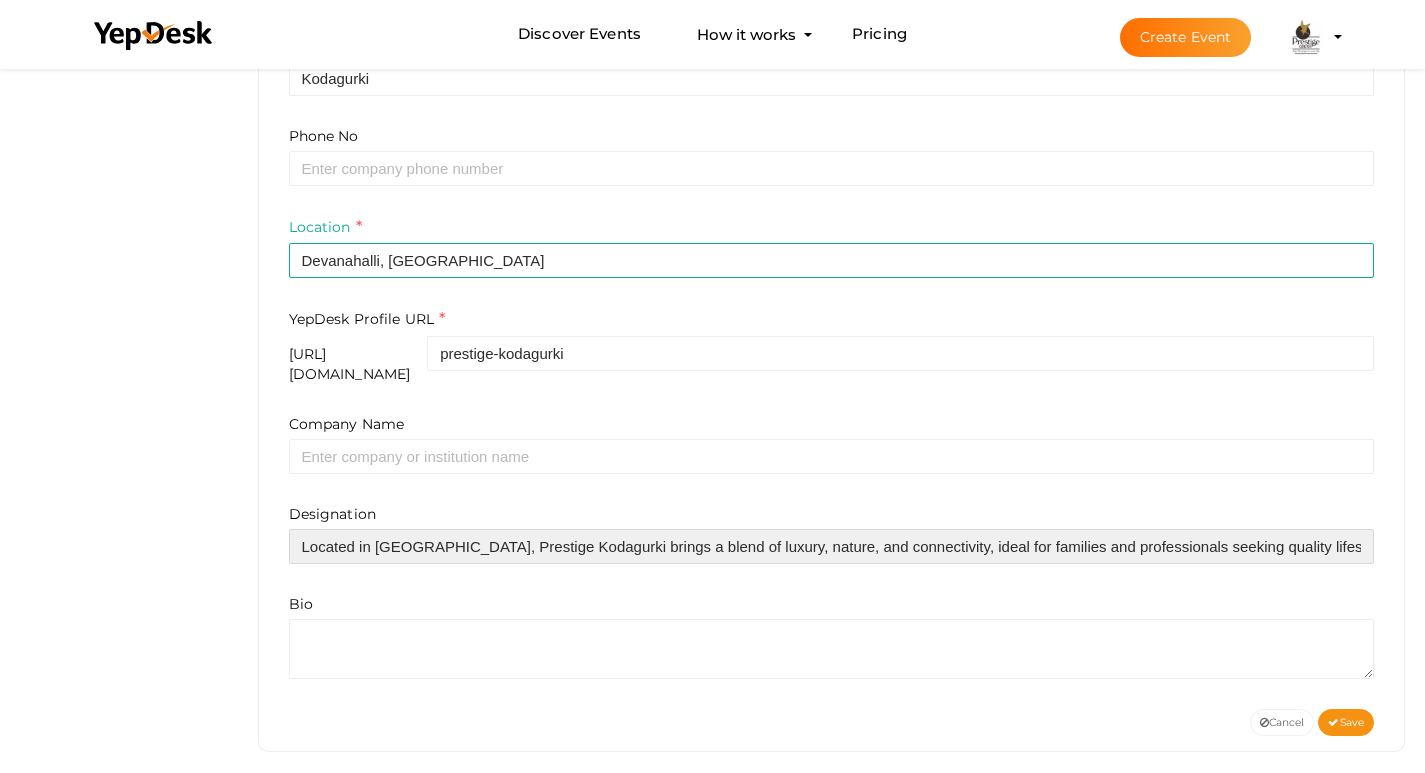 type on "Located in Devanahalli, Prestige Kodagurki brings a blend of luxury, nature, and connectivity, ideal for families and professionals seeking quality lifestyles." 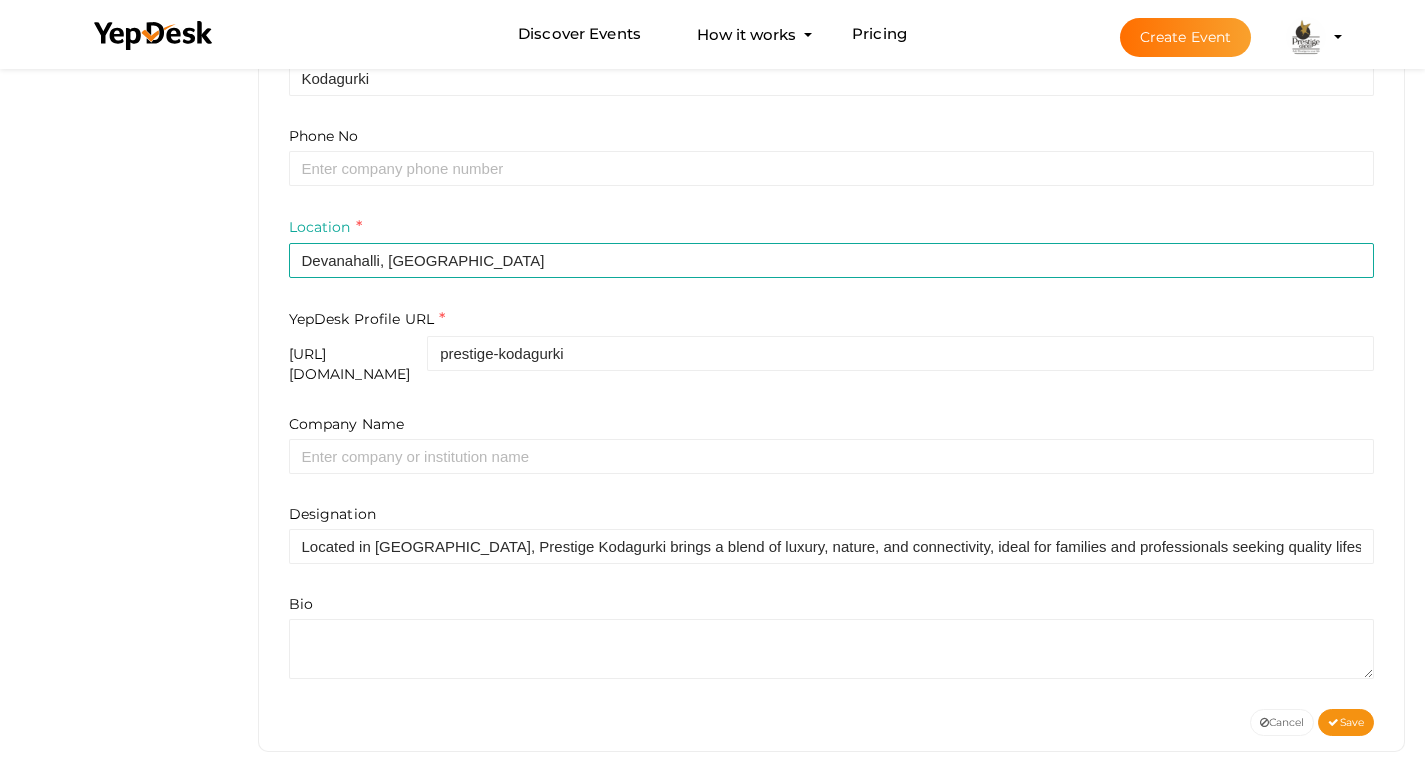 click on "Designation
Located in Devanahalli, Prestige Kodagurki brings a blend of luxury, nature, and connectivity, ideal for families and professionals seeking quality lifestyles." at bounding box center [832, 534] 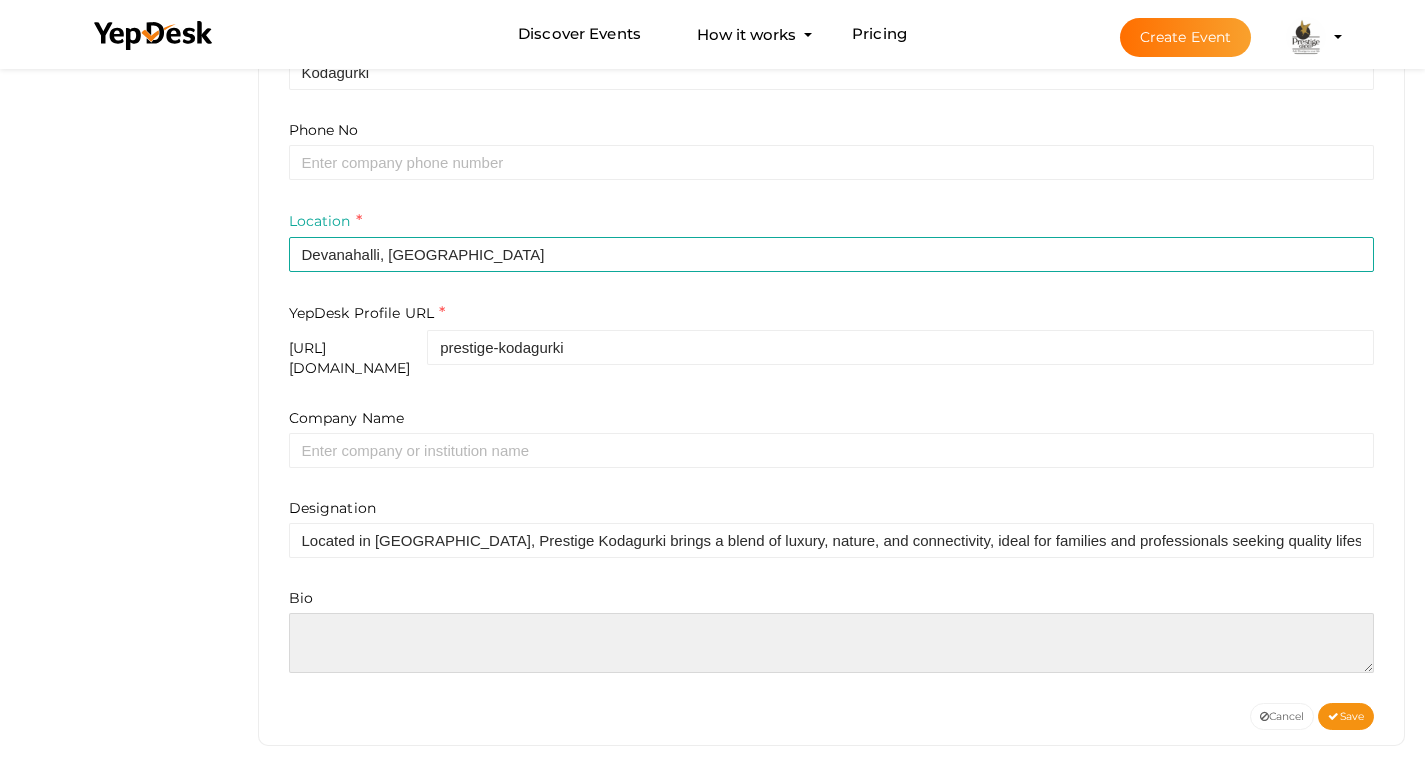 click at bounding box center (832, 643) 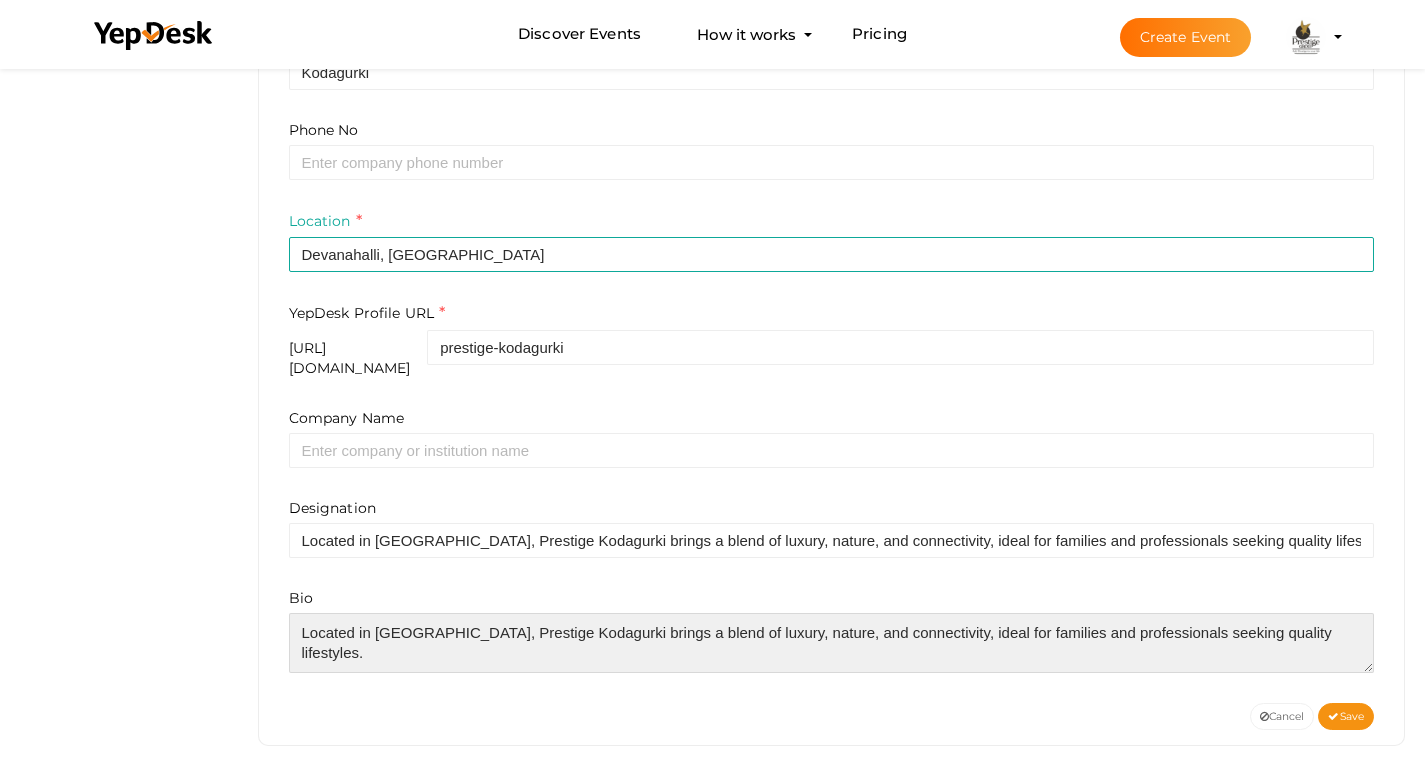 type on "Located in Devanahalli, Prestige Kodagurki brings a blend of luxury, nature, and connectivity, ideal for families and professionals seeking quality lifestyles." 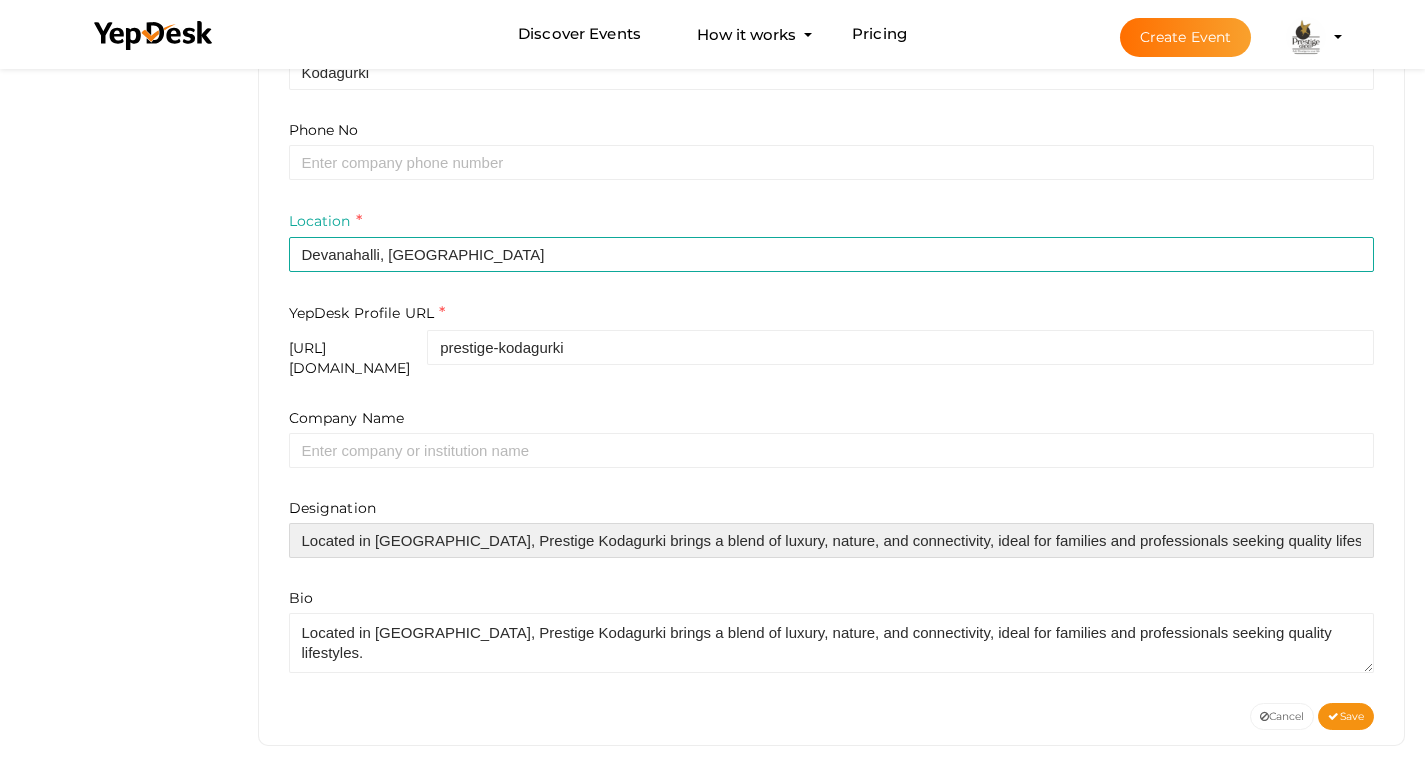 click on "Located in Devanahalli, Prestige Kodagurki brings a blend of luxury, nature, and connectivity, ideal for families and professionals seeking quality lifestyles." at bounding box center [832, 540] 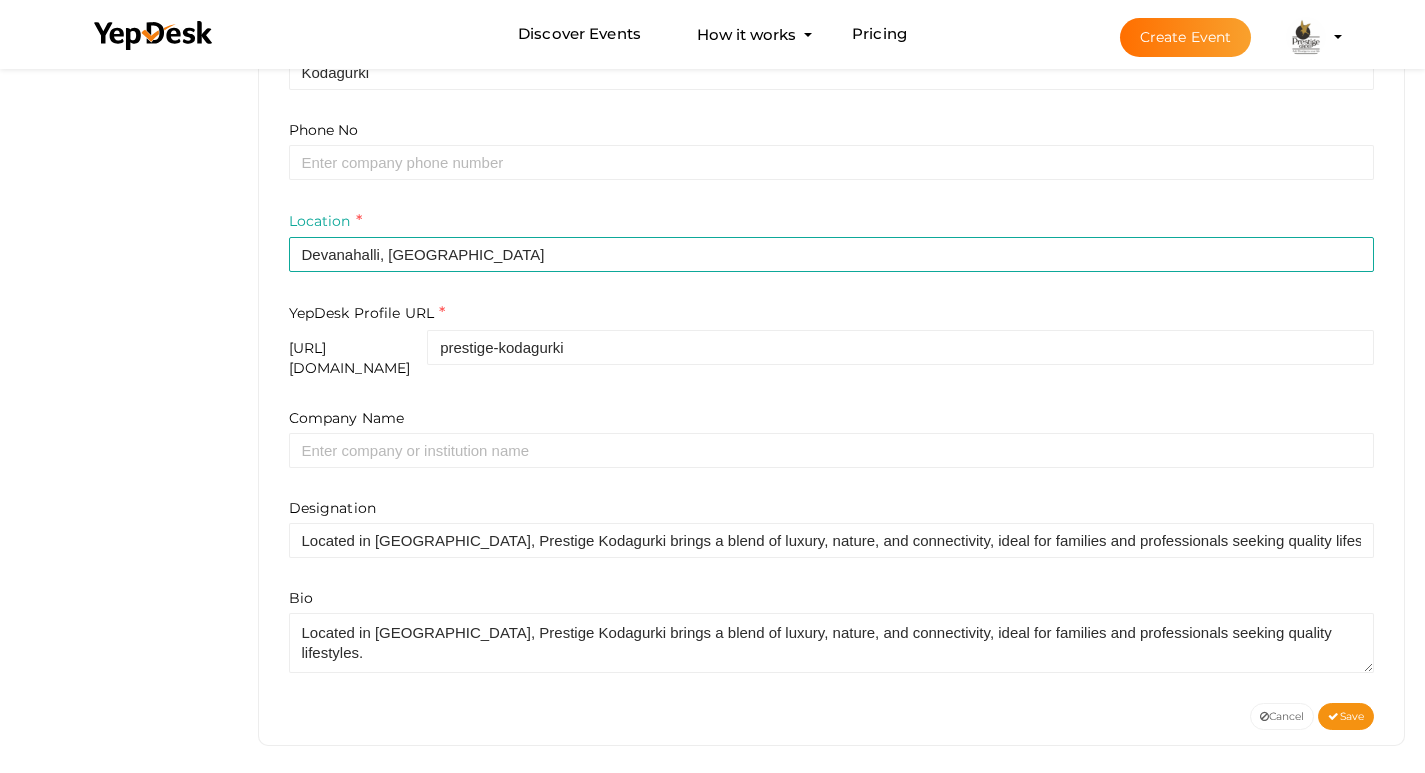 click on "Discover Events
How it works
Powerful Registration / Ticketing
Start selling your tickets in minutes
Pricing
Create Event" at bounding box center [712, -220] 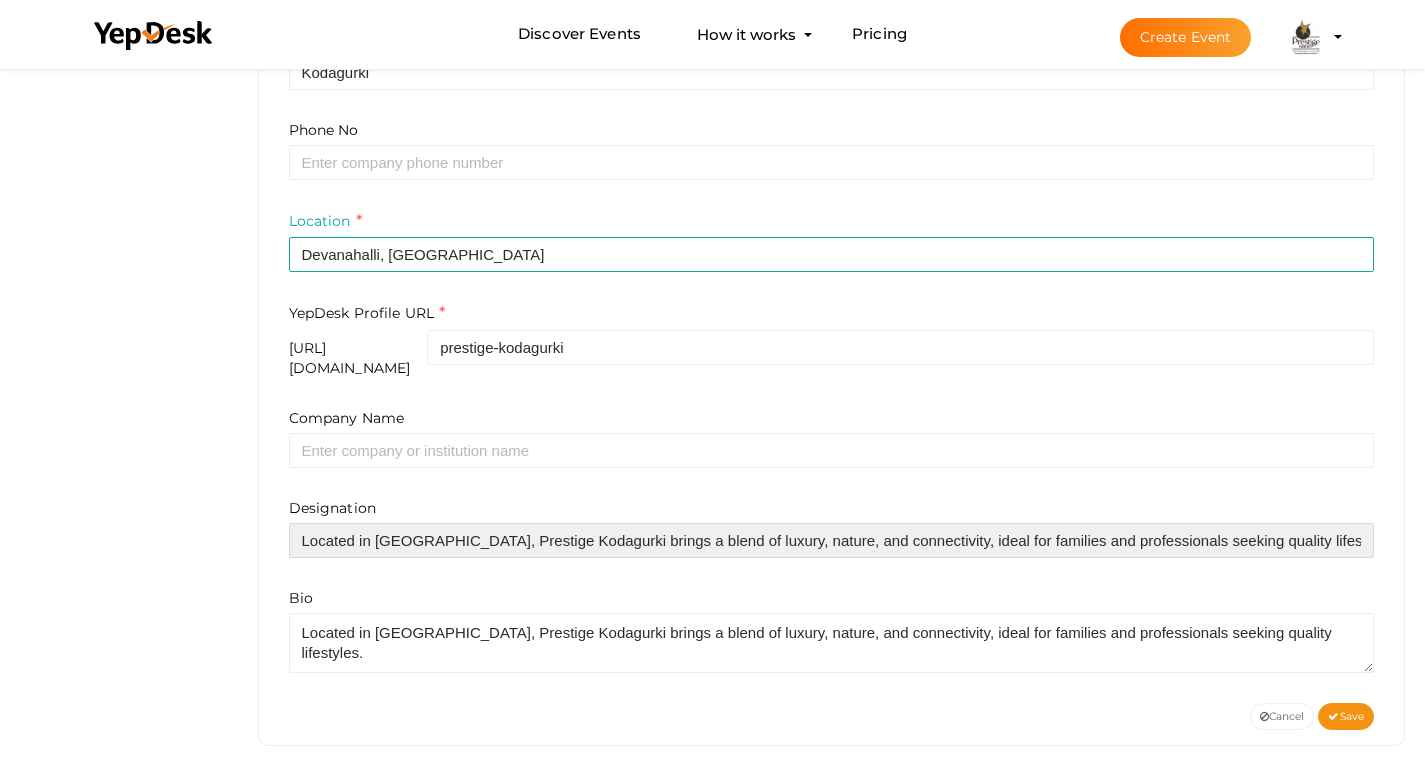 click on "Located in [GEOGRAPHIC_DATA], Prestige Kodagurki brings a blend of luxury, nature, and connectivity, ideal for families and professionals seeking quality lifestyles." at bounding box center (832, 540) 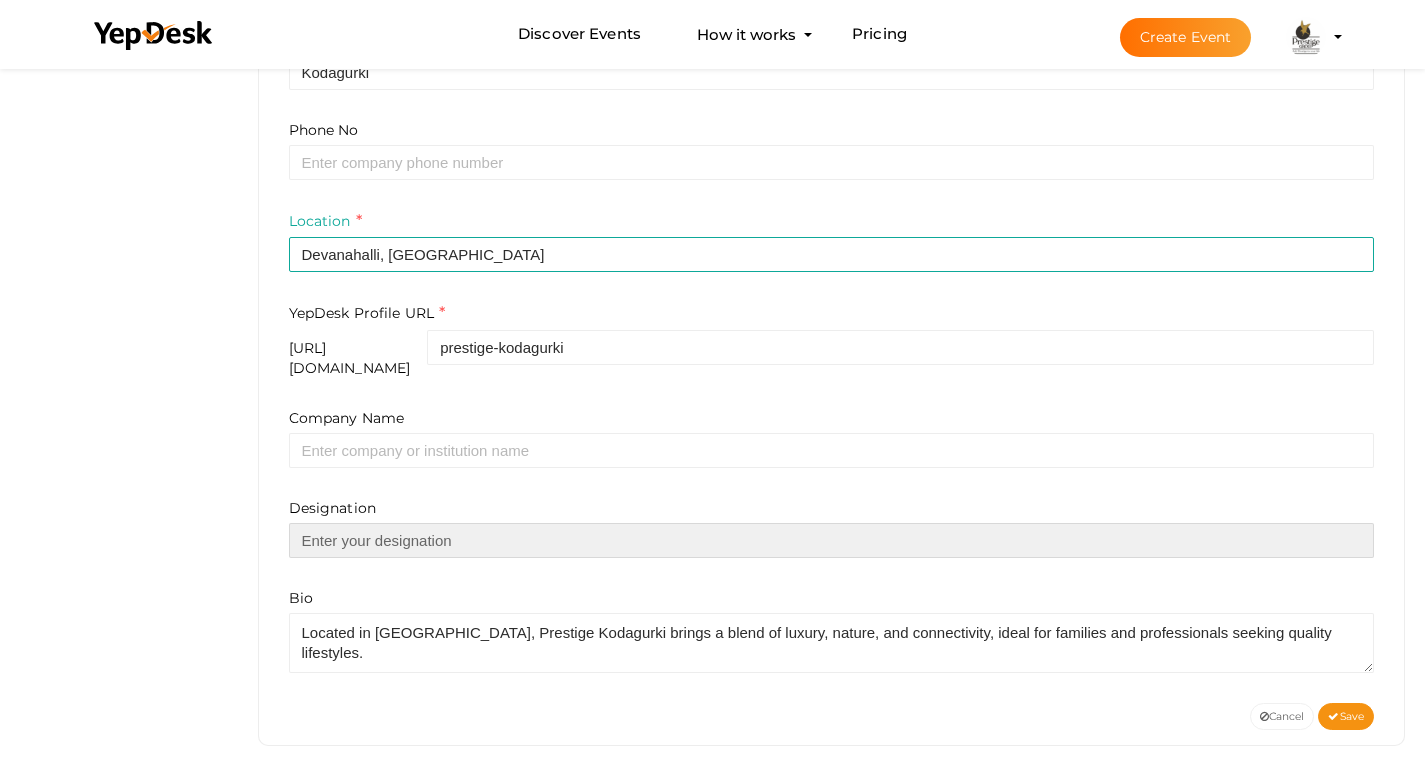 type 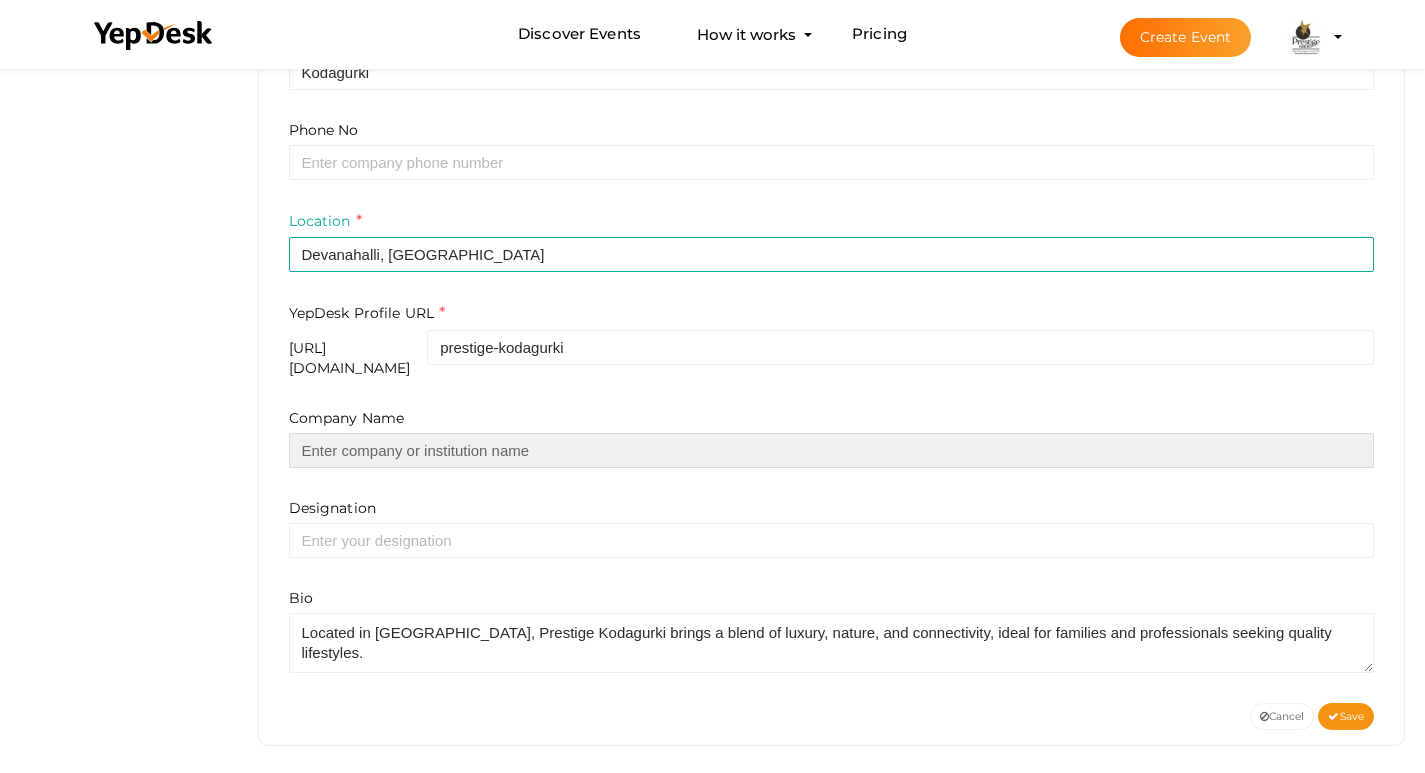 click at bounding box center (832, 450) 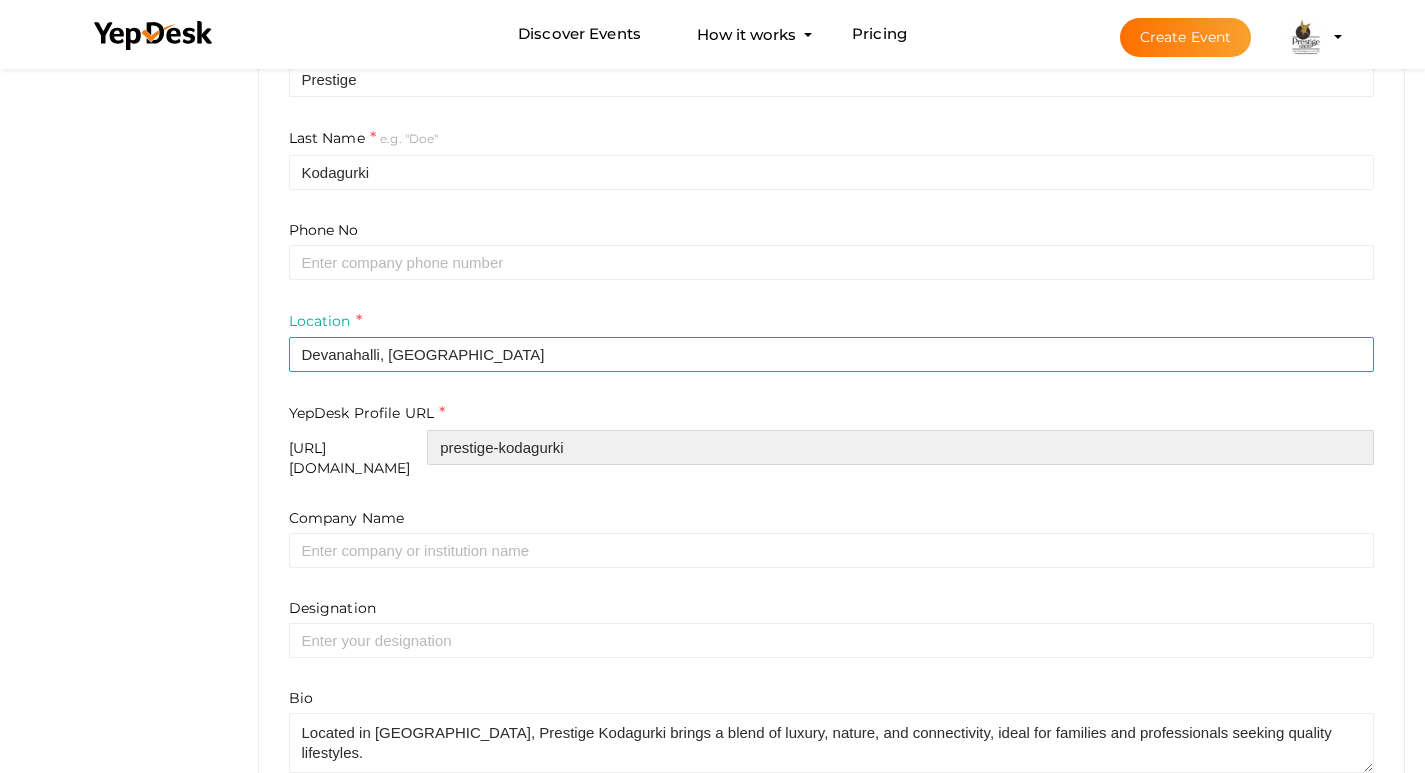 drag, startPoint x: 732, startPoint y: 455, endPoint x: 32, endPoint y: 453, distance: 700.00287 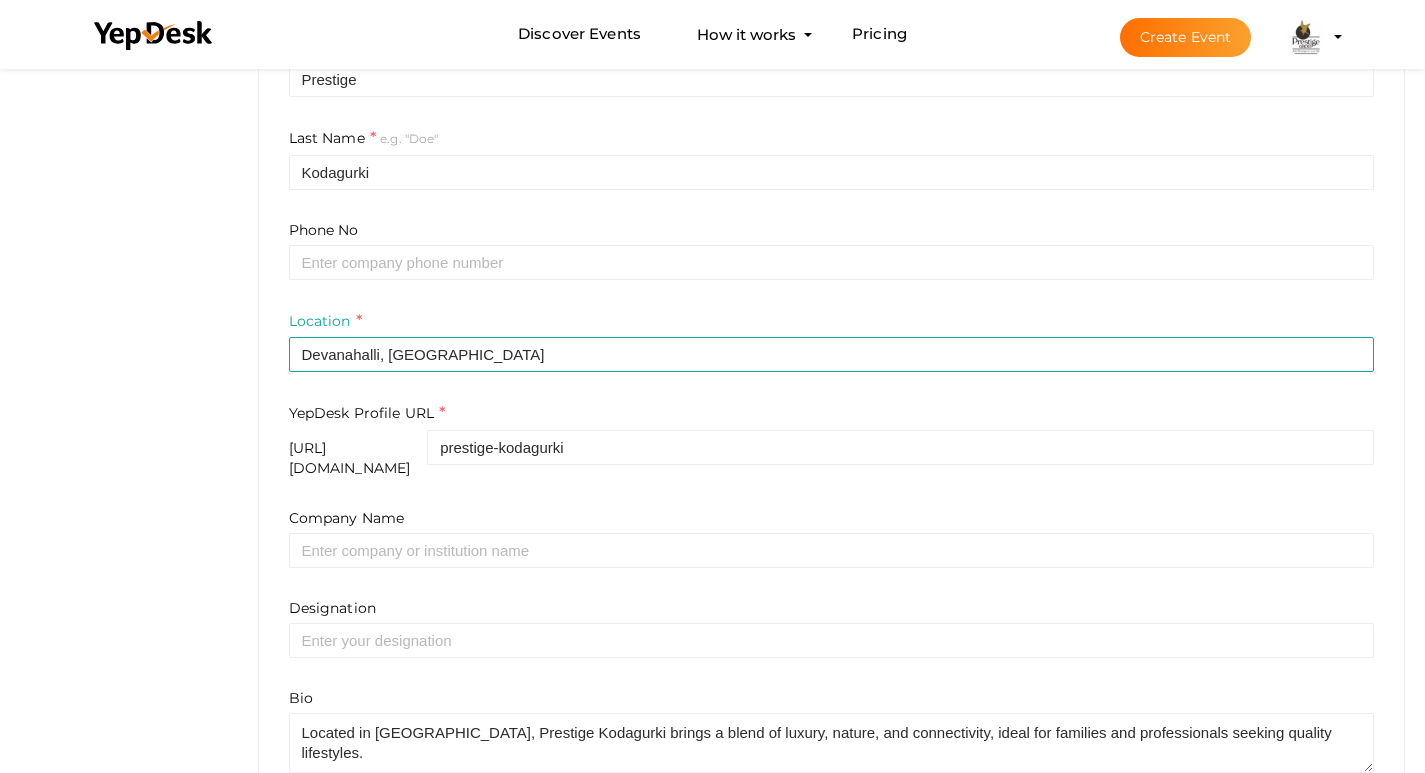 click on "First Name
e.g. "John"
Prestige
Last Name
e.g. "Doe"
Kodagurki
Phone No
Location
Devanahalli, Bangalore
YepDesk Profile URL
https://www.yepdesk.com/profile/
prestige-kodagurki
Company Name
Designation
Bio" at bounding box center (832, 403) 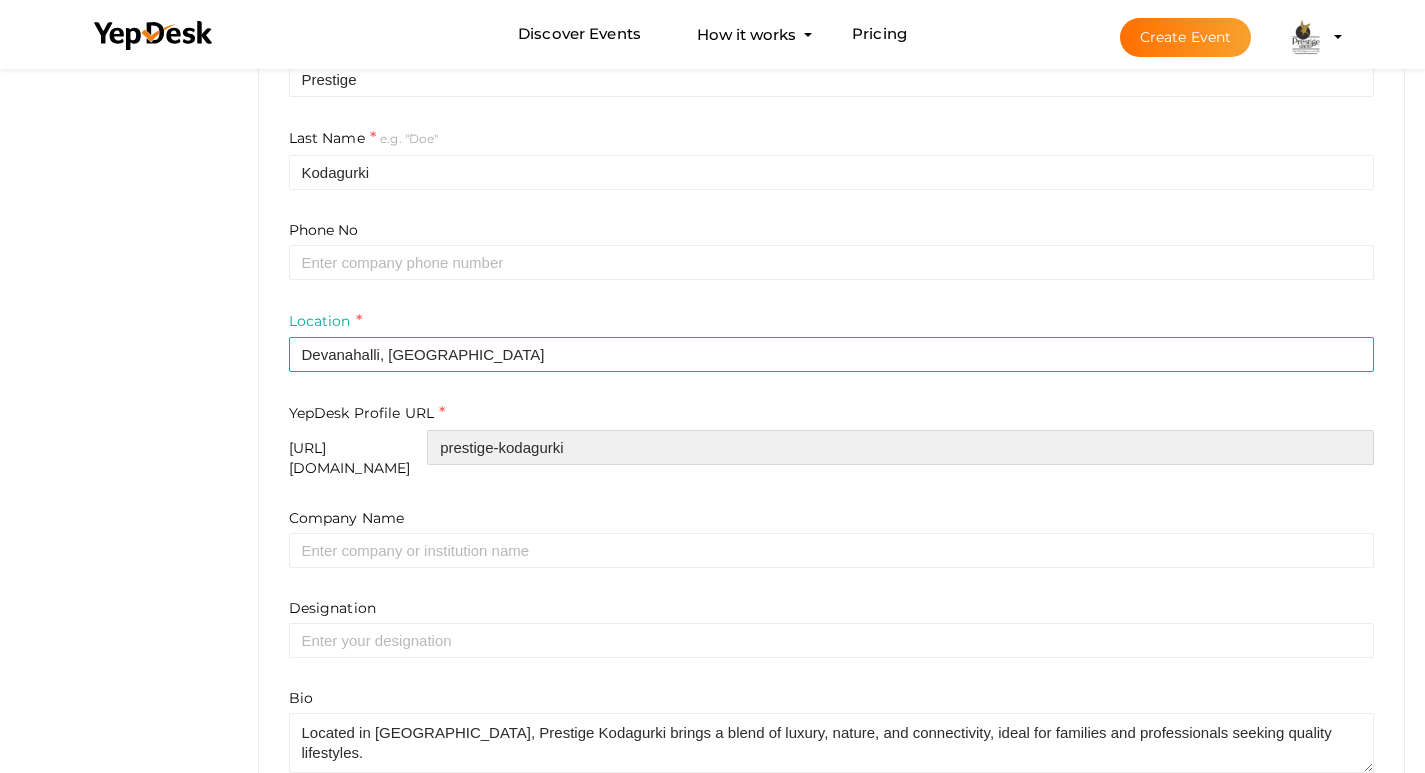 click on "prestige-kodagurki" at bounding box center (900, 447) 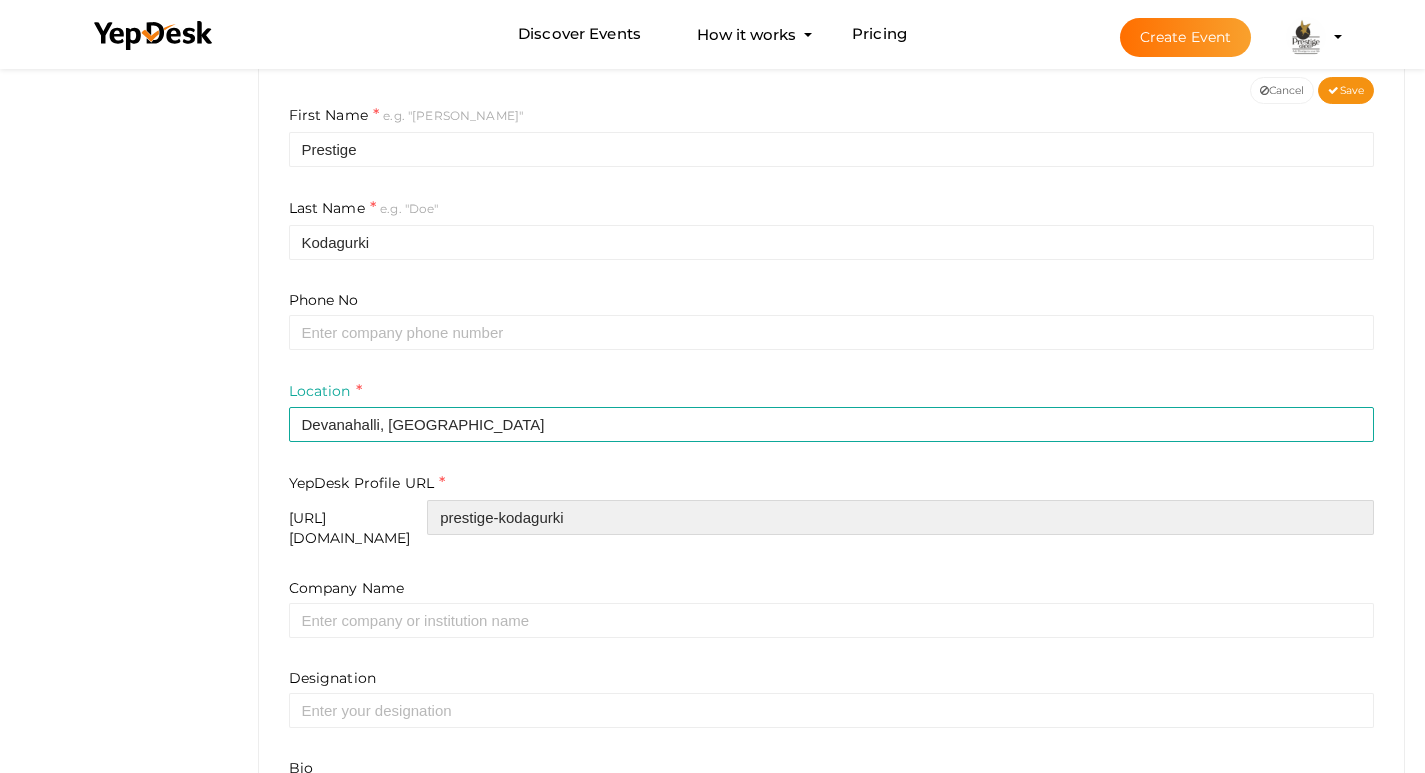 scroll, scrollTop: 406, scrollLeft: 0, axis: vertical 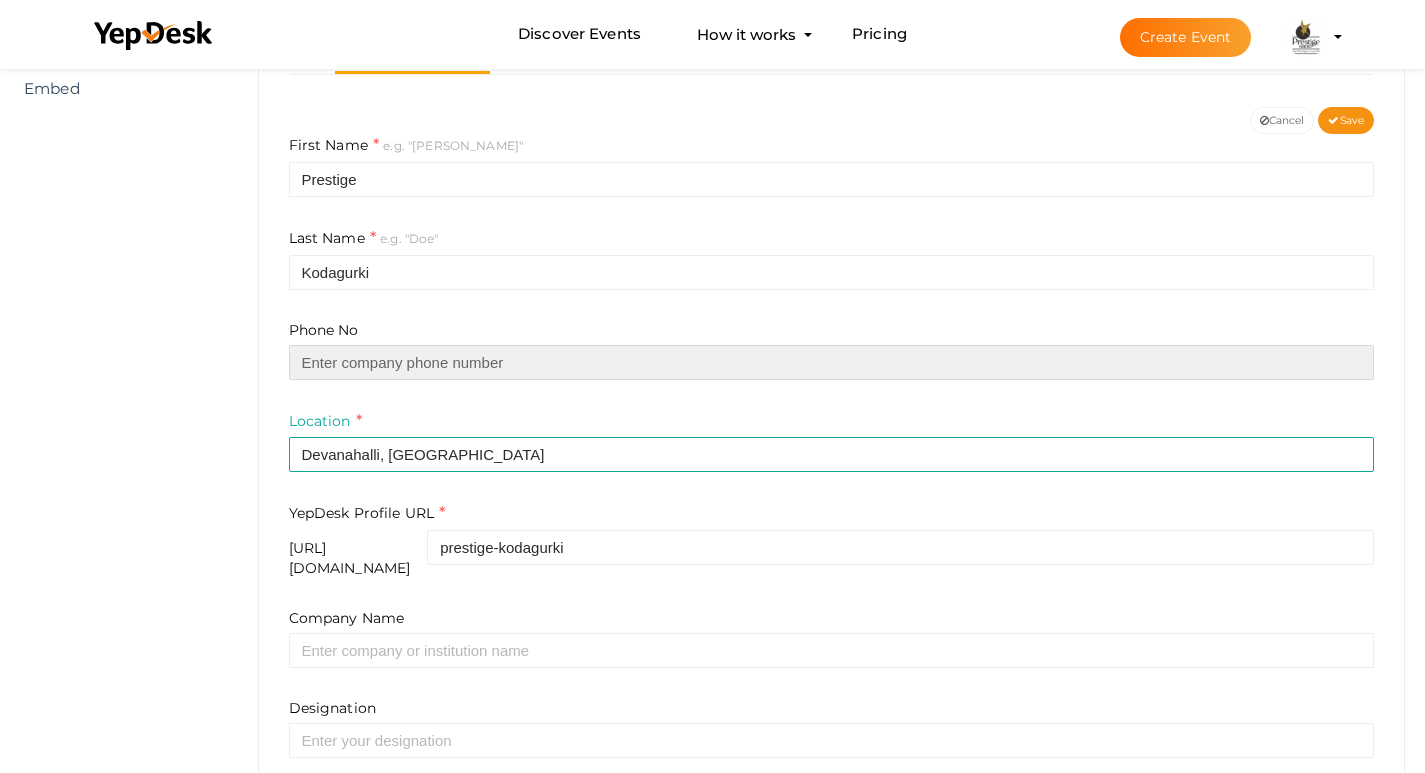 click at bounding box center [832, 362] 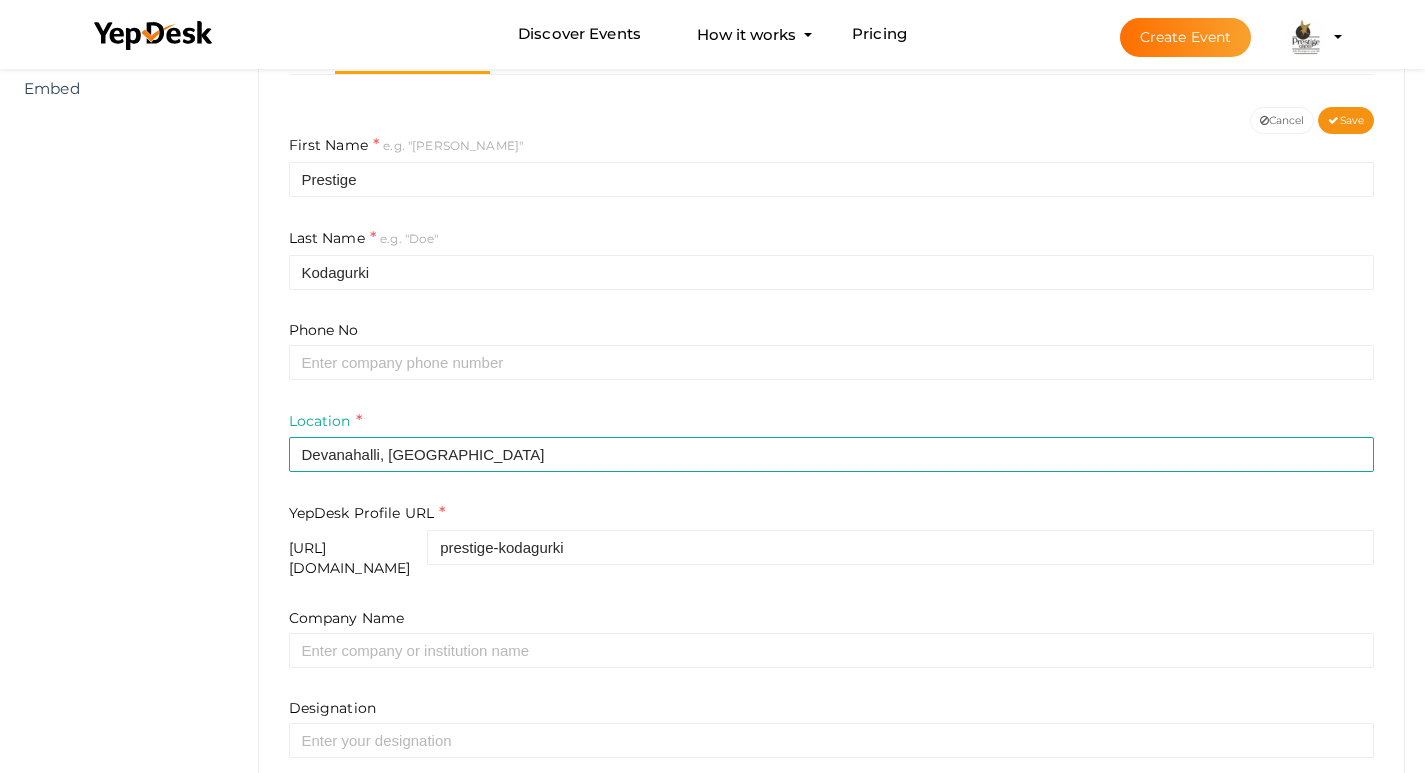 click on "First Name
e.g. "John"
Prestige
Last Name
e.g. "Doe"
Kodagurki
Phone No
Location
Devanahalli, Bangalore
YepDesk Profile URL
https://www.yepdesk.com/profile/
prestige-kodagurki
Company Name
Designation
Bio" at bounding box center (832, 503) 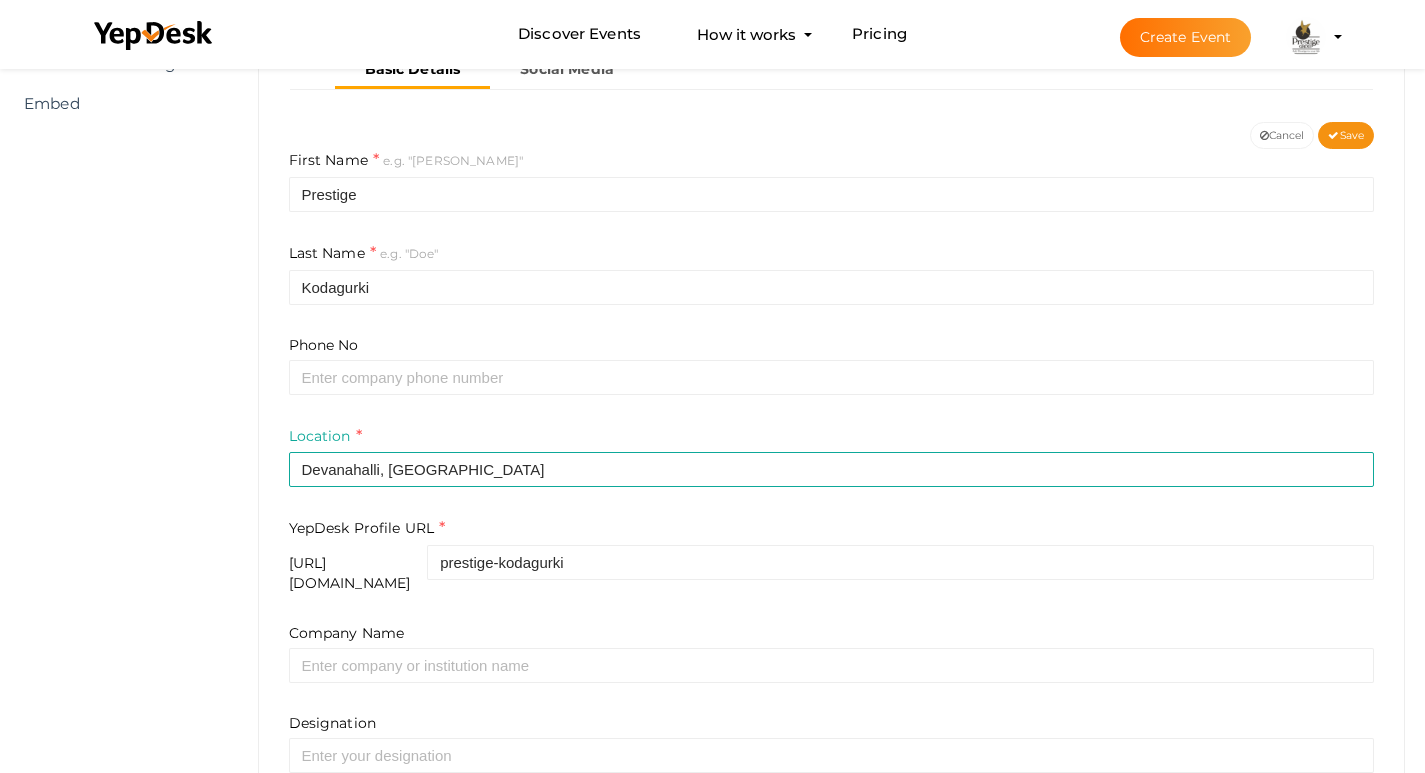 scroll, scrollTop: 606, scrollLeft: 0, axis: vertical 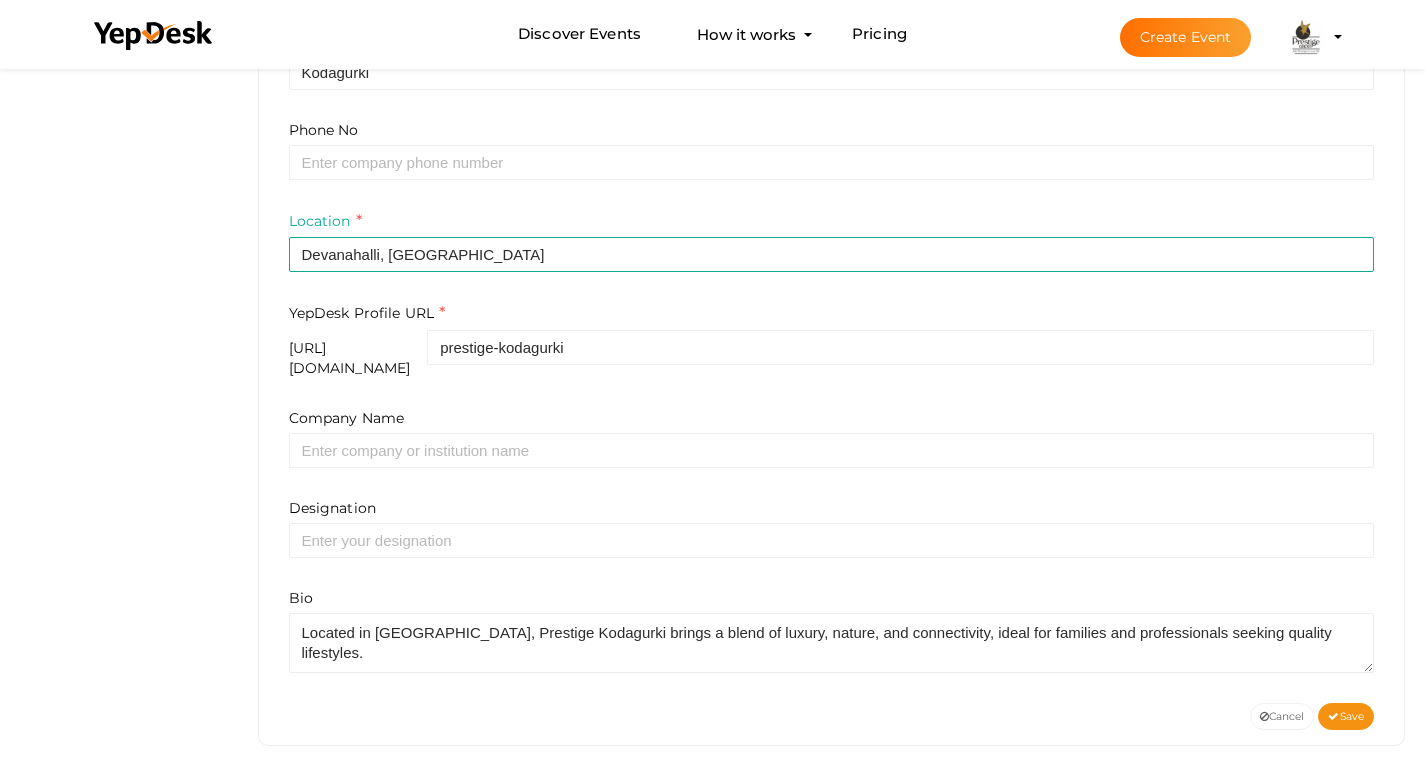 click on "Company Name
Designation
Bio" at bounding box center [832, 540] 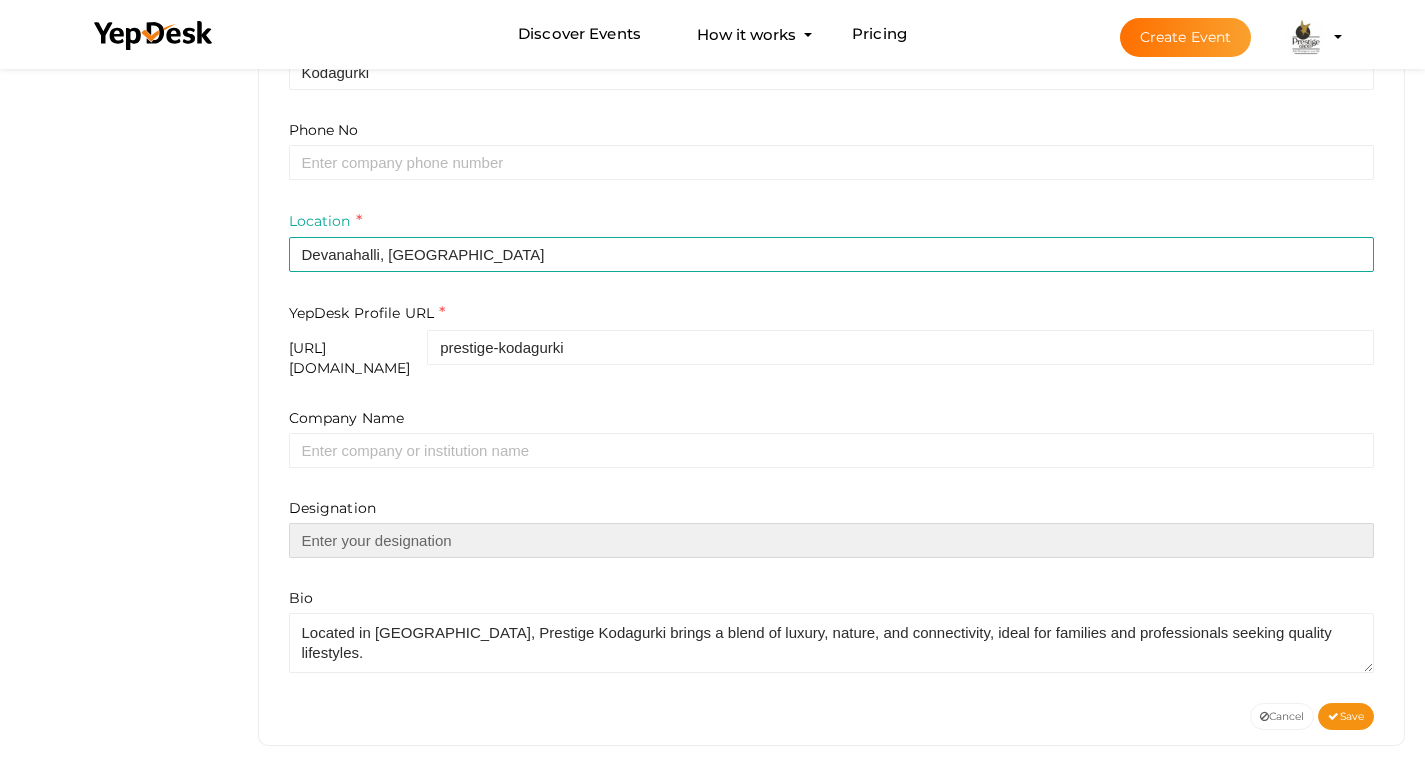 click at bounding box center [832, 540] 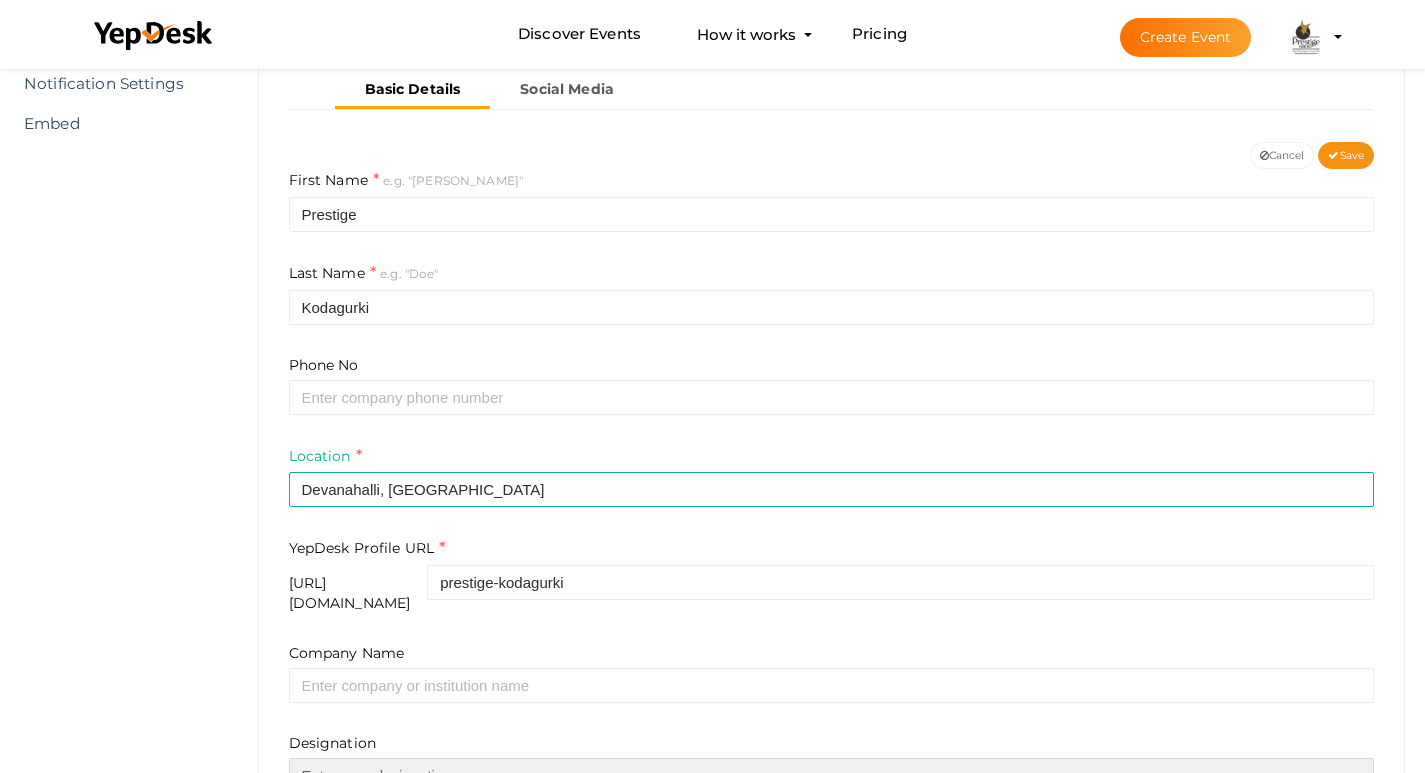 scroll, scrollTop: 206, scrollLeft: 0, axis: vertical 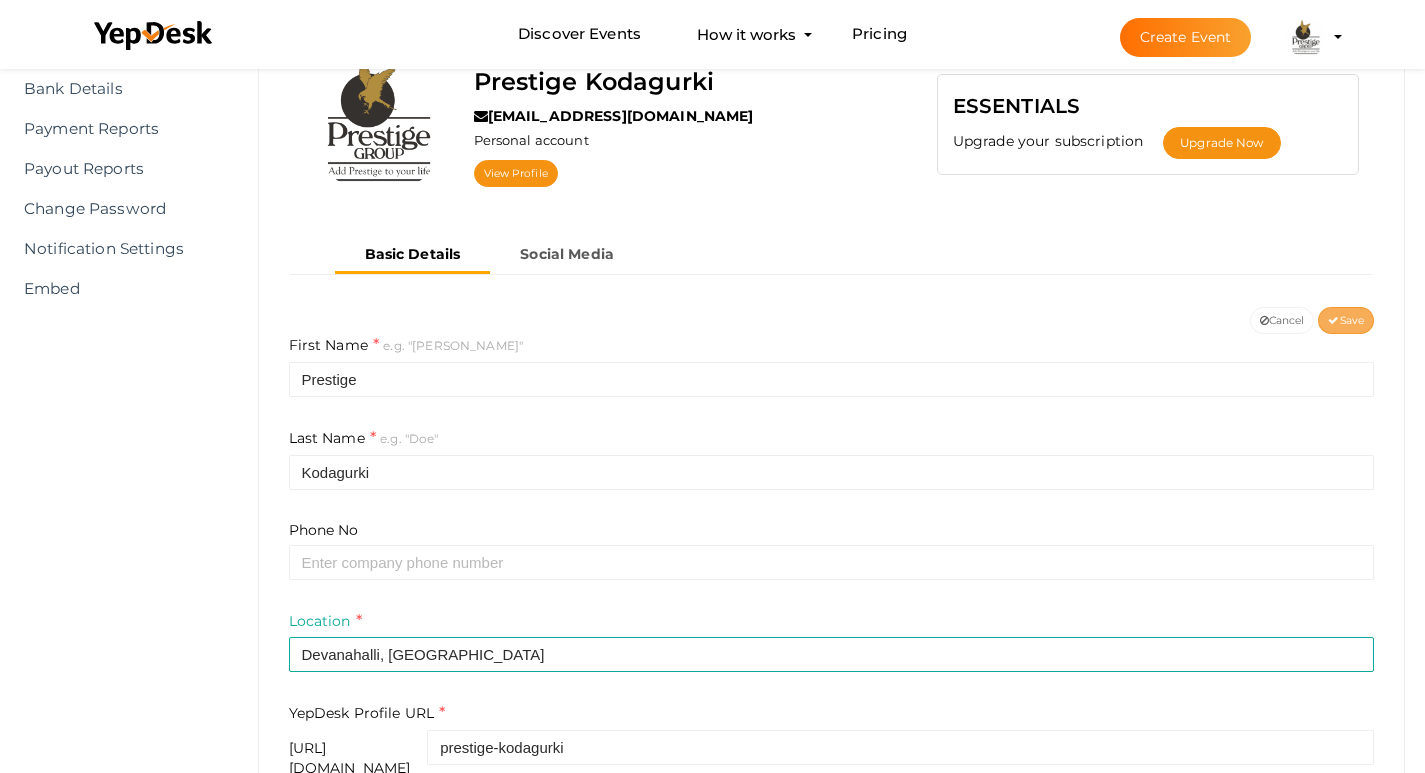 click on "Save" at bounding box center [1346, 320] 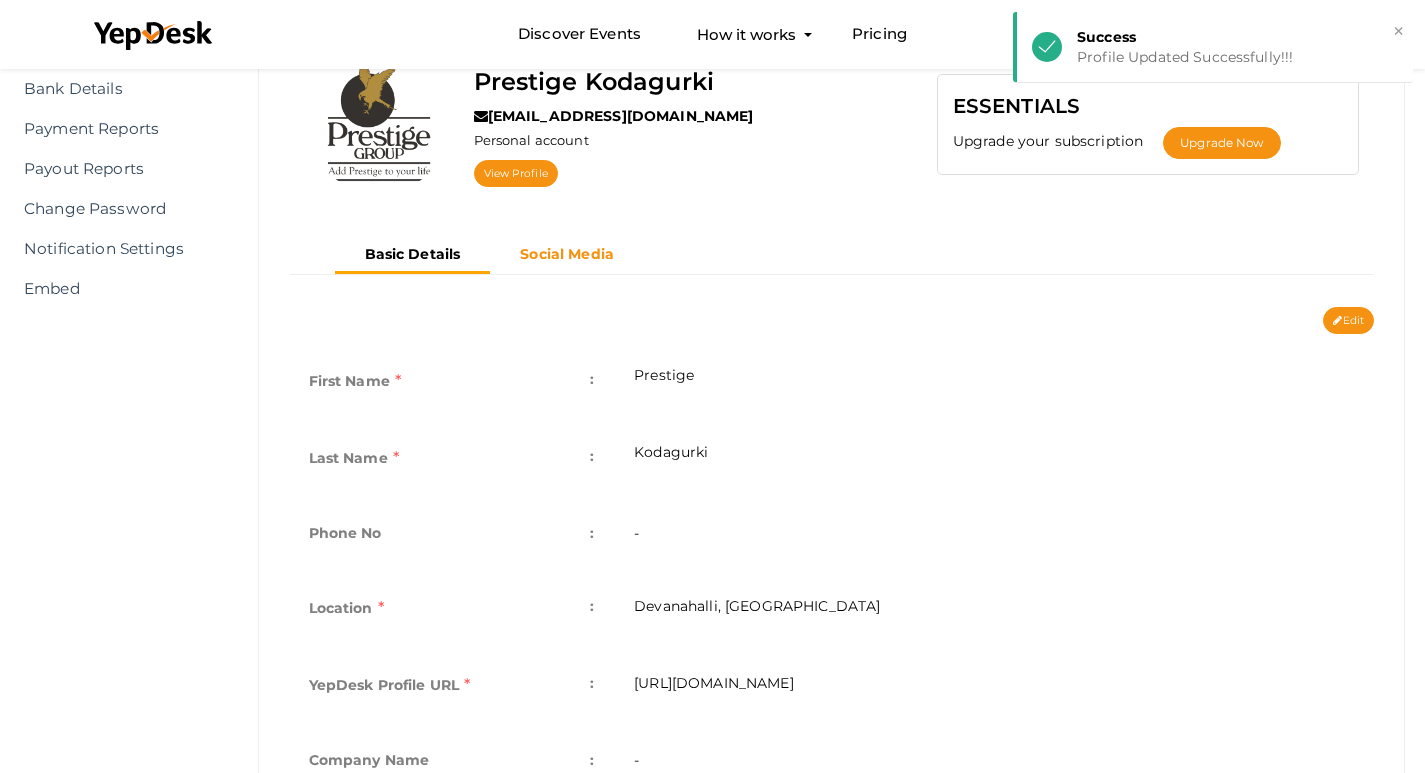 click on "Social Media" at bounding box center [567, 254] 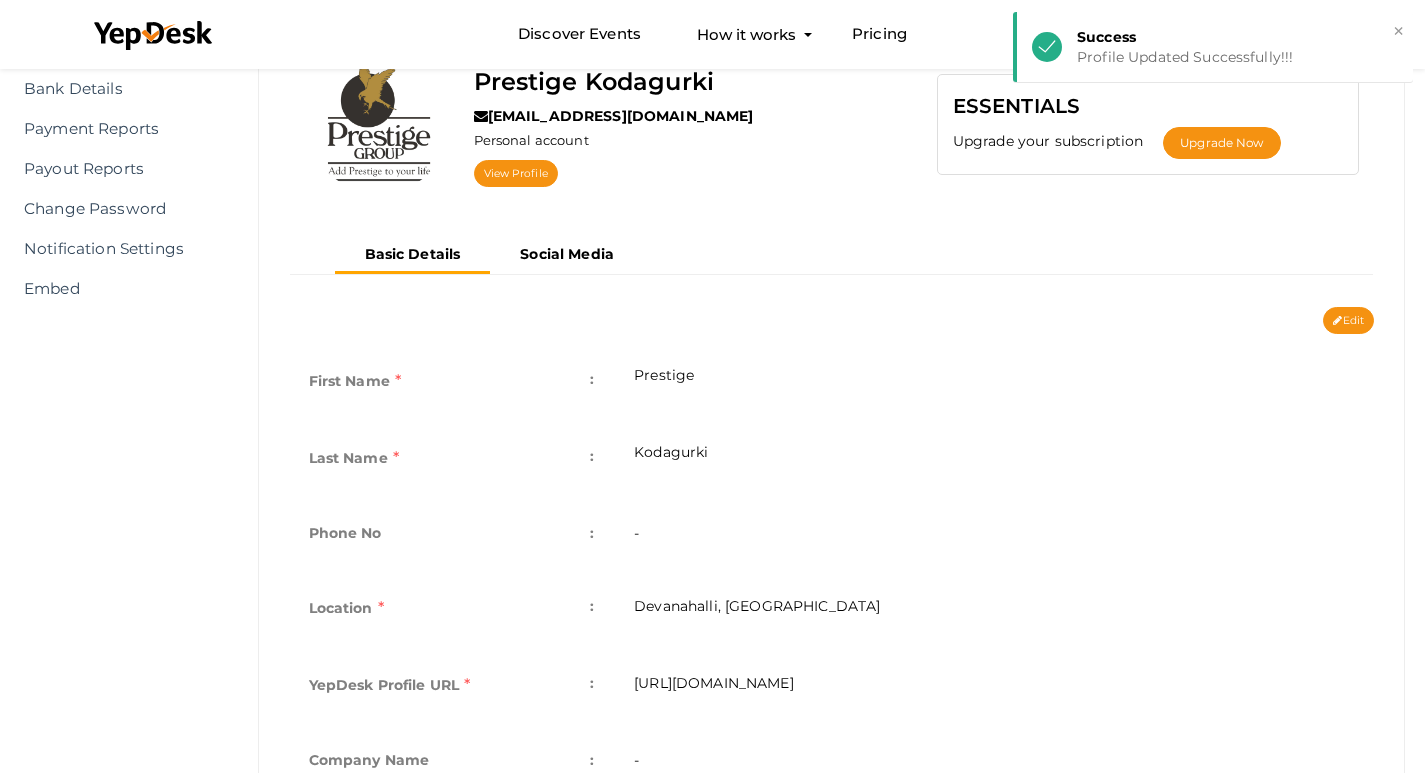 scroll, scrollTop: 25, scrollLeft: 0, axis: vertical 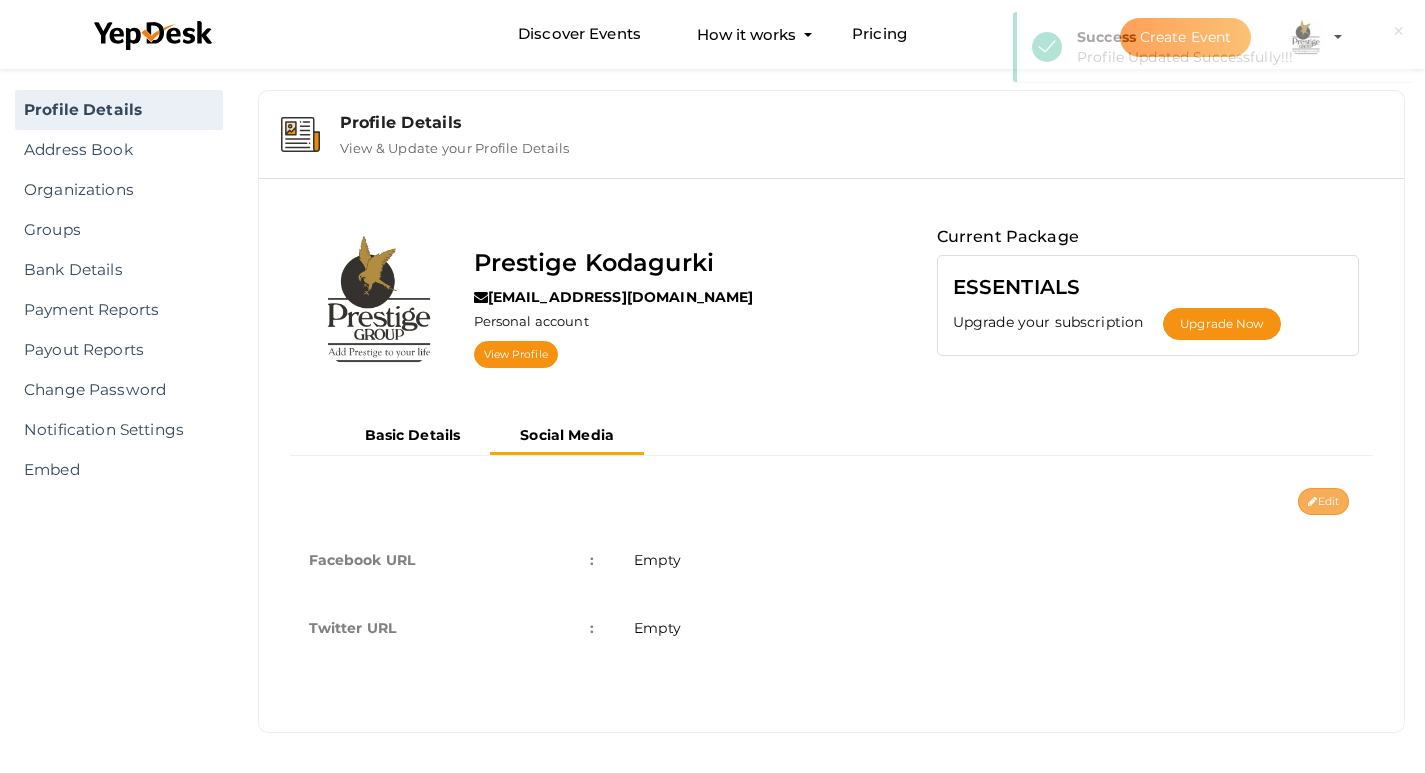 click on "Edit" at bounding box center [1323, 501] 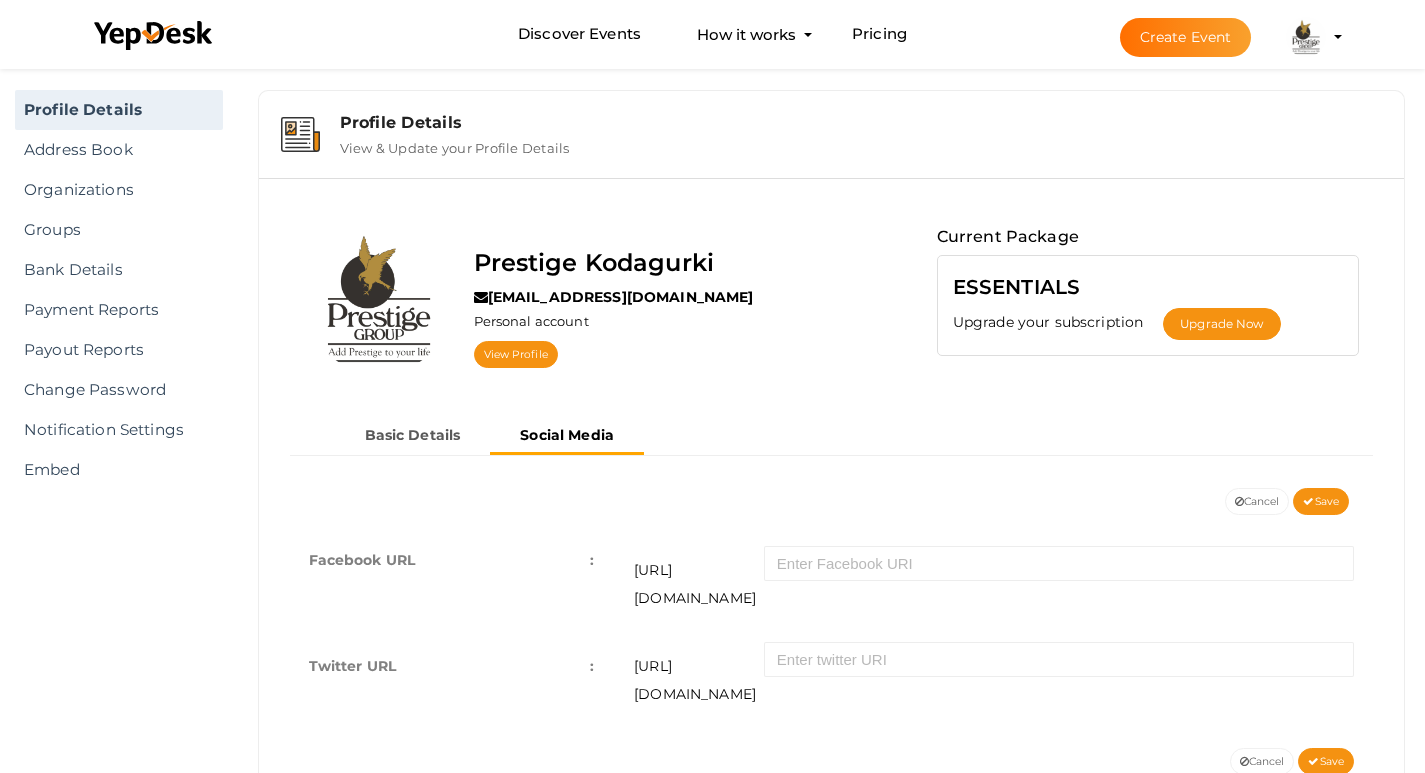 scroll, scrollTop: 62, scrollLeft: 0, axis: vertical 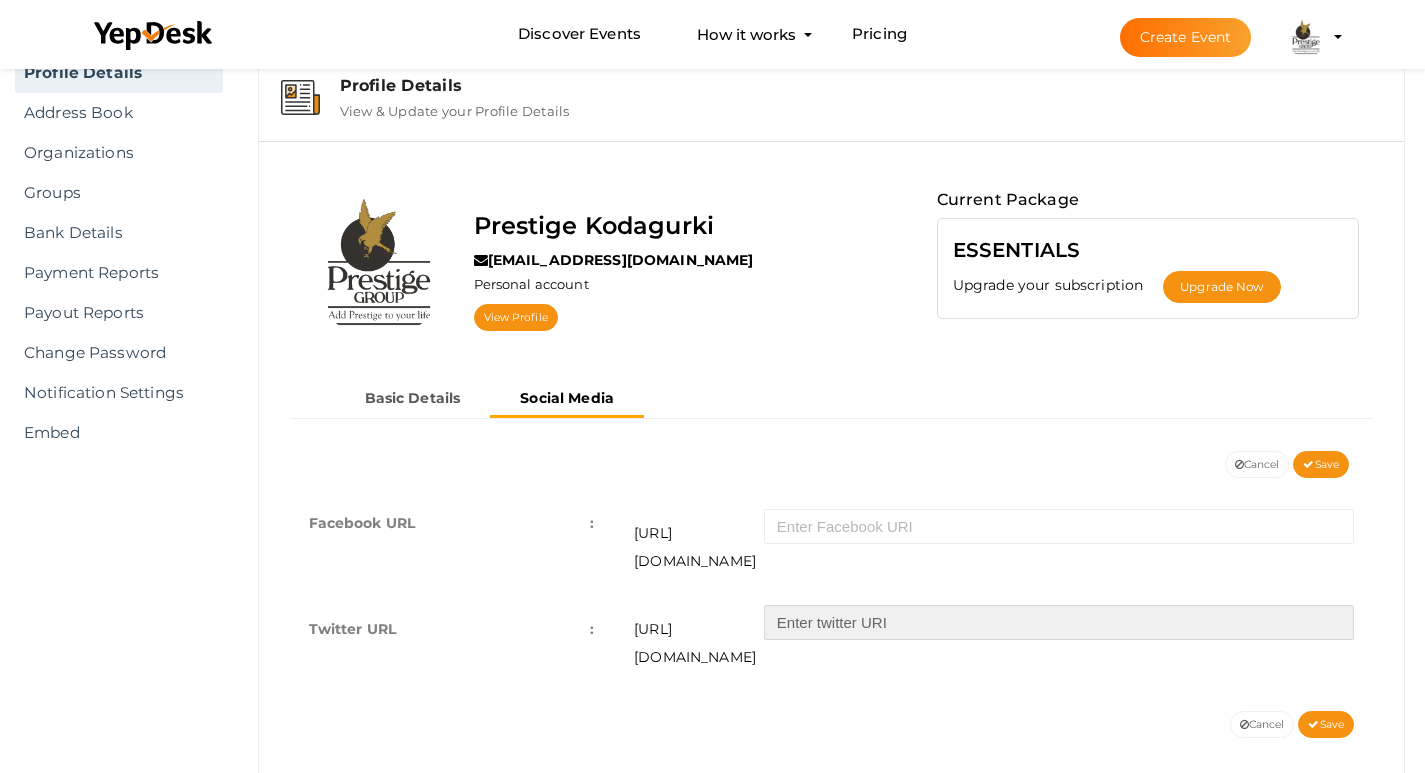 click at bounding box center (1059, 622) 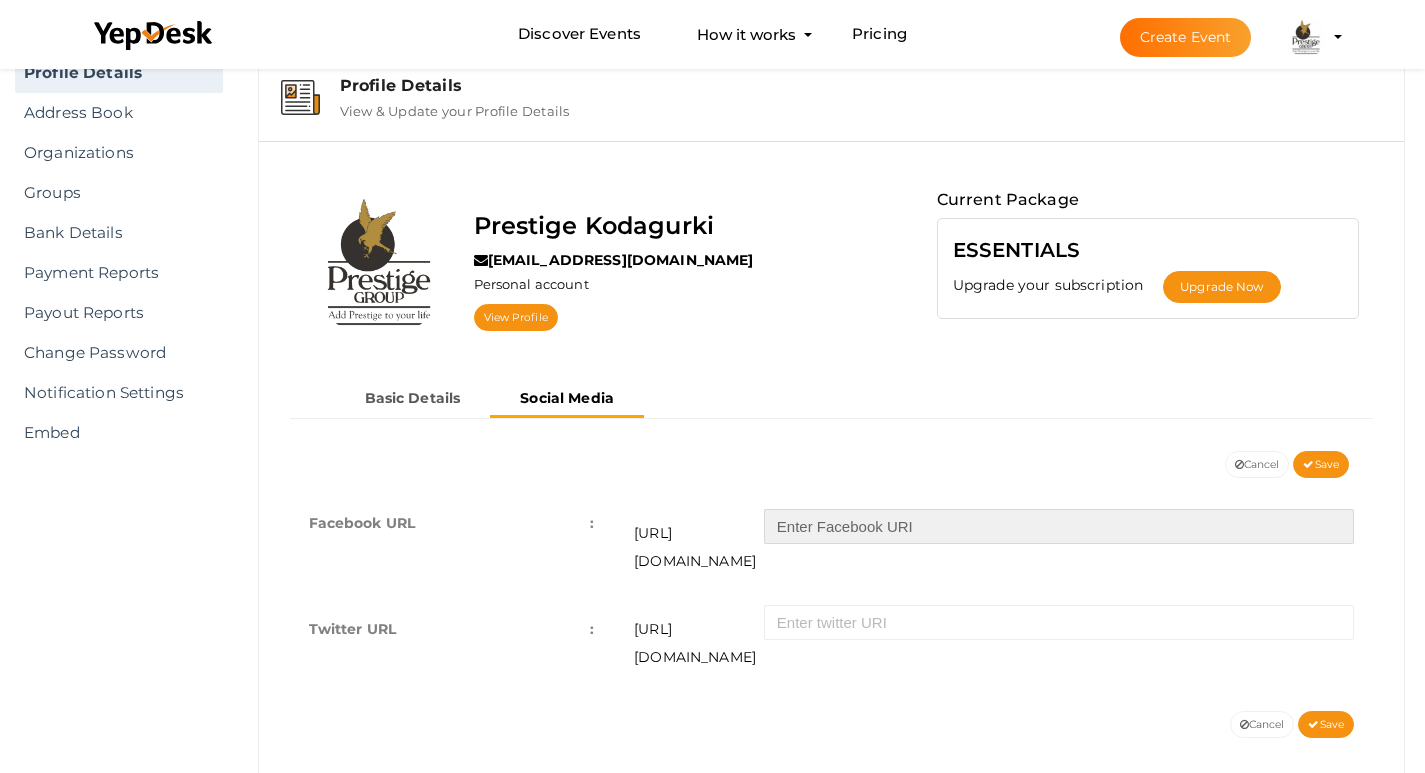 click at bounding box center [1059, 526] 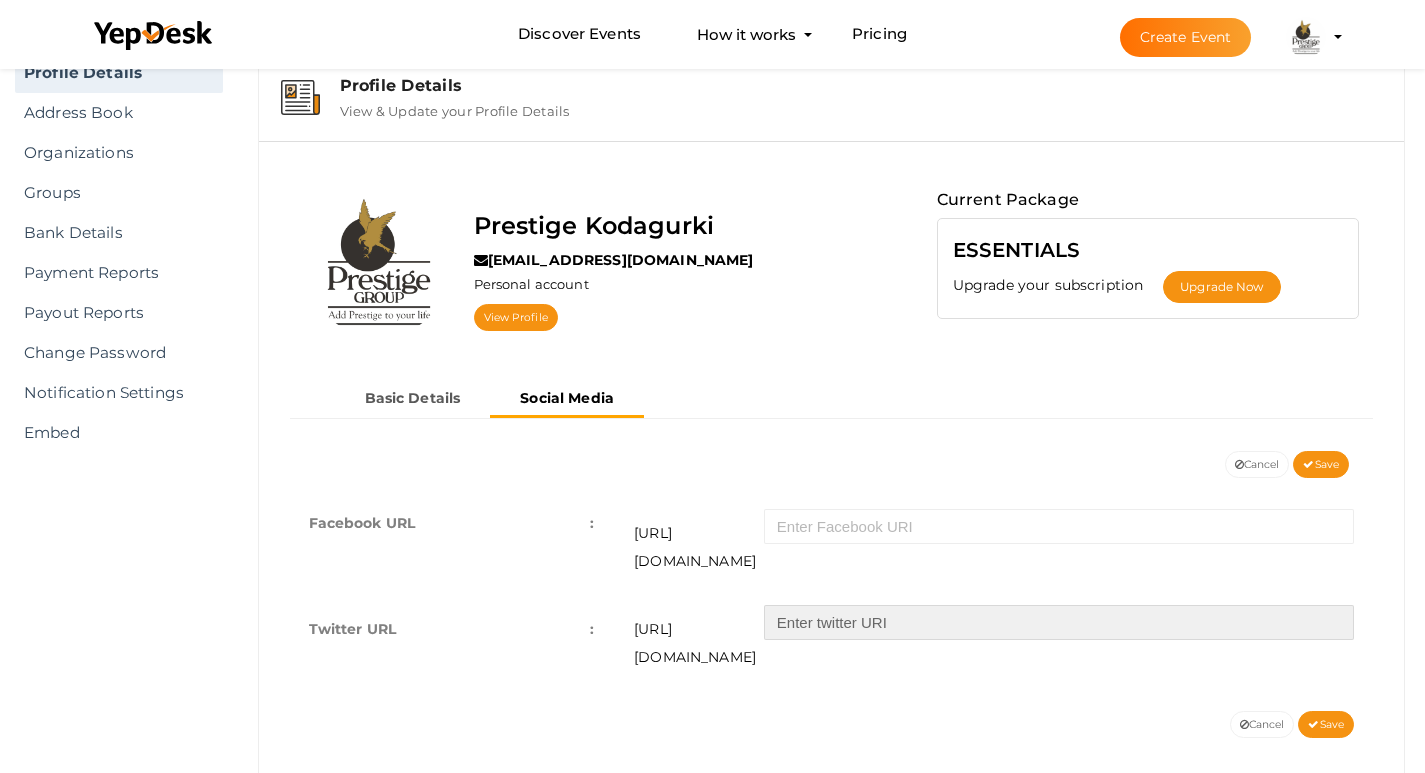 click at bounding box center (1059, 622) 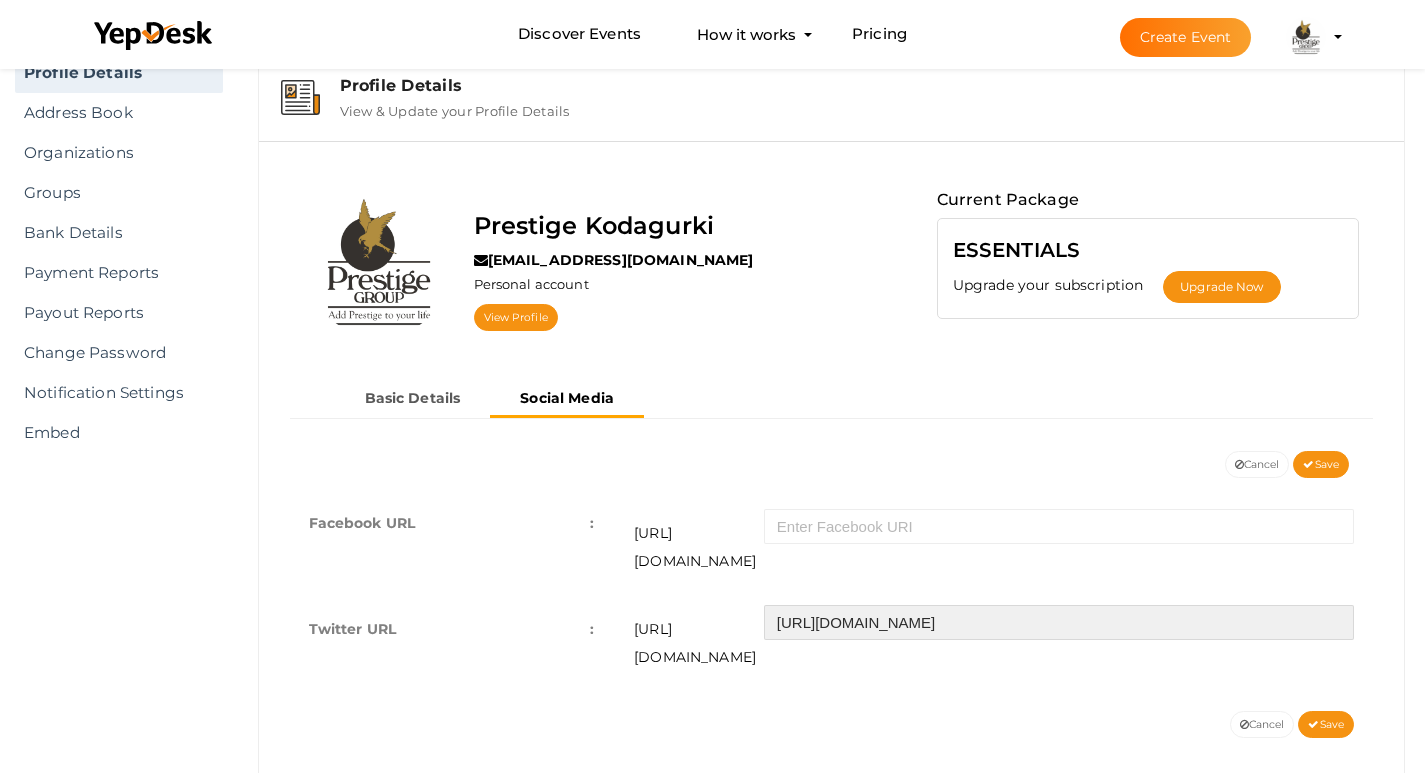 type on "https://x.com/kodagurki" 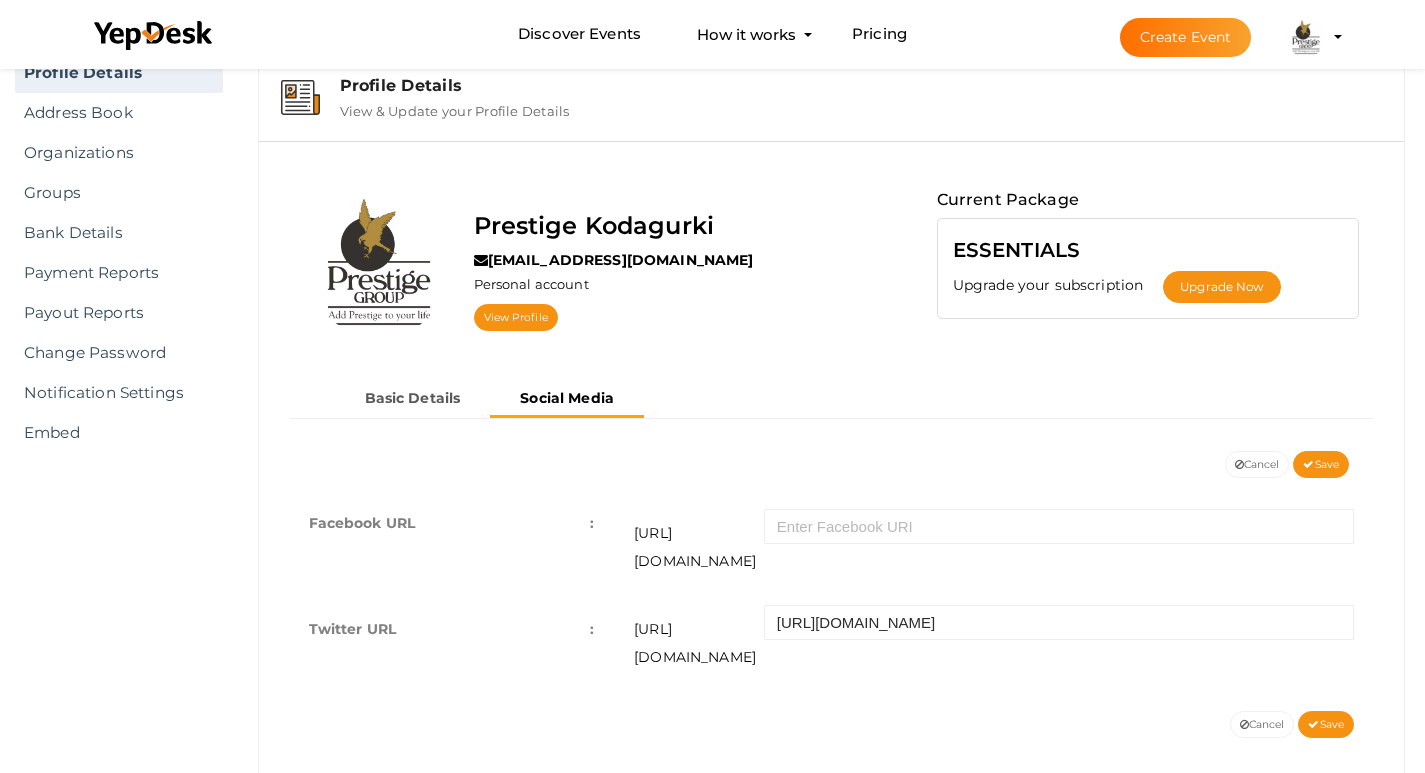 click on "Facebook URL :
https://facebook.com/
Twitter URL :
https://twitter.com/   https://x.com/kodagurki" at bounding box center [832, 594] 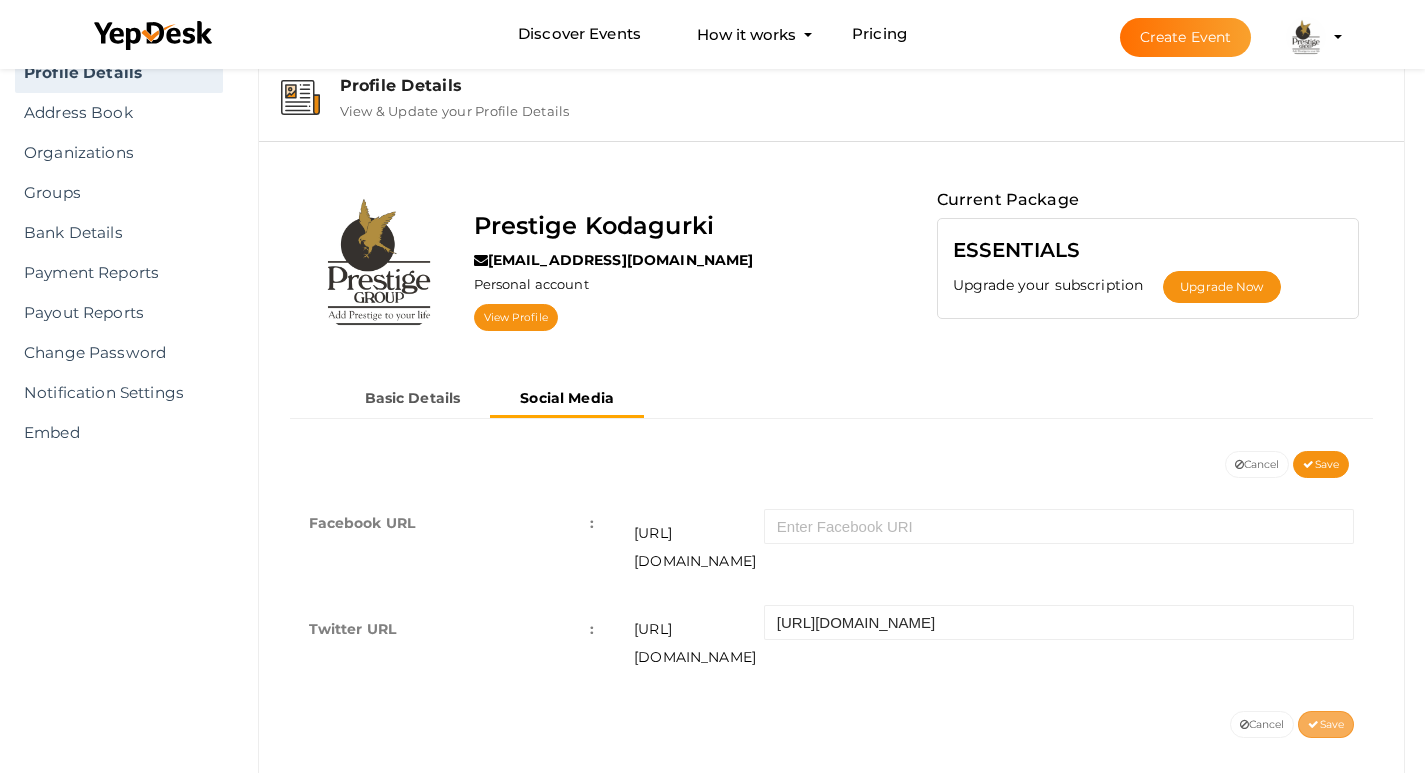 click at bounding box center [1313, 725] 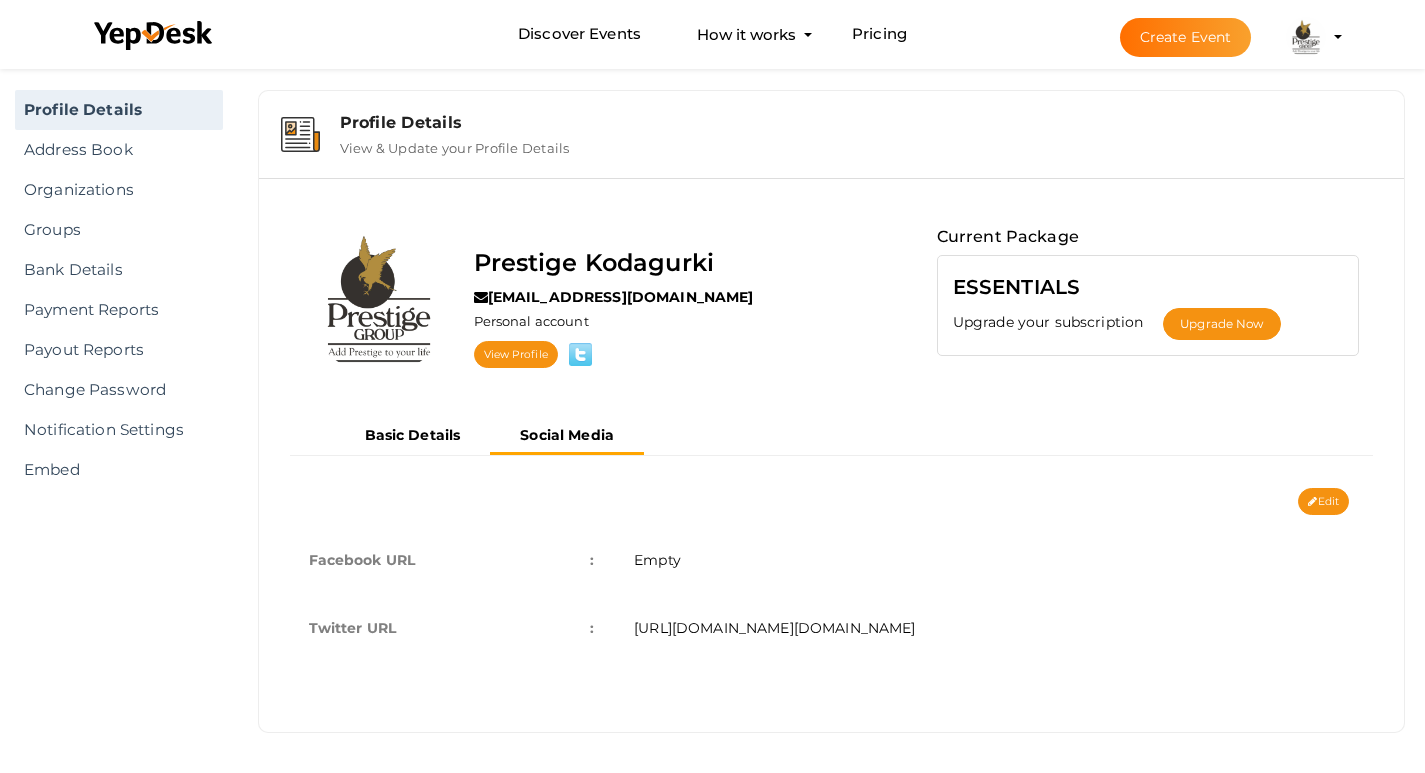scroll, scrollTop: 25, scrollLeft: 0, axis: vertical 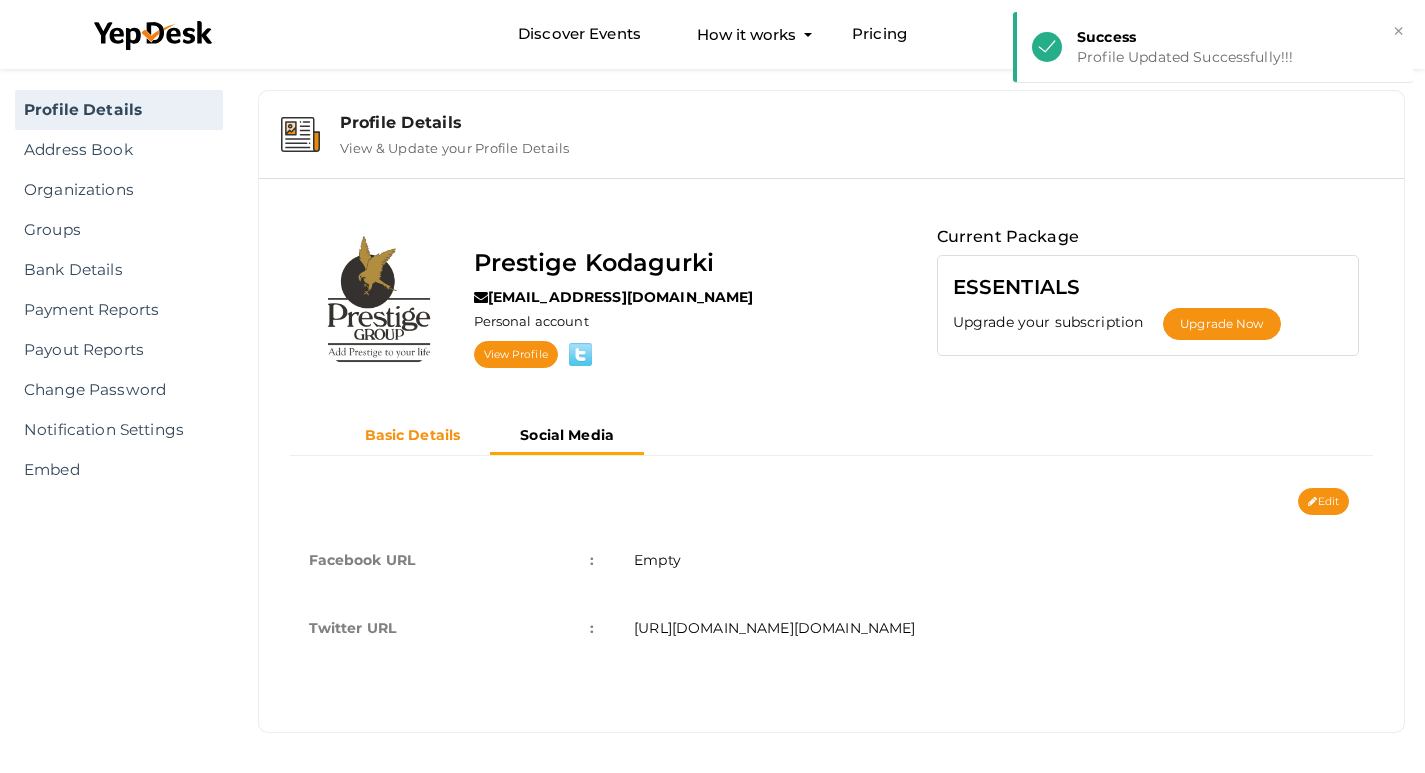 click on "Basic Details" at bounding box center (413, 435) 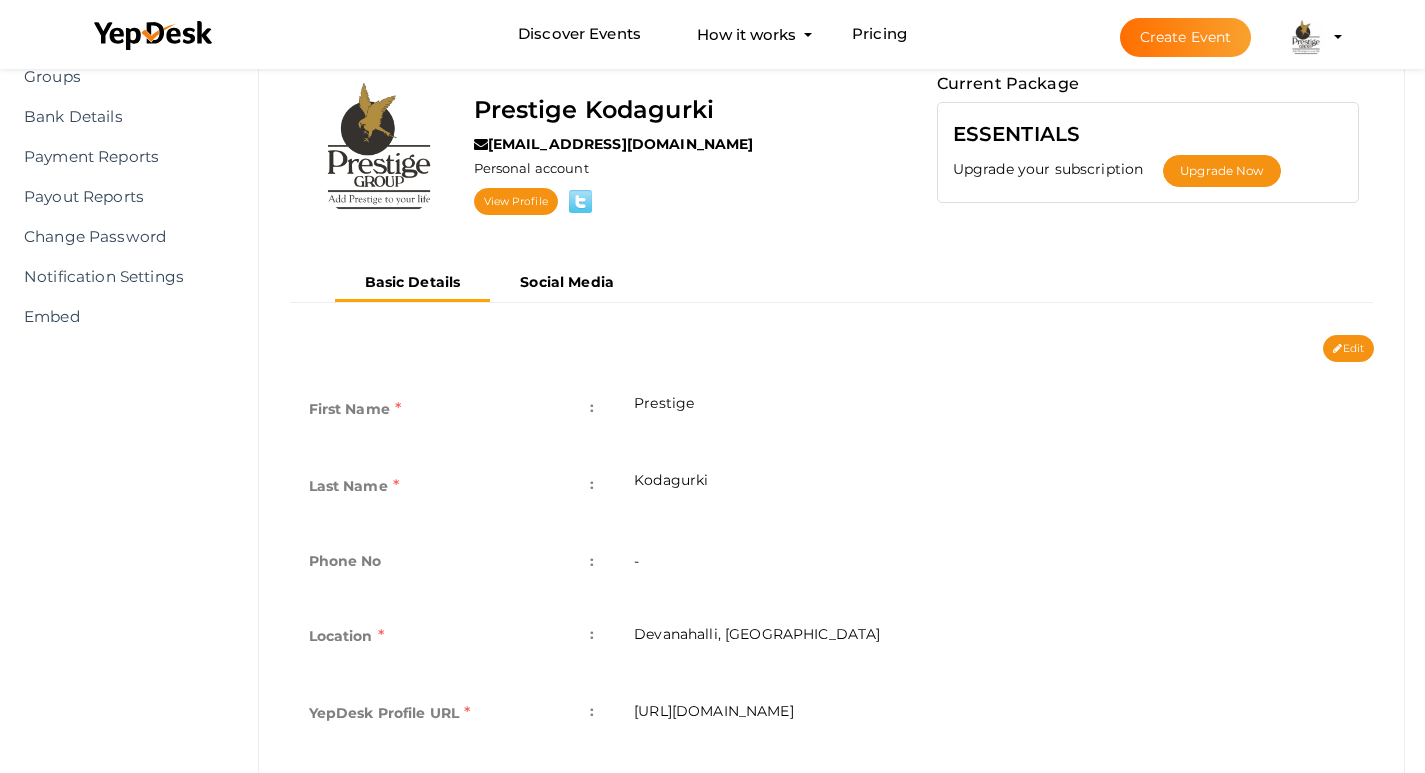 scroll, scrollTop: 78, scrollLeft: 0, axis: vertical 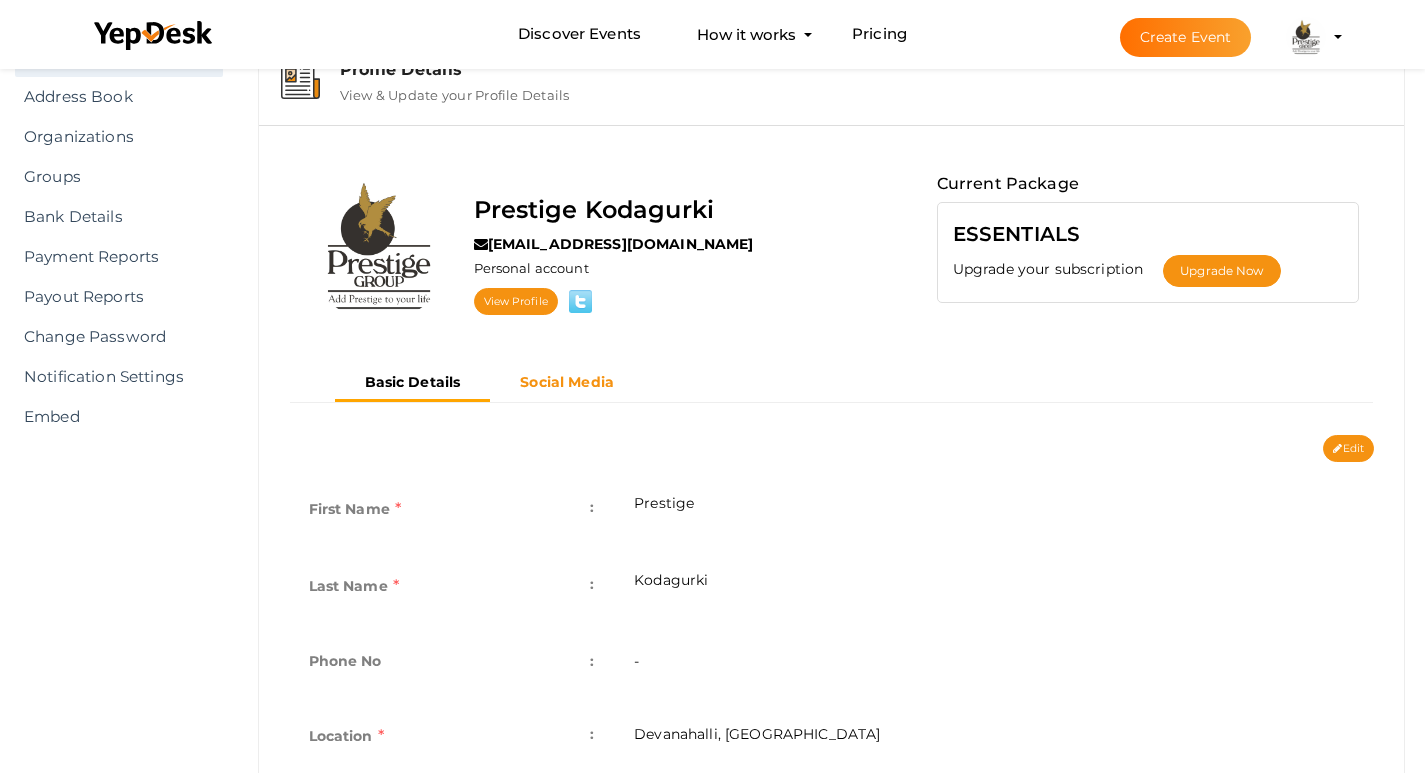 click on "Social Media" at bounding box center (567, 382) 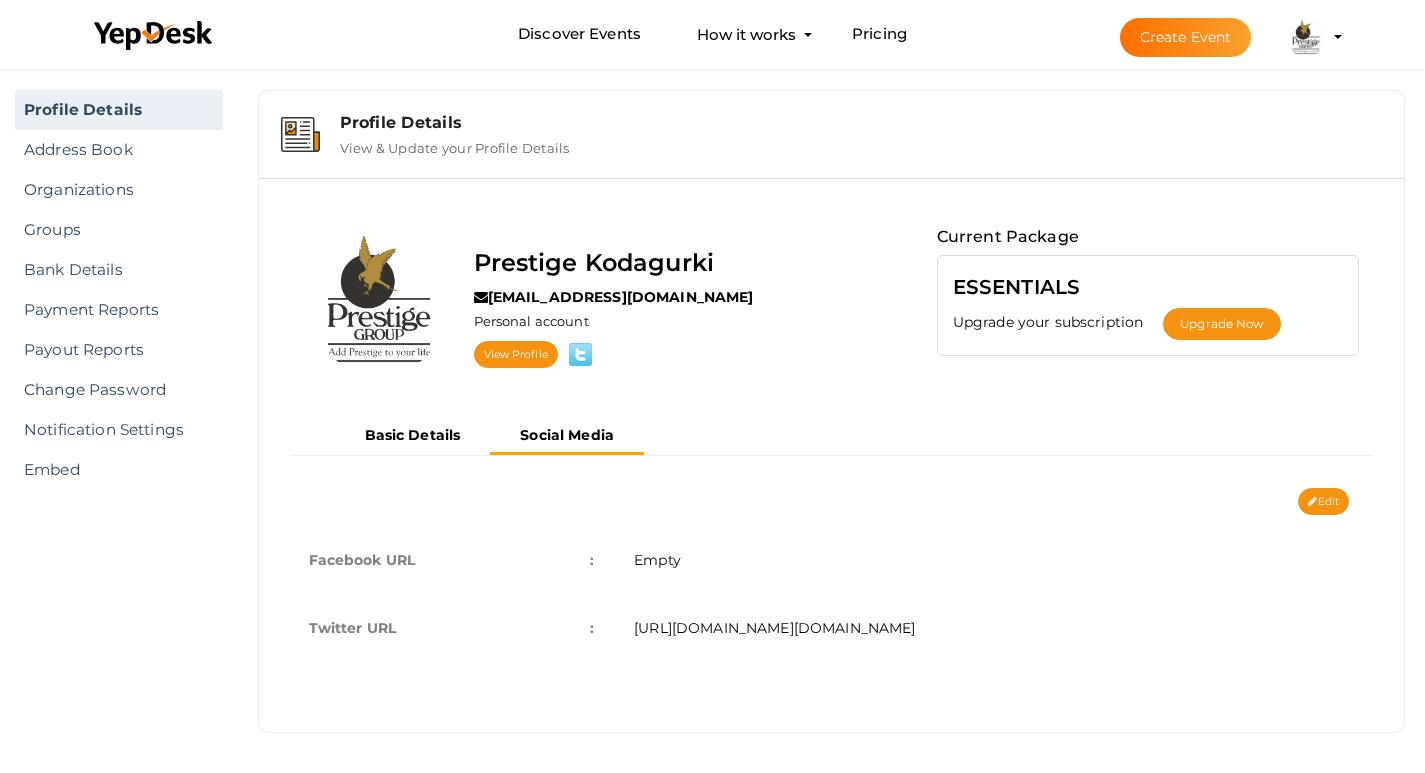 click on "Empty" at bounding box center (994, 560) 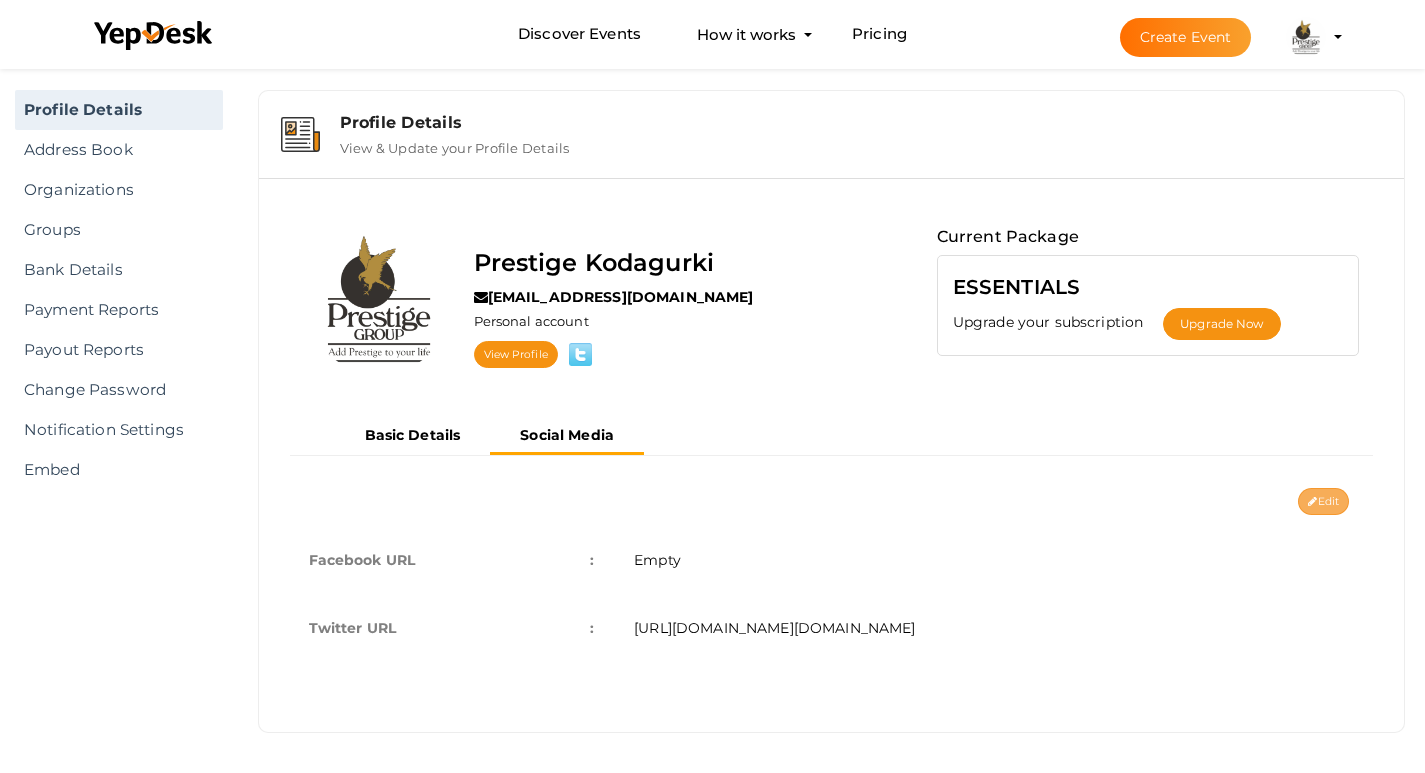 click on "Edit" at bounding box center (1323, 501) 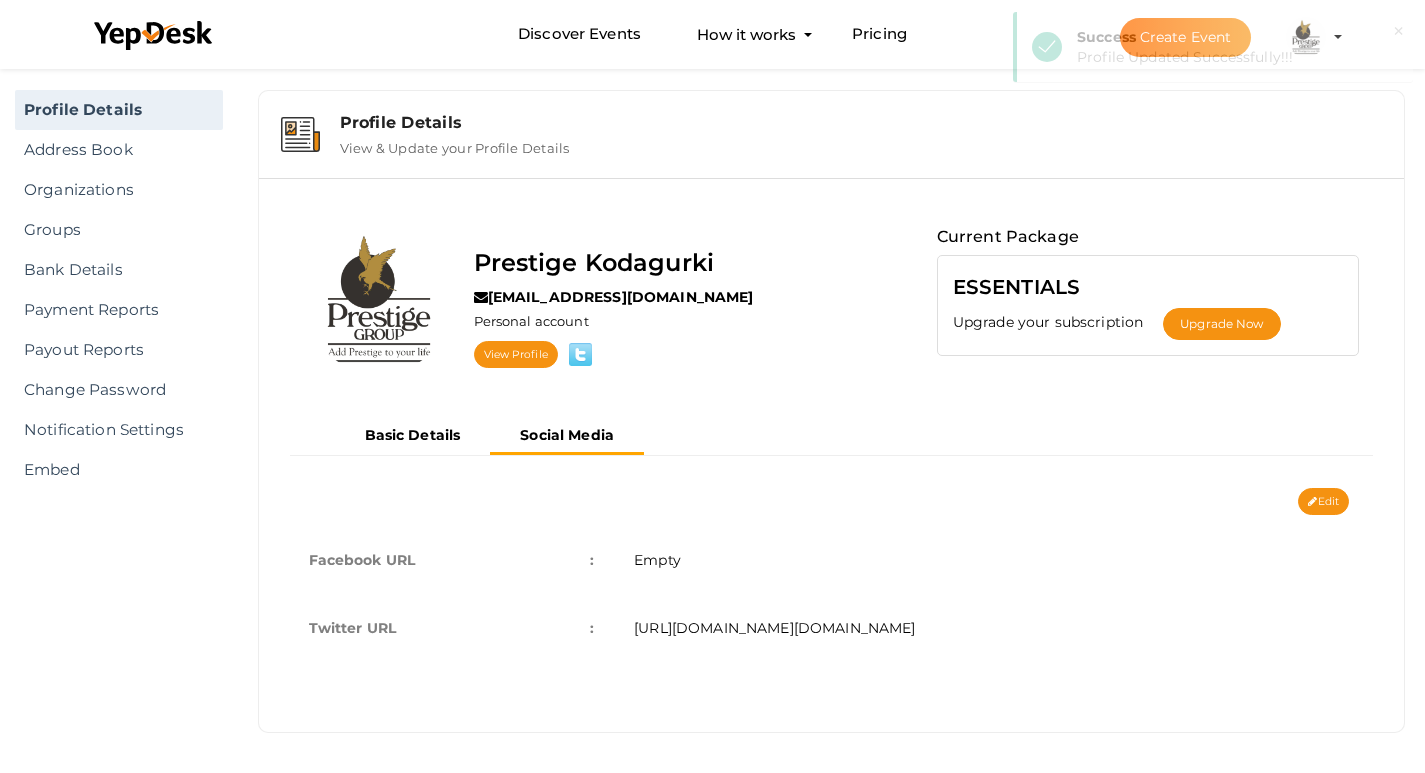 click on "Empty" at bounding box center [994, 560] 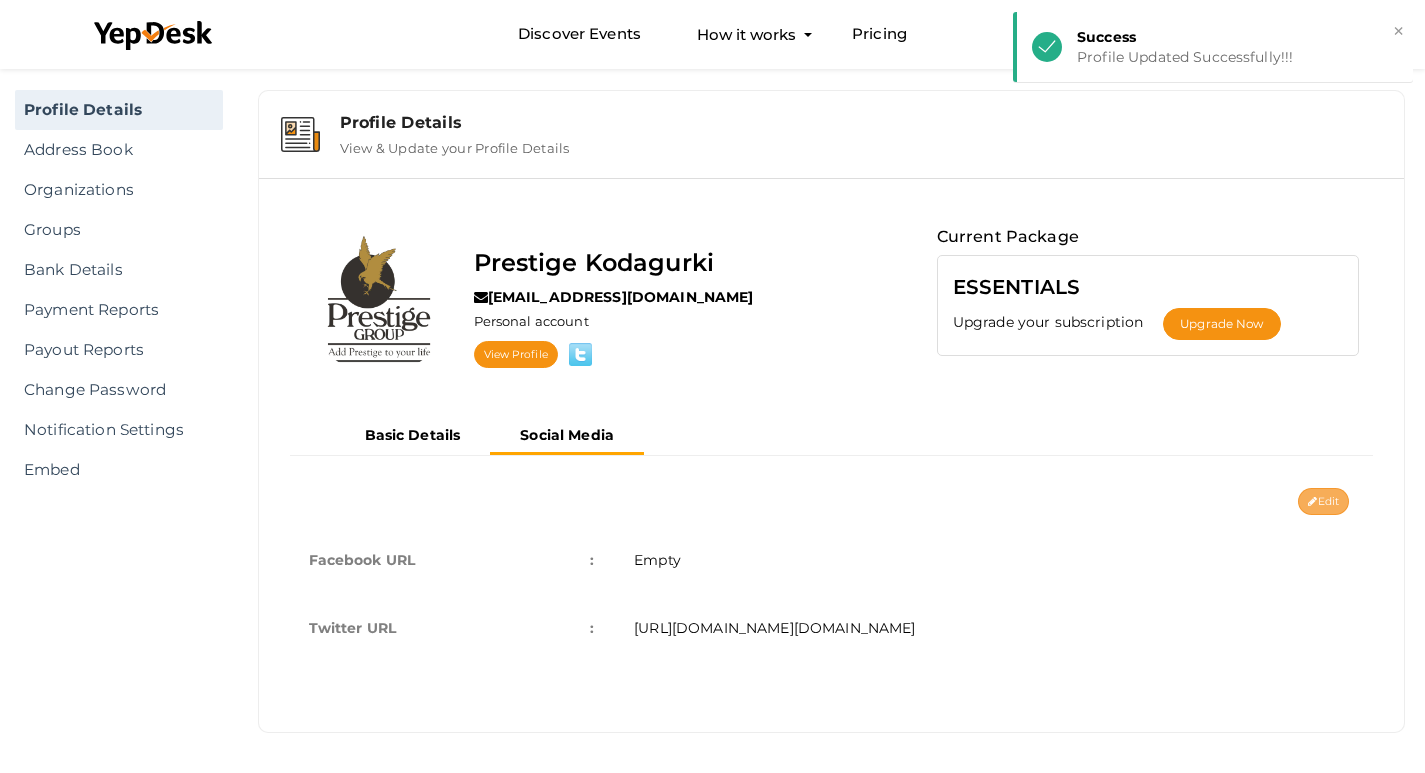 click on "Edit" at bounding box center (1323, 501) 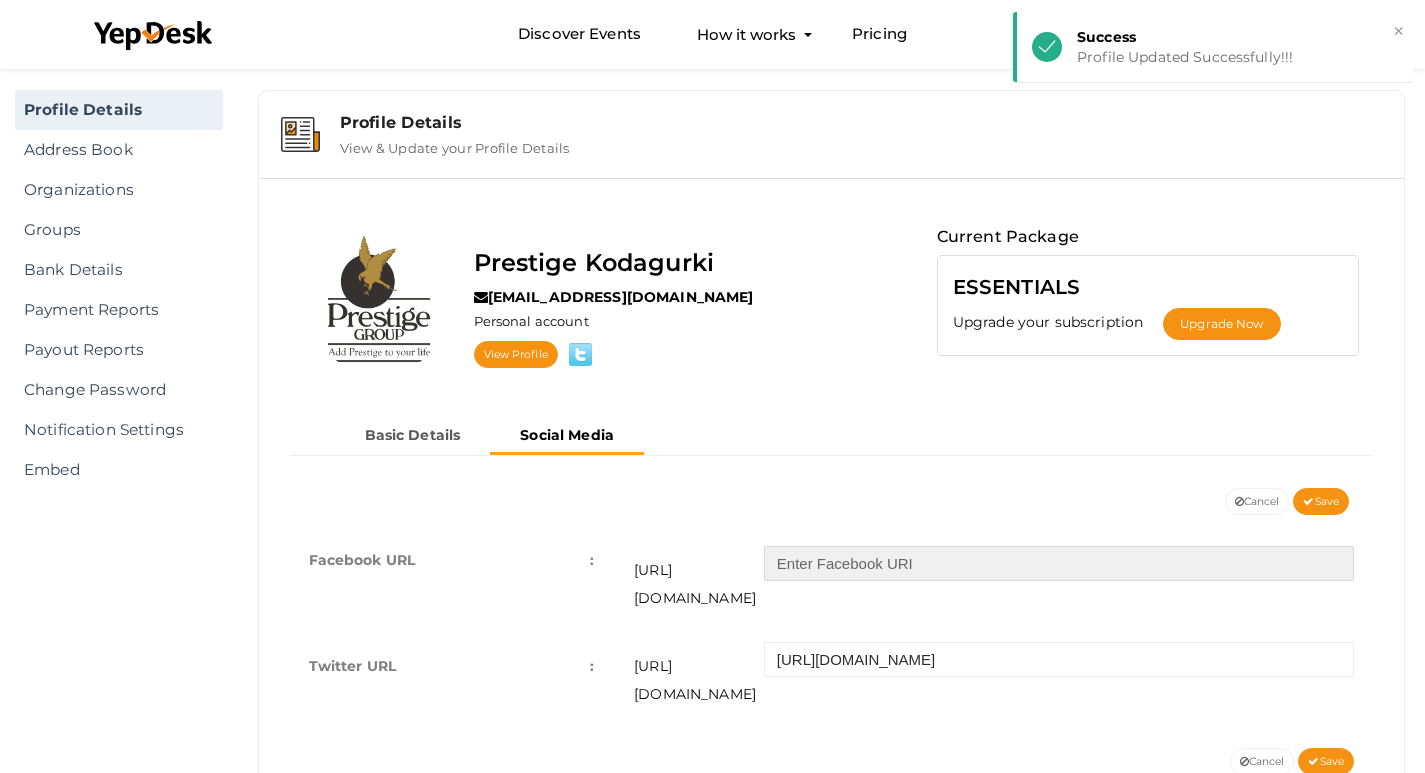 click at bounding box center (1059, 563) 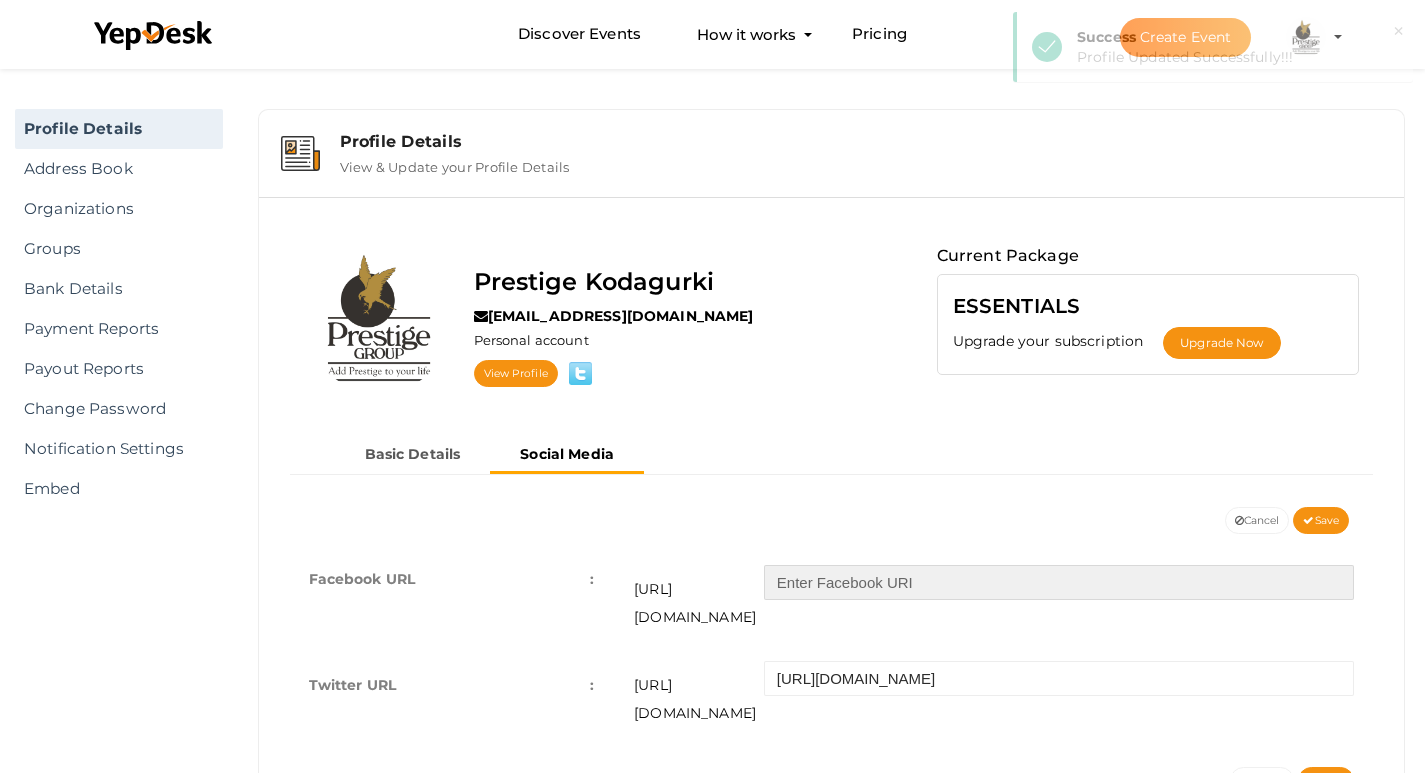 scroll, scrollTop: 0, scrollLeft: 0, axis: both 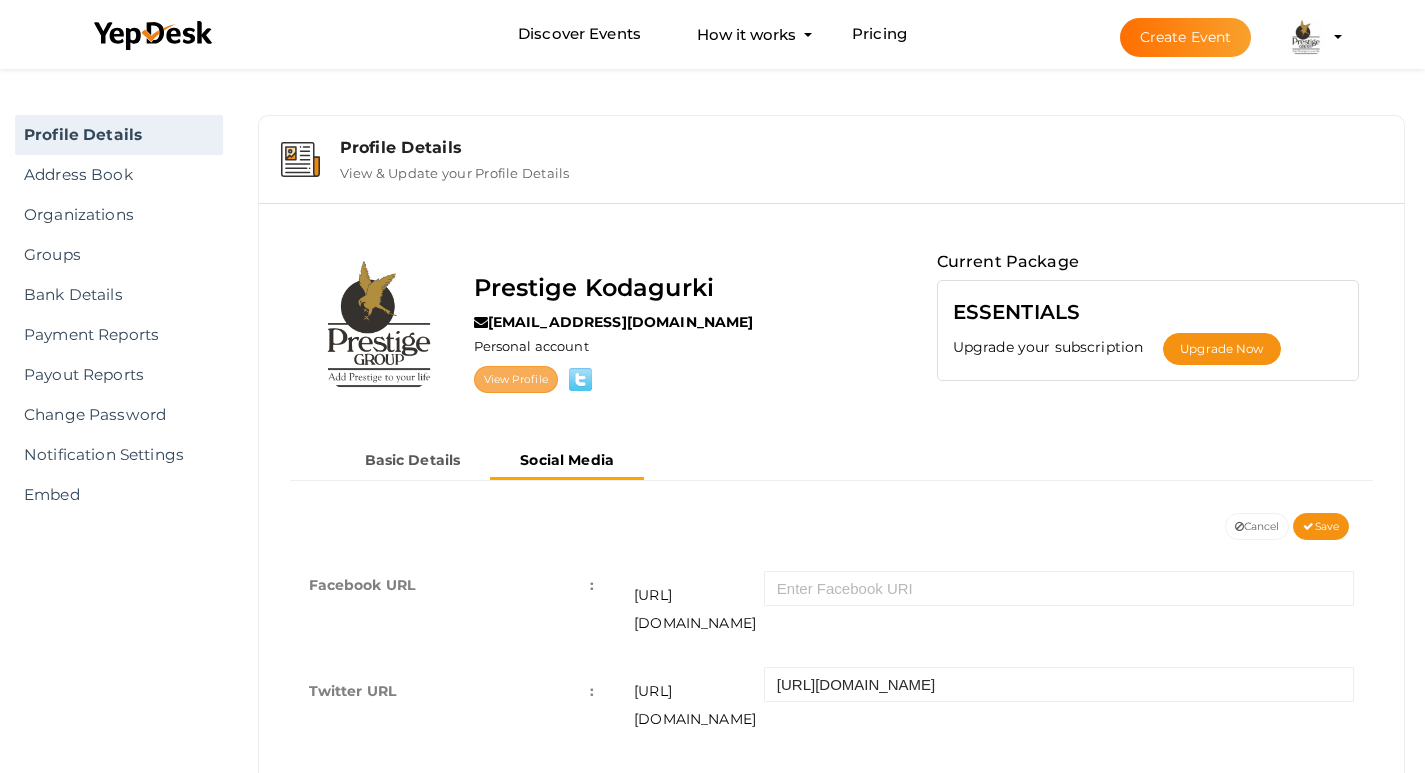 click on "View Profile" at bounding box center (516, 379) 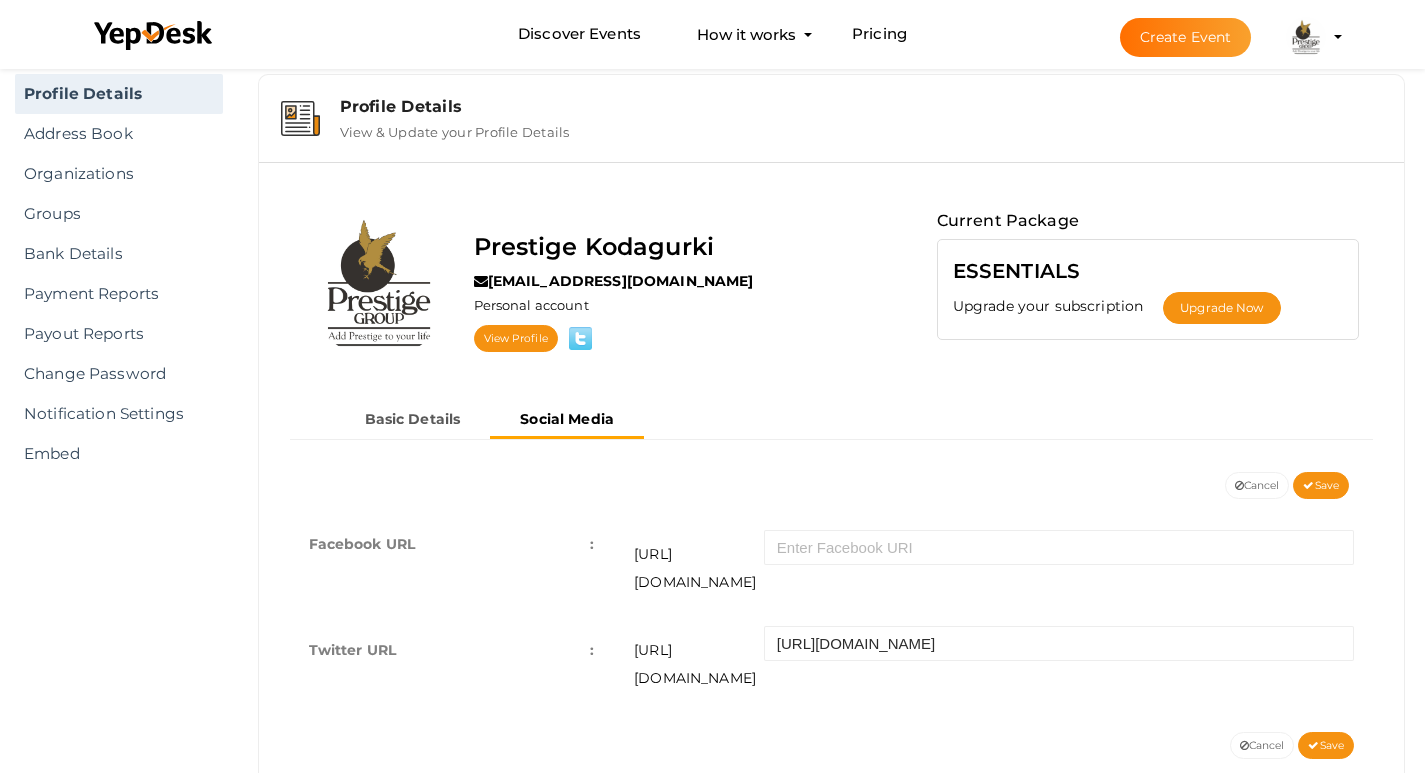 scroll, scrollTop: 62, scrollLeft: 0, axis: vertical 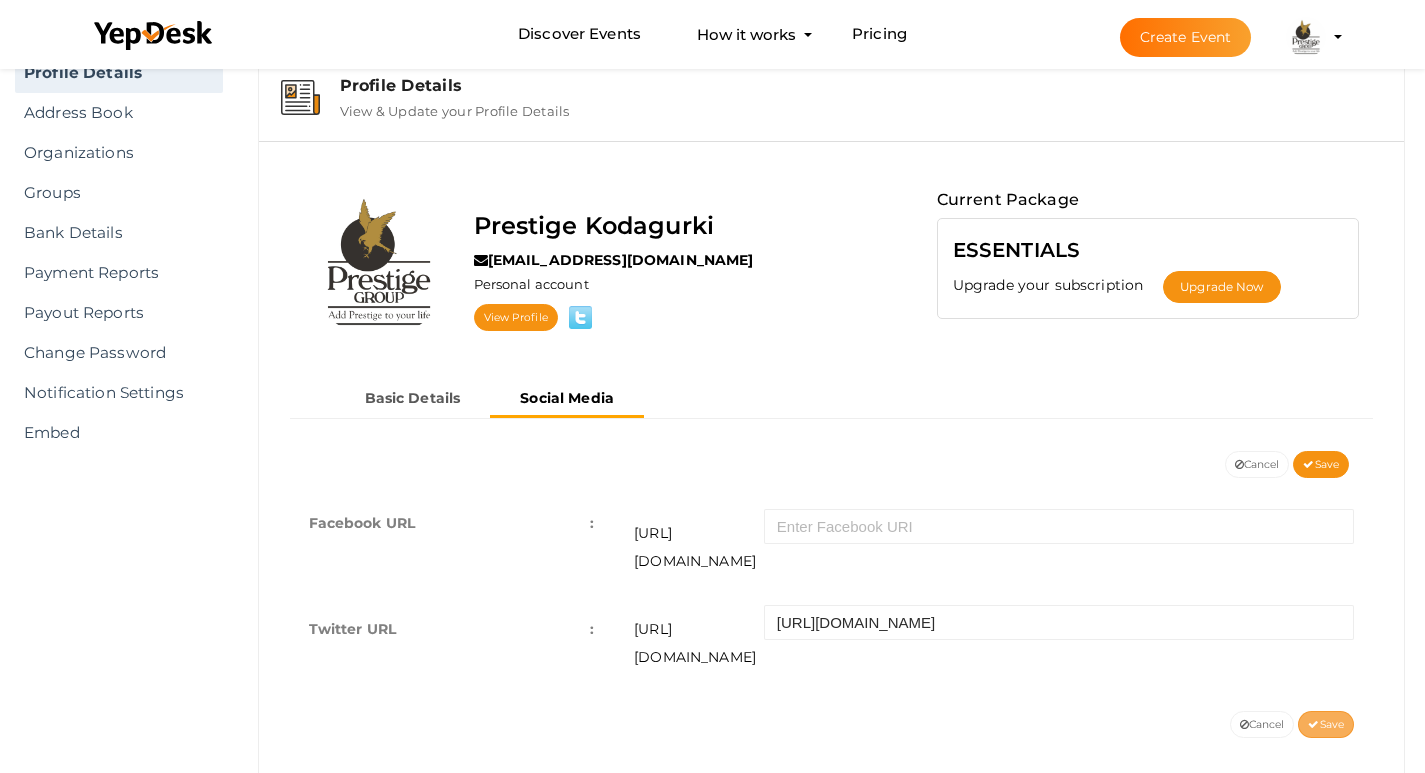 click on "Save" at bounding box center (1326, 724) 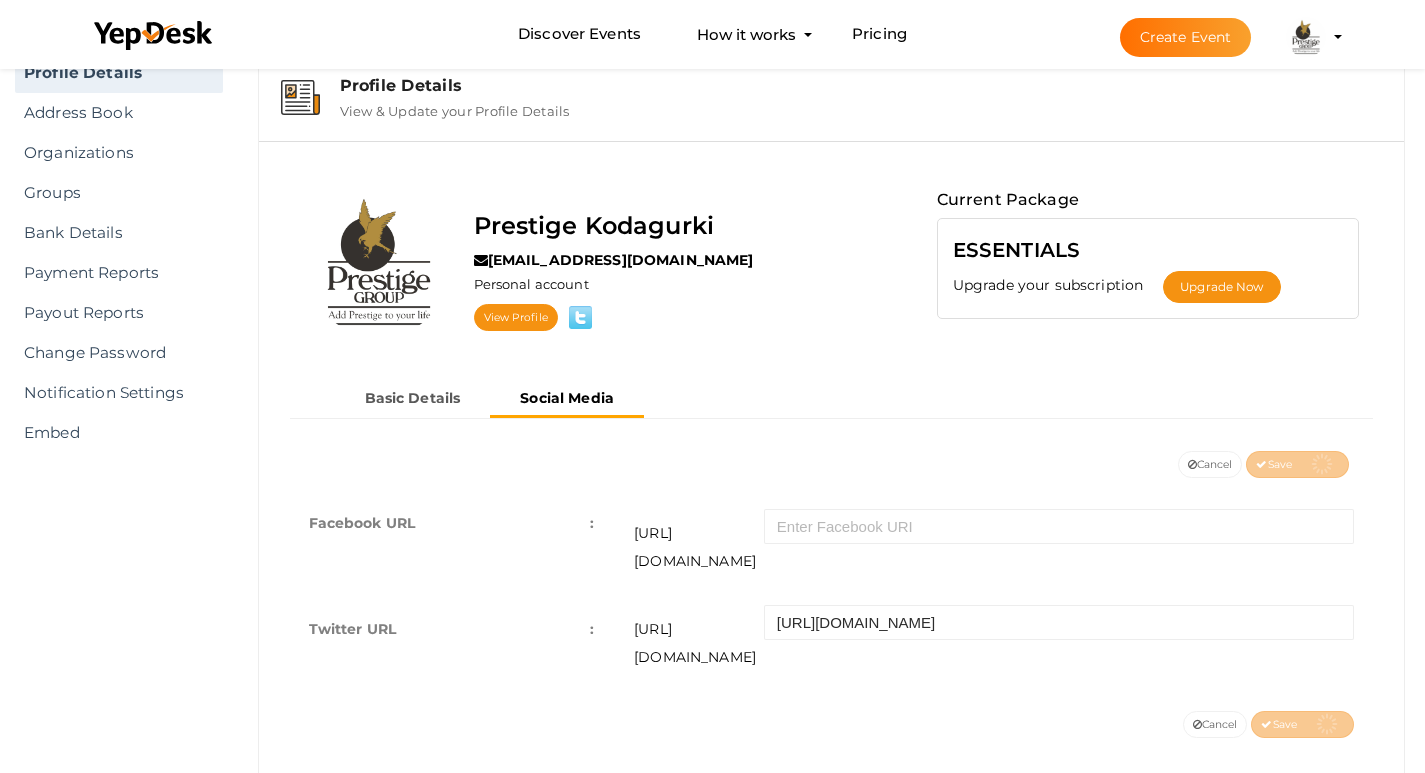 scroll, scrollTop: 25, scrollLeft: 0, axis: vertical 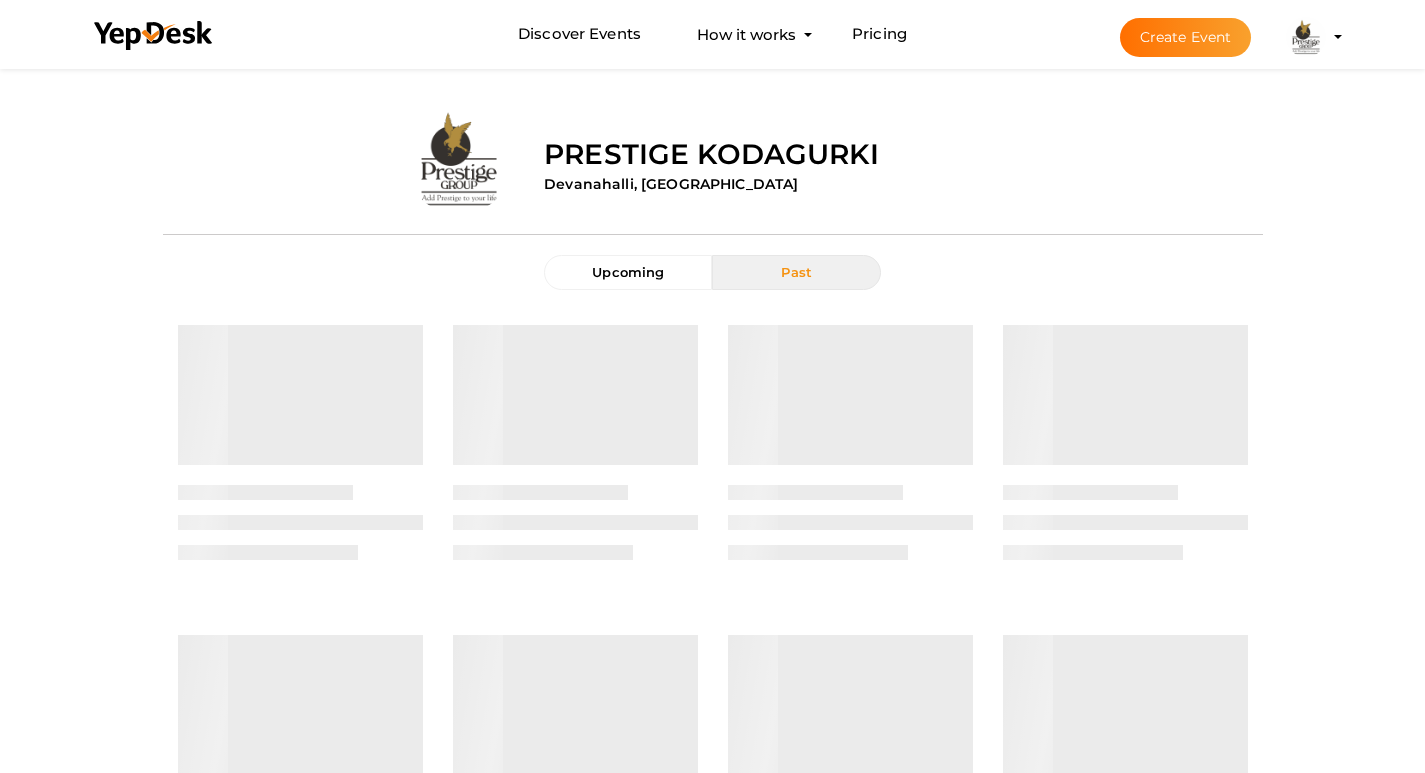 click on "Prestige Kodagurki
[EMAIL_ADDRESS][DOMAIN_NAME]
Personal Profile
My Events
Admin
Switch Profile
Create New Profile
Manage Profile
Logout" at bounding box center [1306, 37] 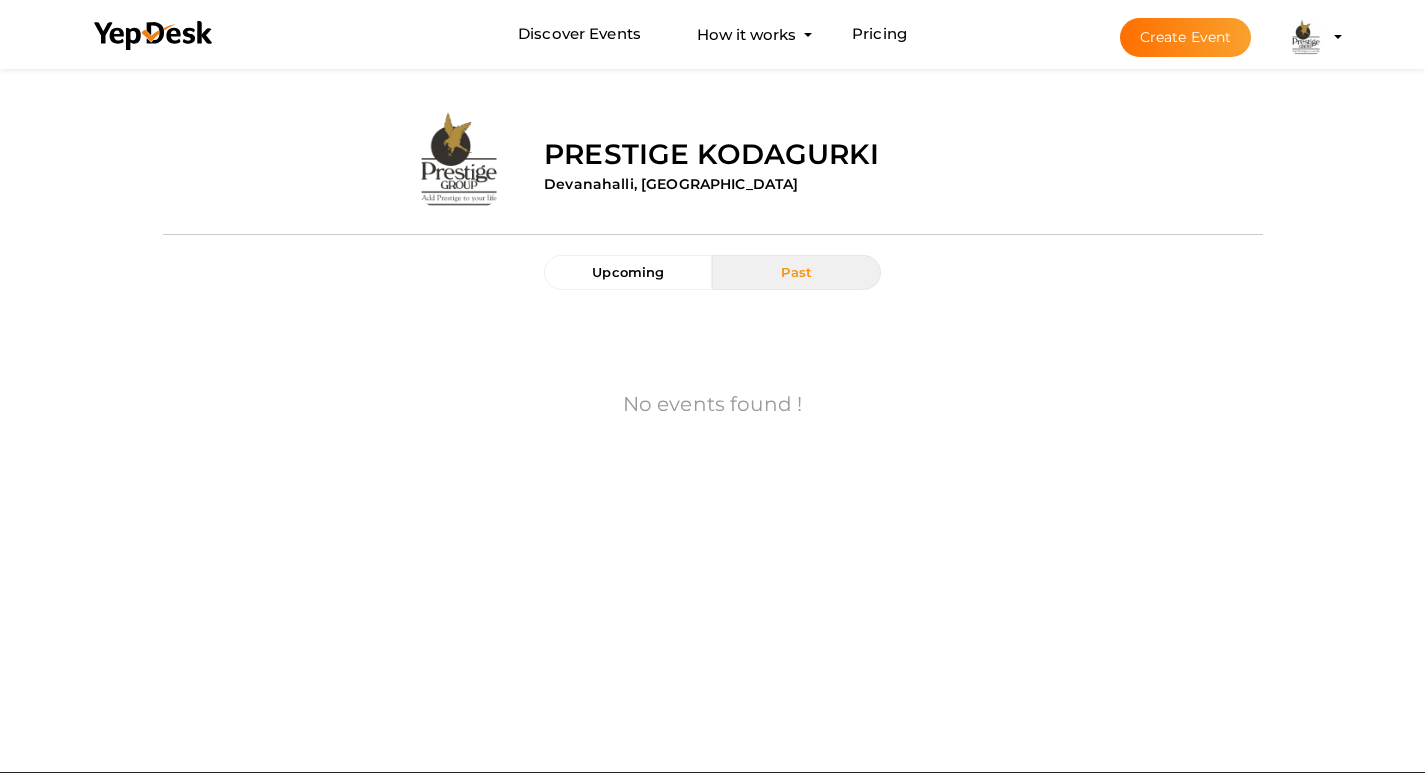 click at bounding box center (1306, 37) 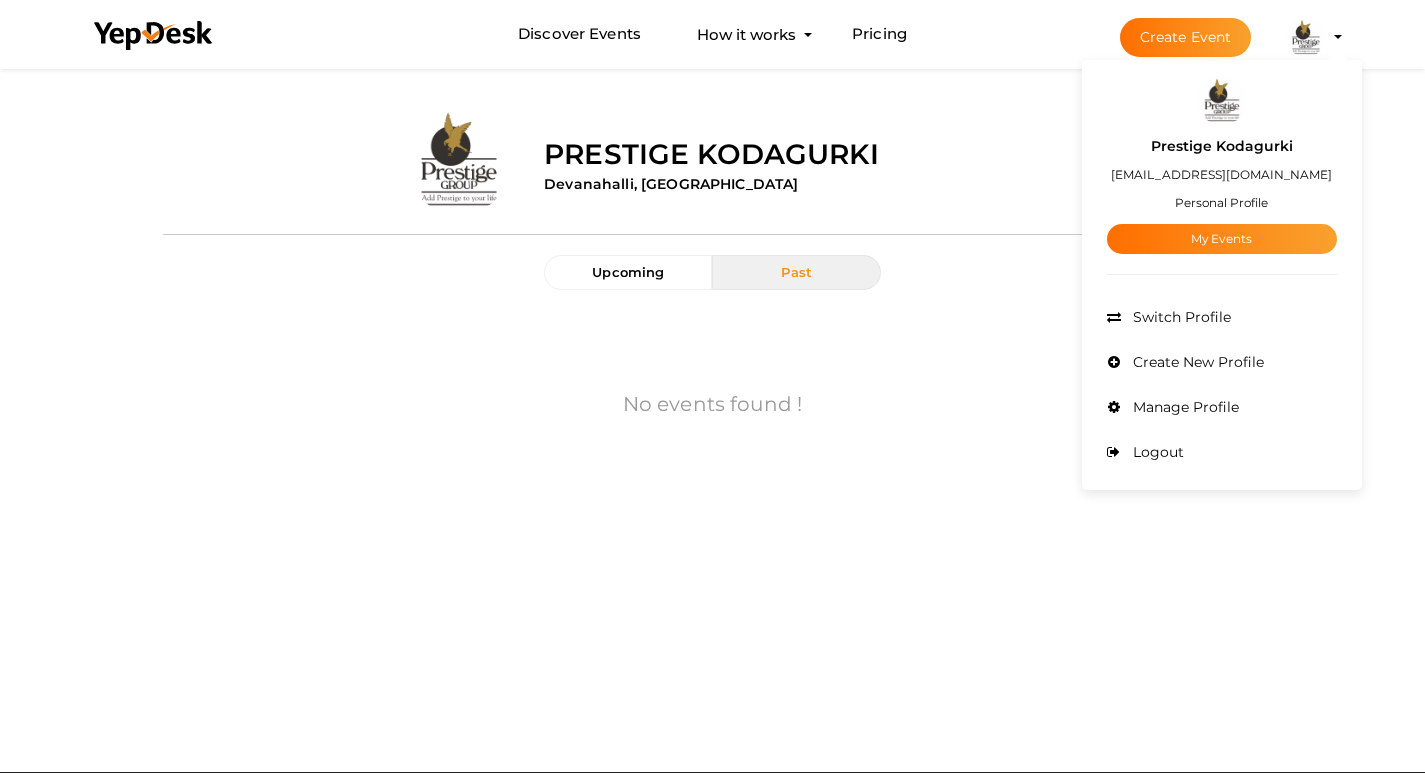 click at bounding box center (1222, 100) 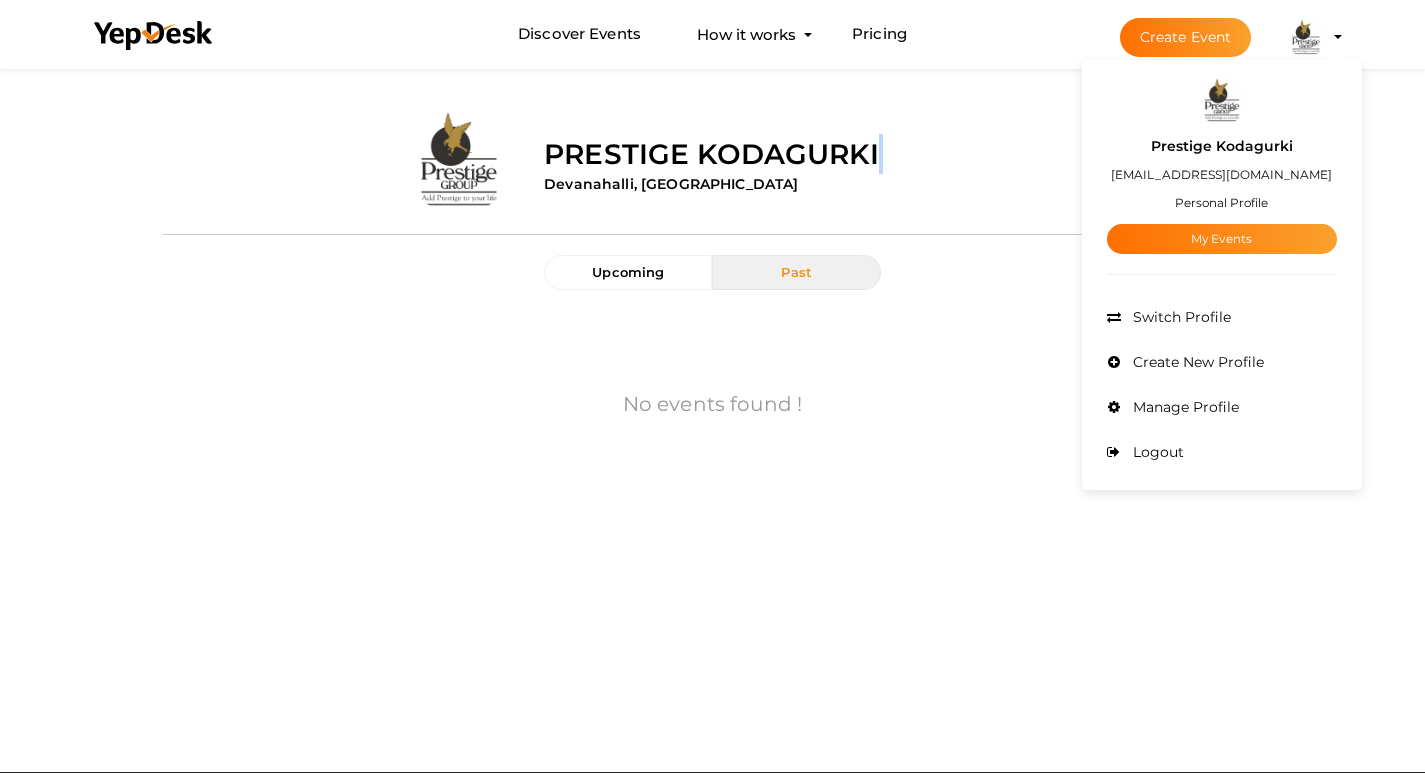 click on "Upload Image
Prestige Kodagurki
[GEOGRAPHIC_DATA], [GEOGRAPHIC_DATA]" at bounding box center [713, 144] 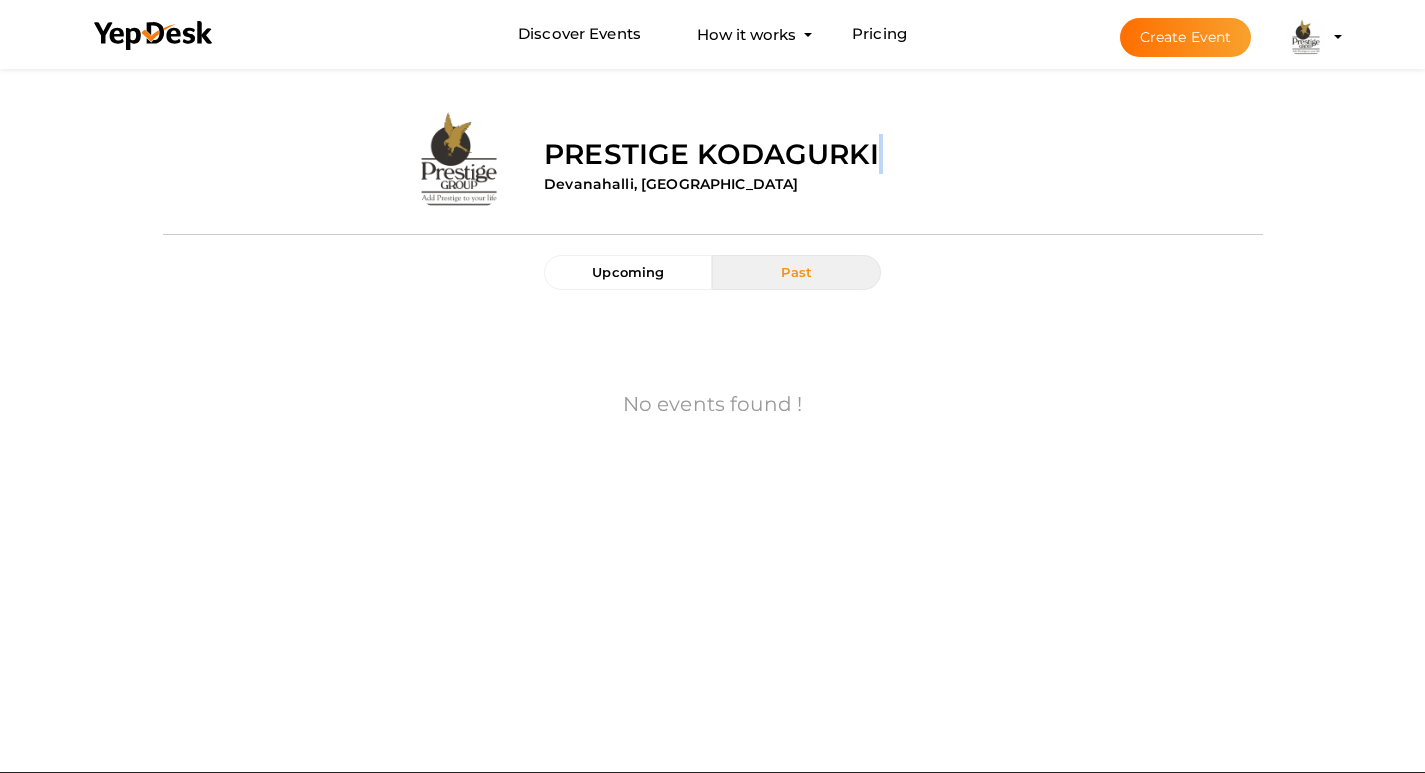 click at bounding box center [1306, 37] 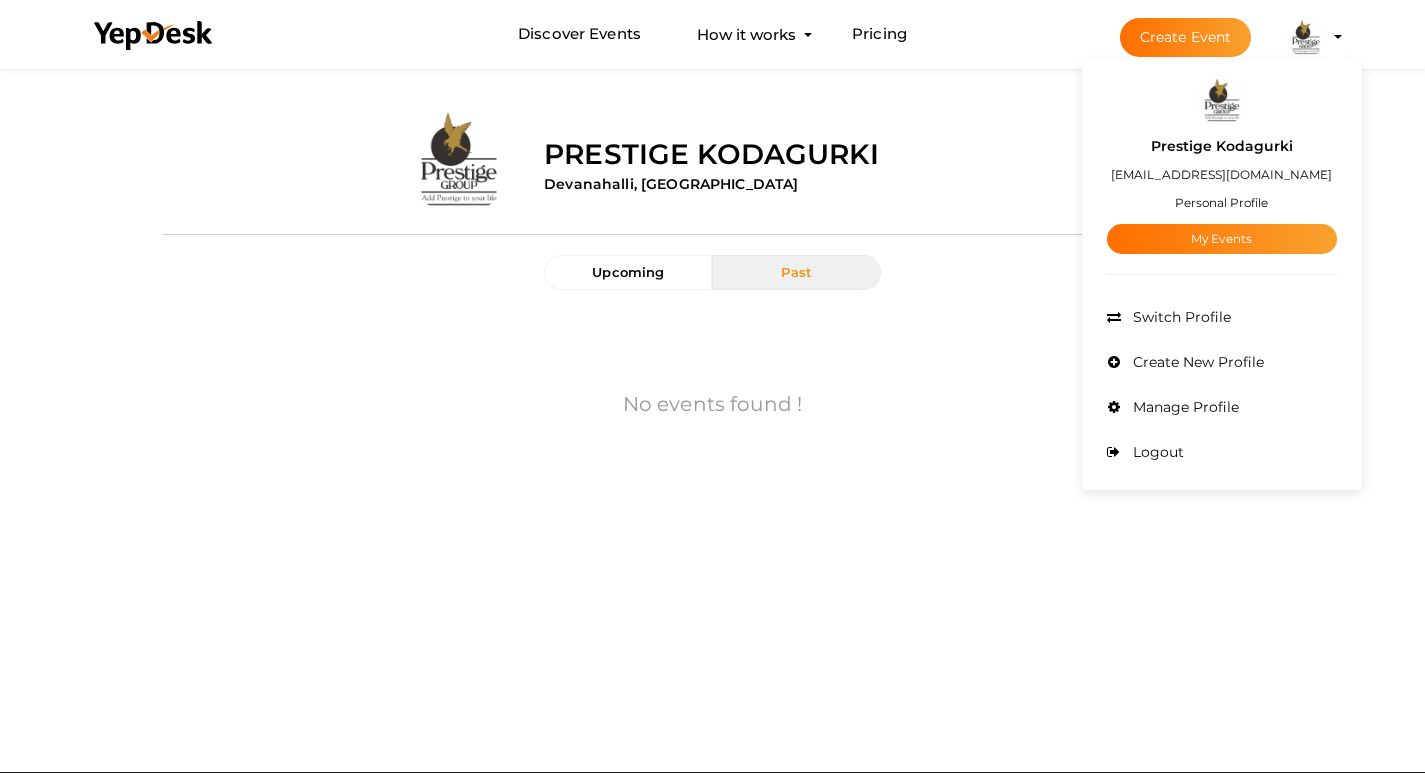 click on "Upcoming
Past" at bounding box center [712, 282] 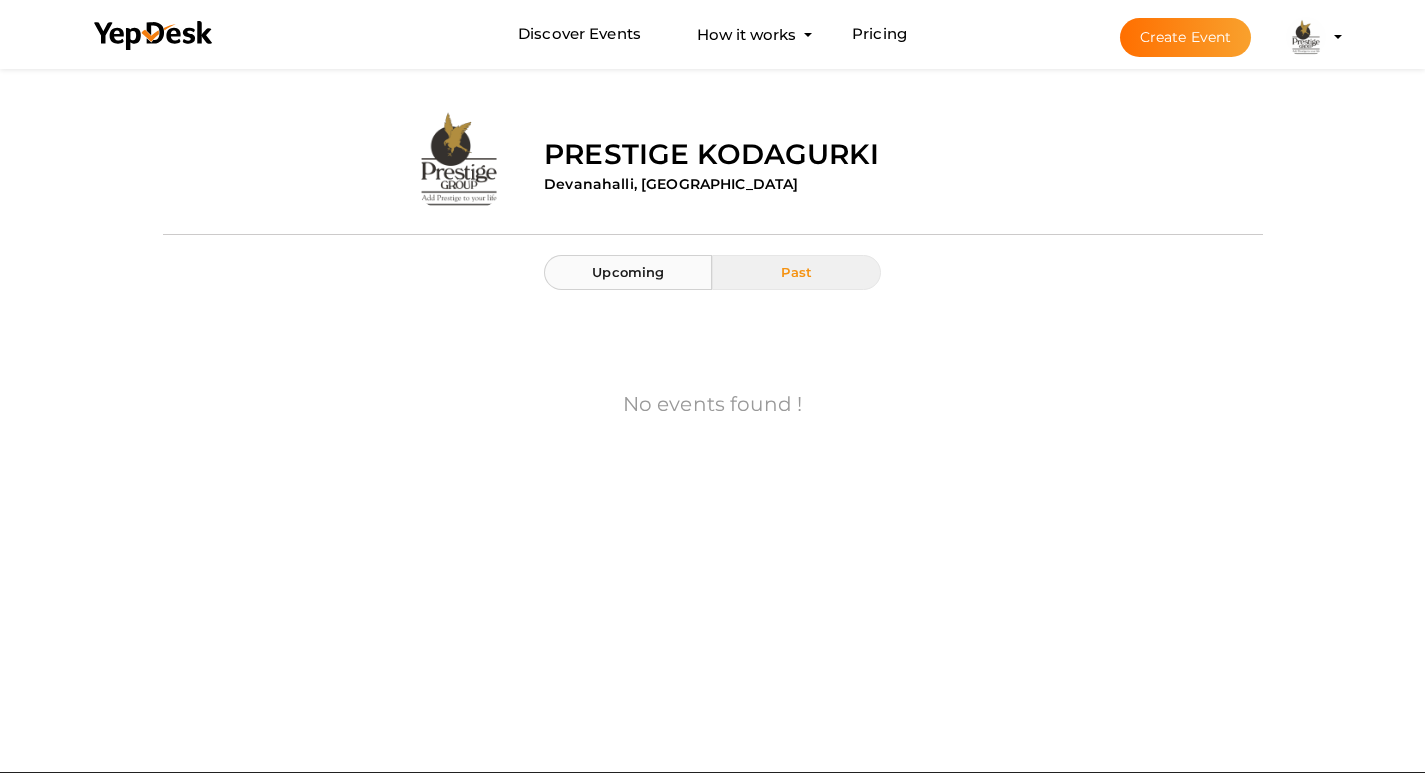 click on "Upcoming" at bounding box center (628, 272) 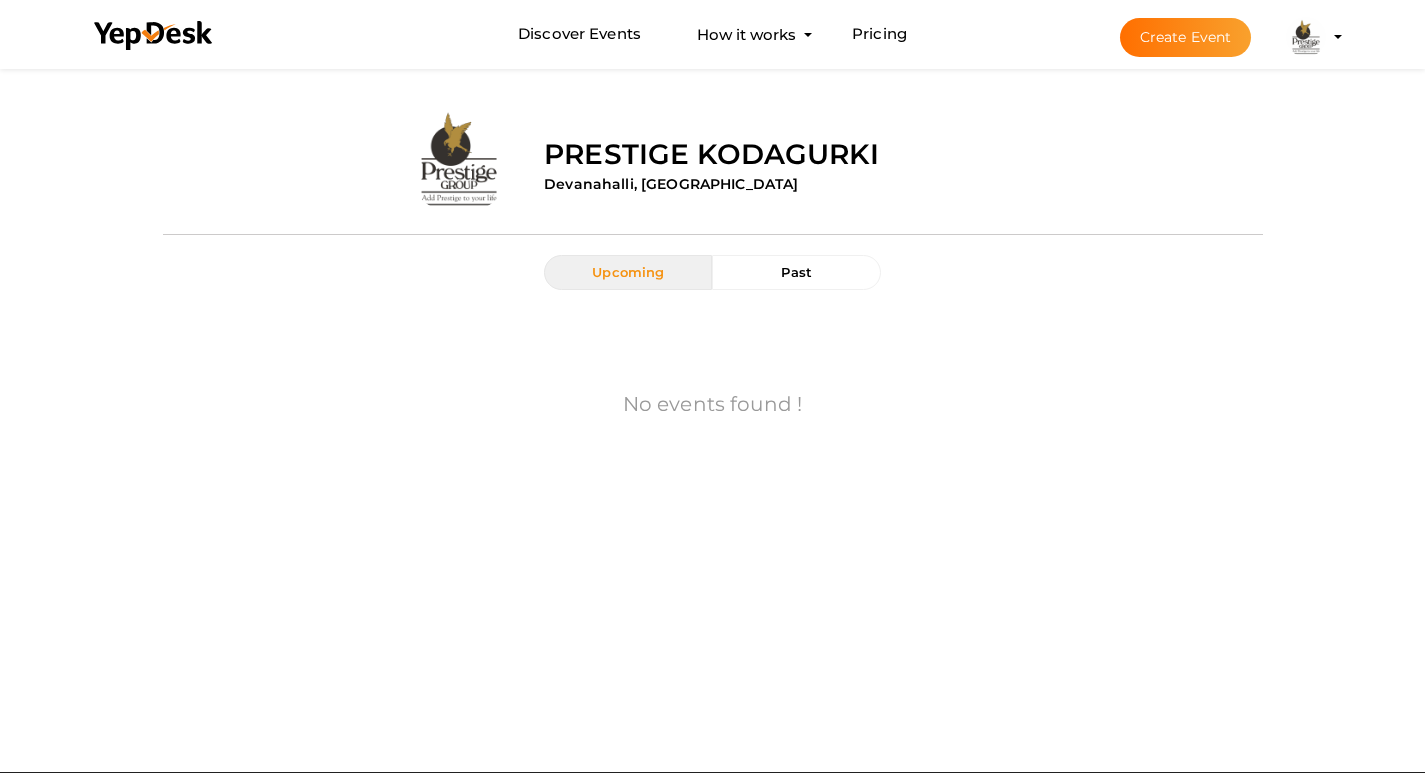 click on "Devanahalli, [GEOGRAPHIC_DATA]" at bounding box center [671, 184] 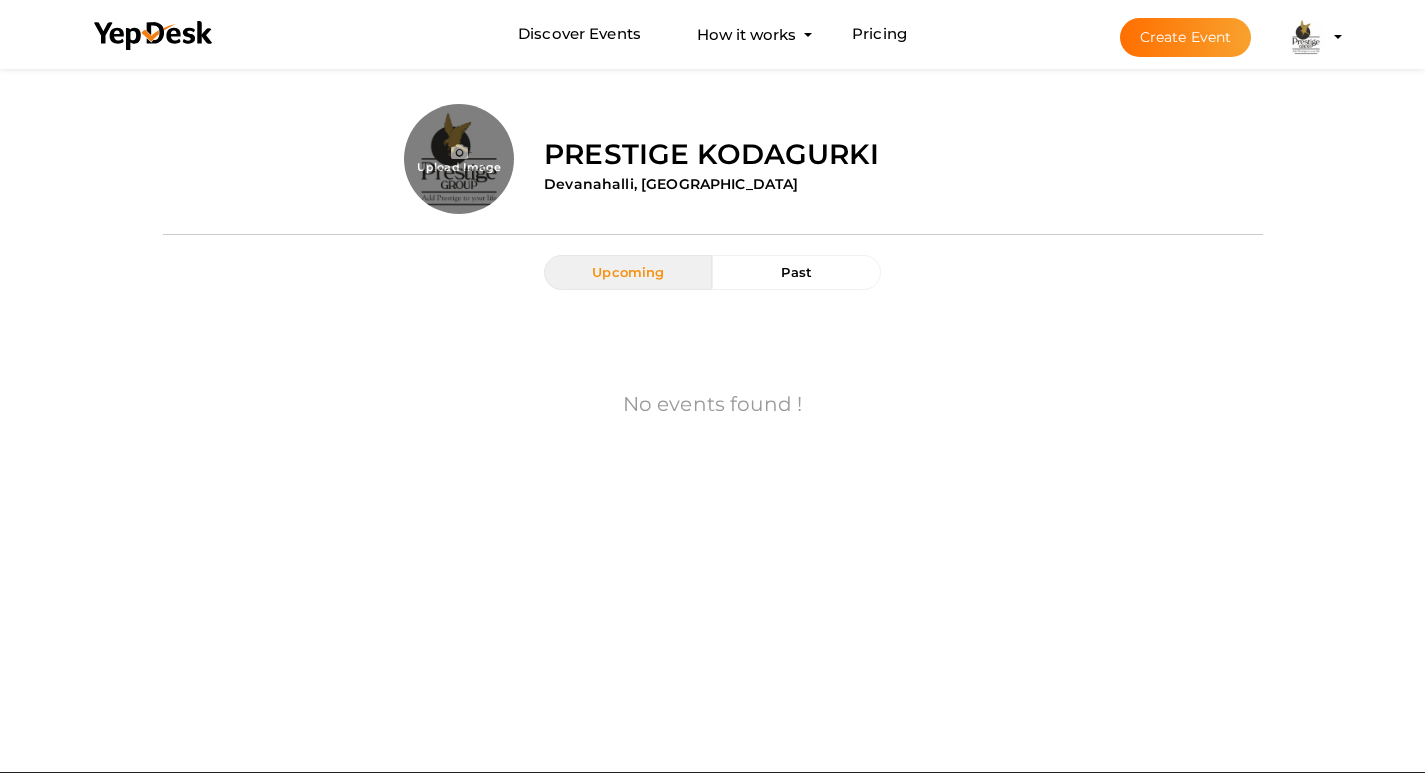 click on "Upload Image" at bounding box center [346, 159] 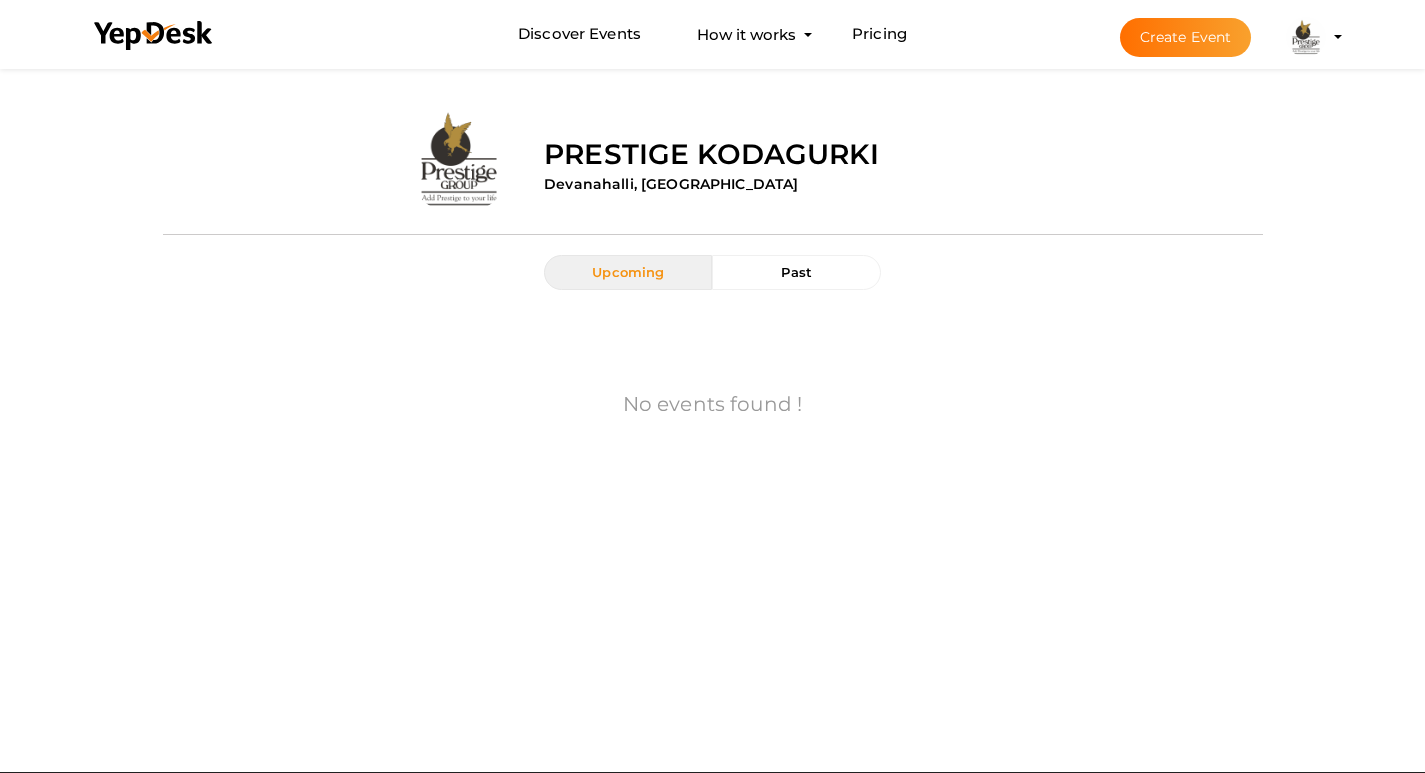 click on "Devanahalli, [GEOGRAPHIC_DATA]" at bounding box center [671, 184] 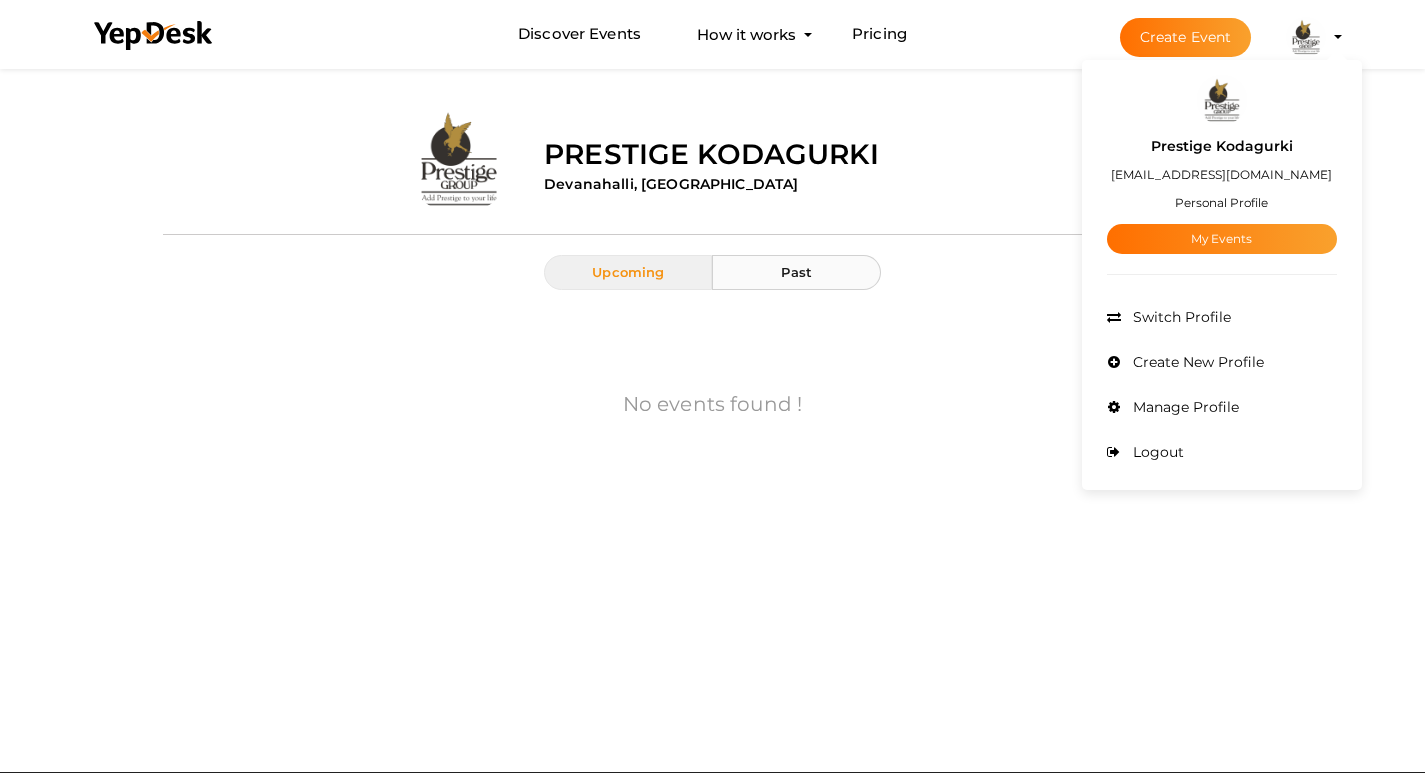 click on "Past" at bounding box center [796, 272] 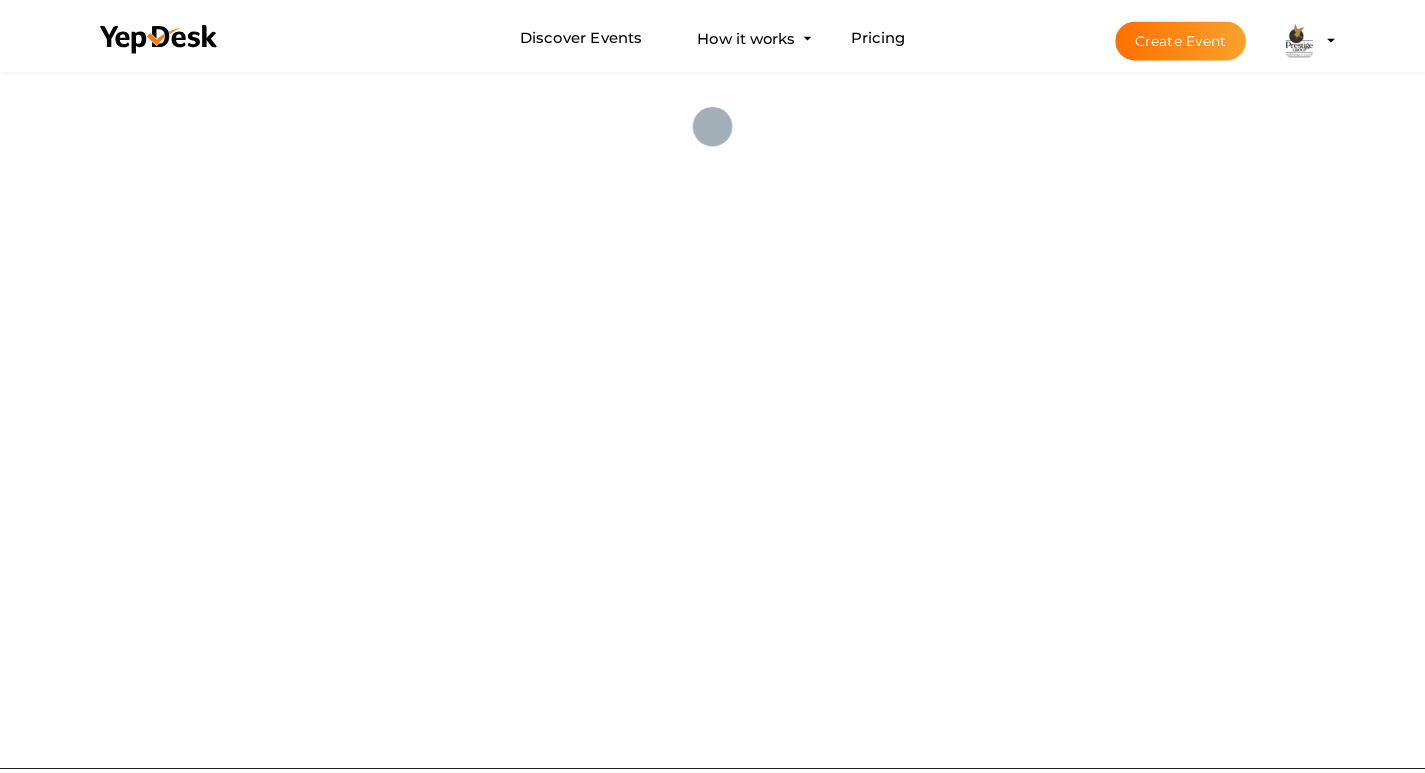 scroll, scrollTop: 0, scrollLeft: 0, axis: both 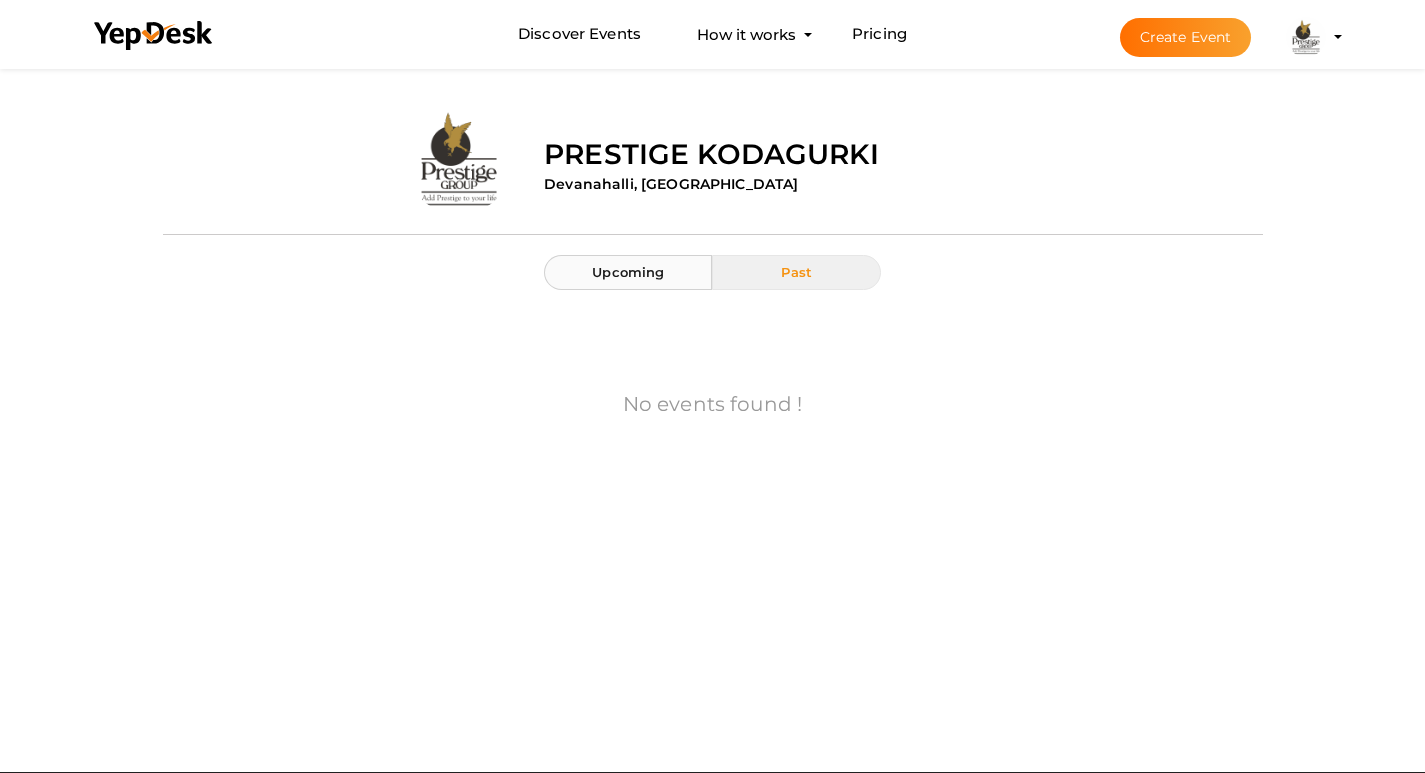 click on "Upcoming" at bounding box center [628, 272] 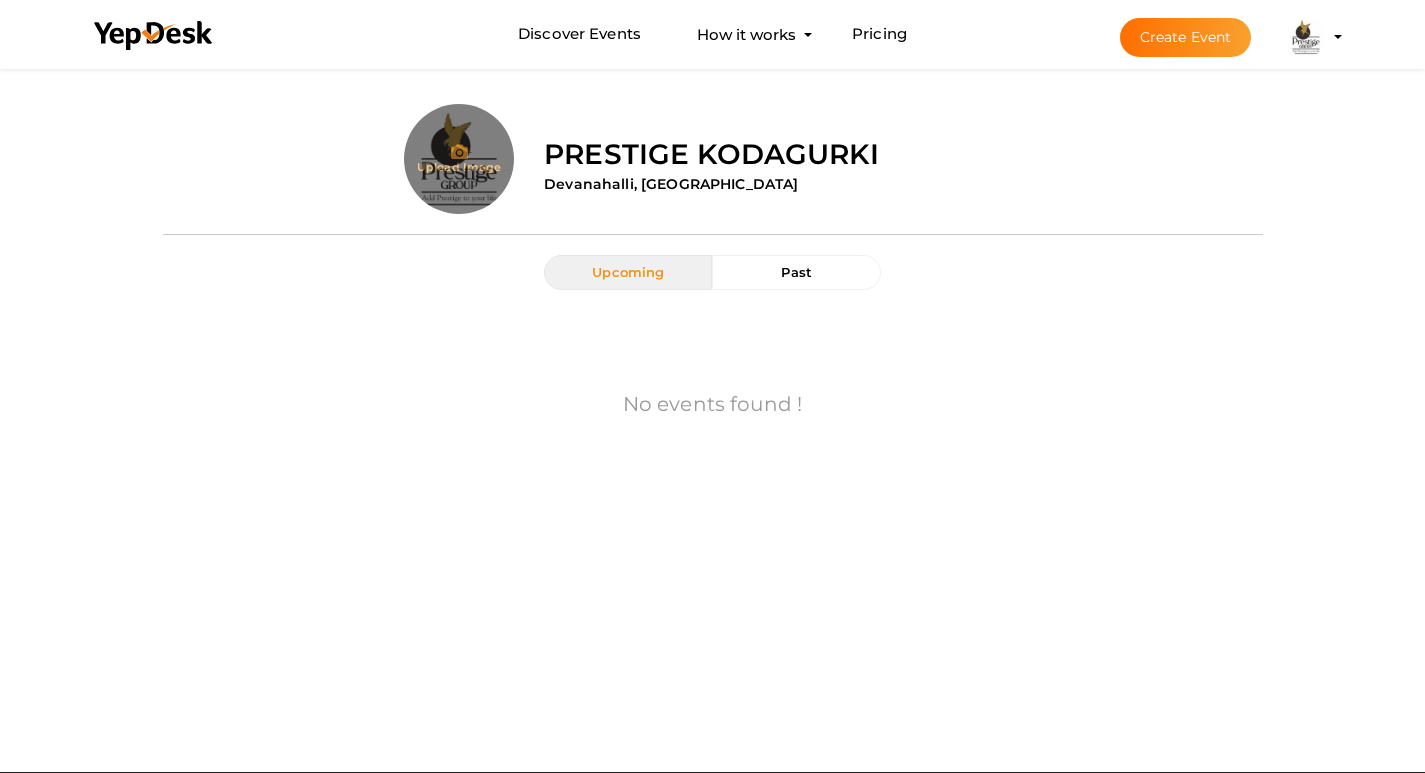 click at bounding box center (459, 199) 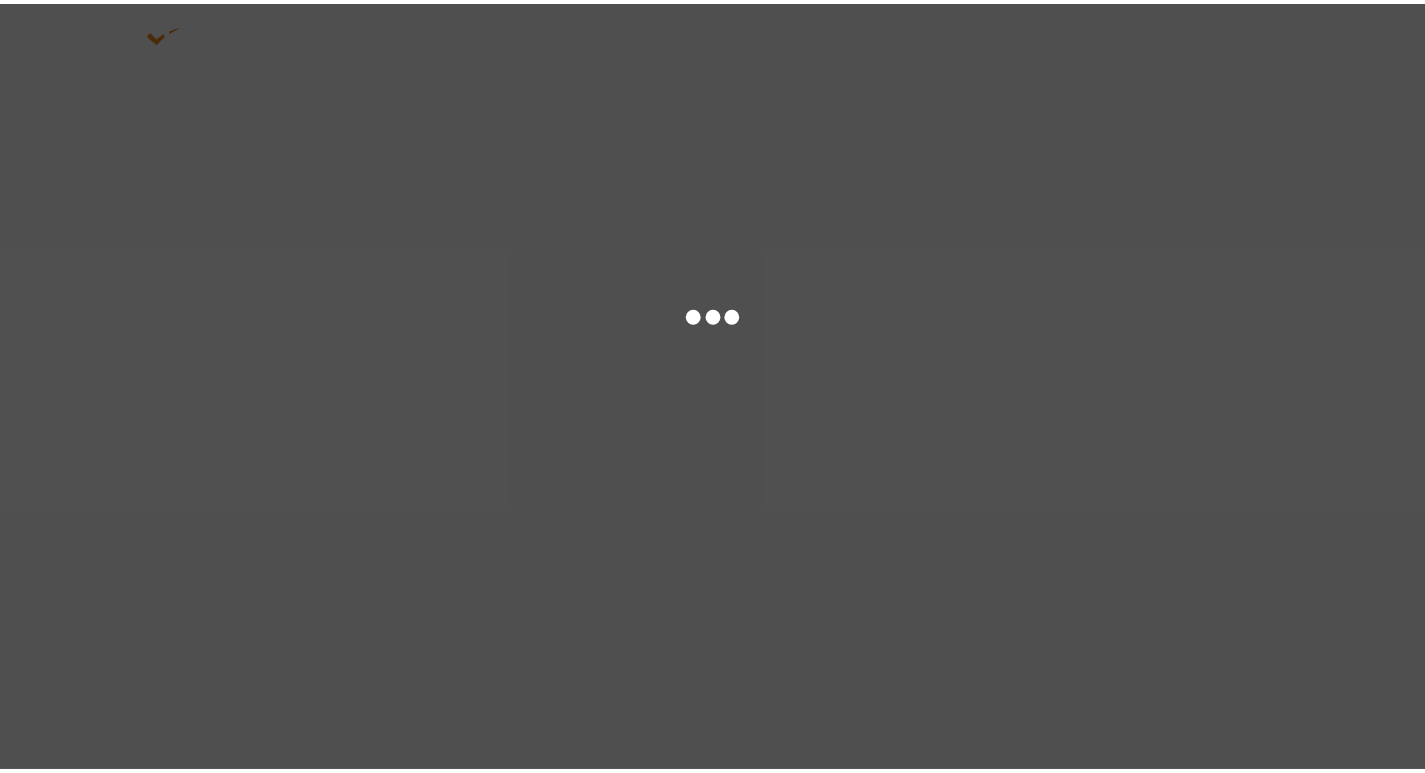 scroll, scrollTop: 0, scrollLeft: 0, axis: both 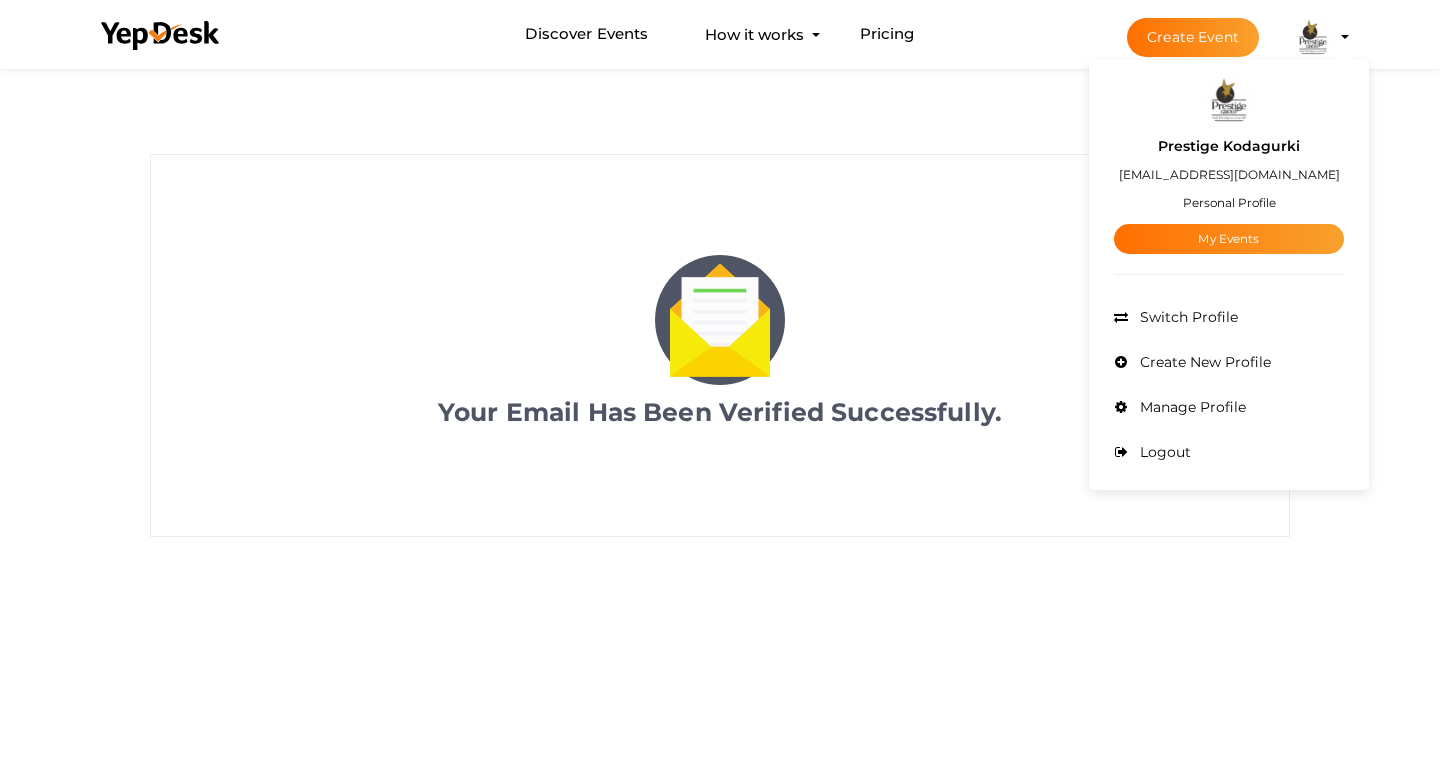 click at bounding box center (1229, 100) 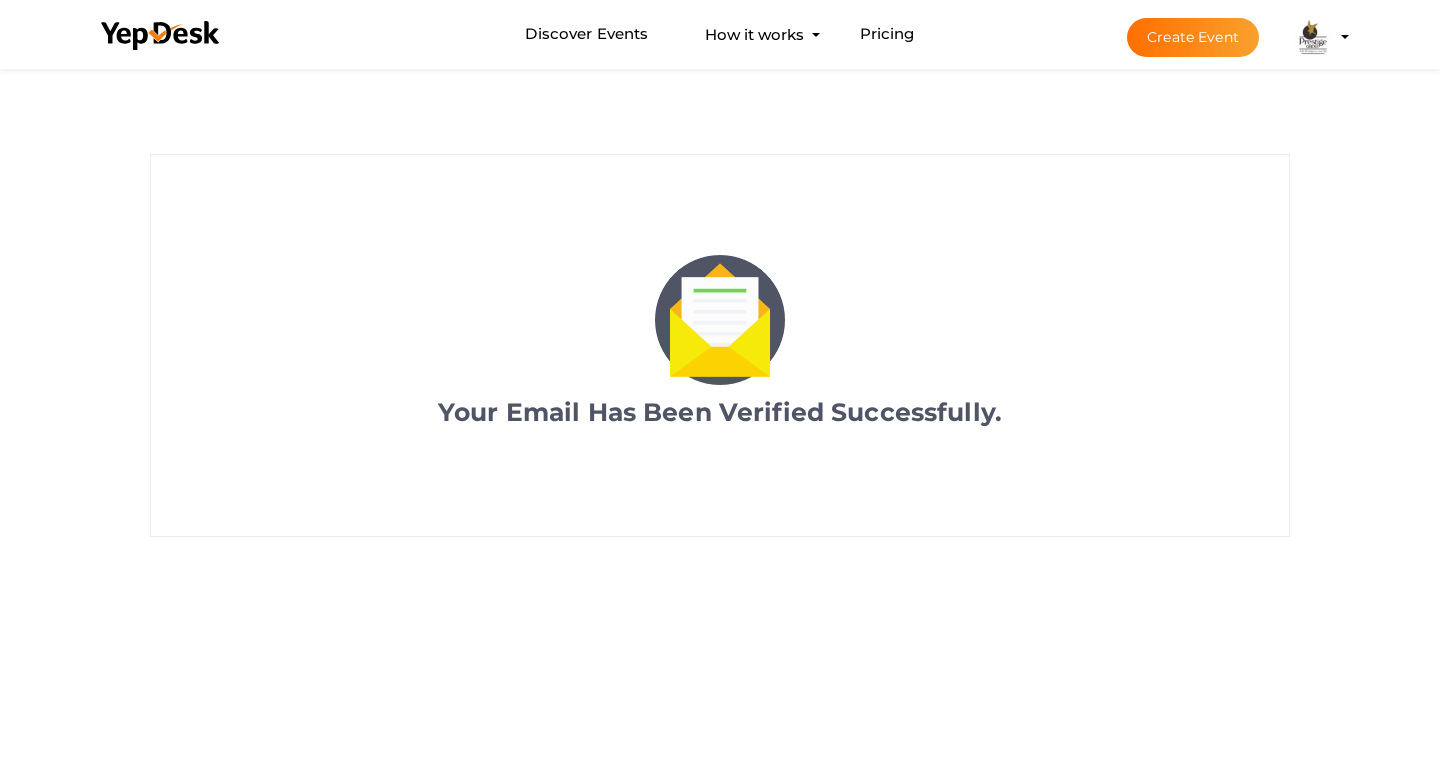 click at bounding box center [1313, 37] 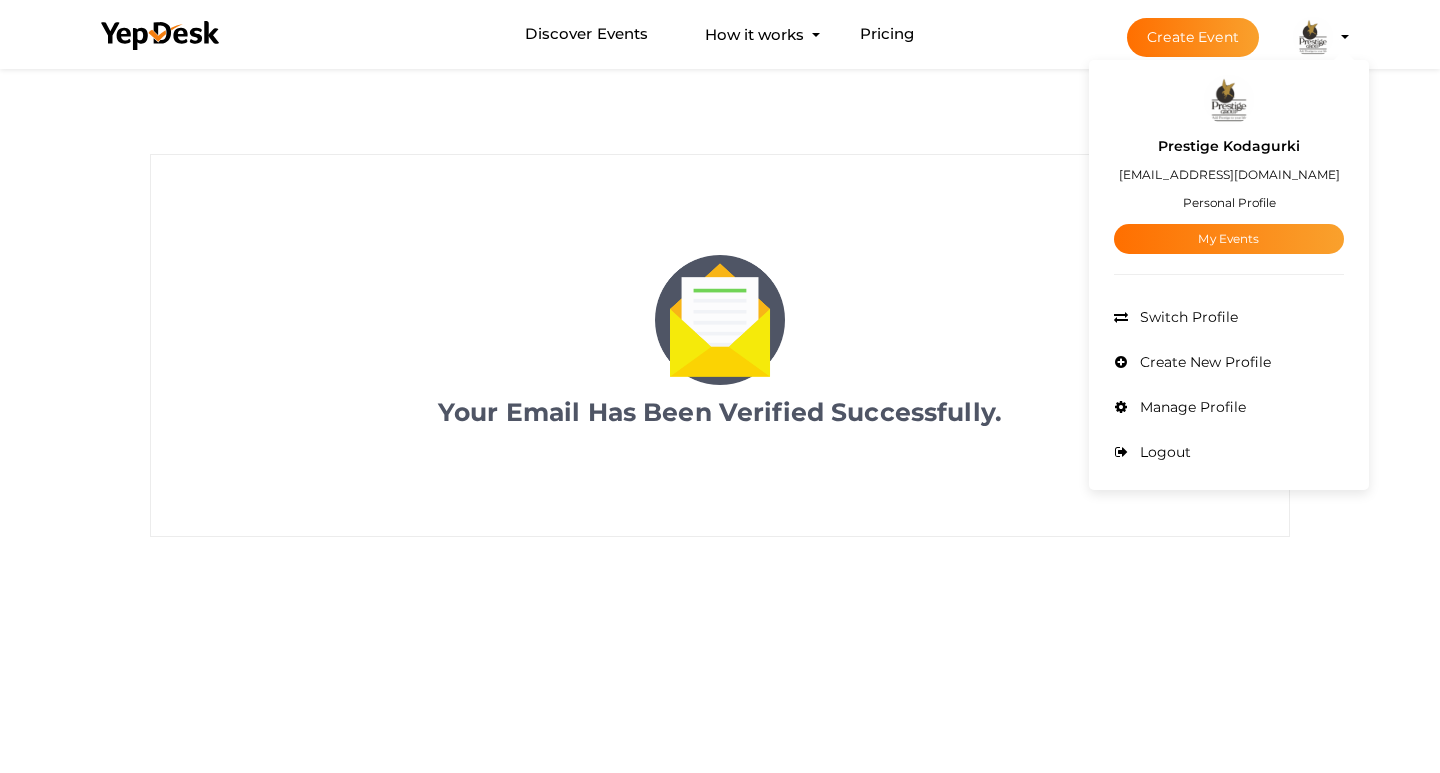 click on "Prestige Kodagurki" at bounding box center [1229, 146] 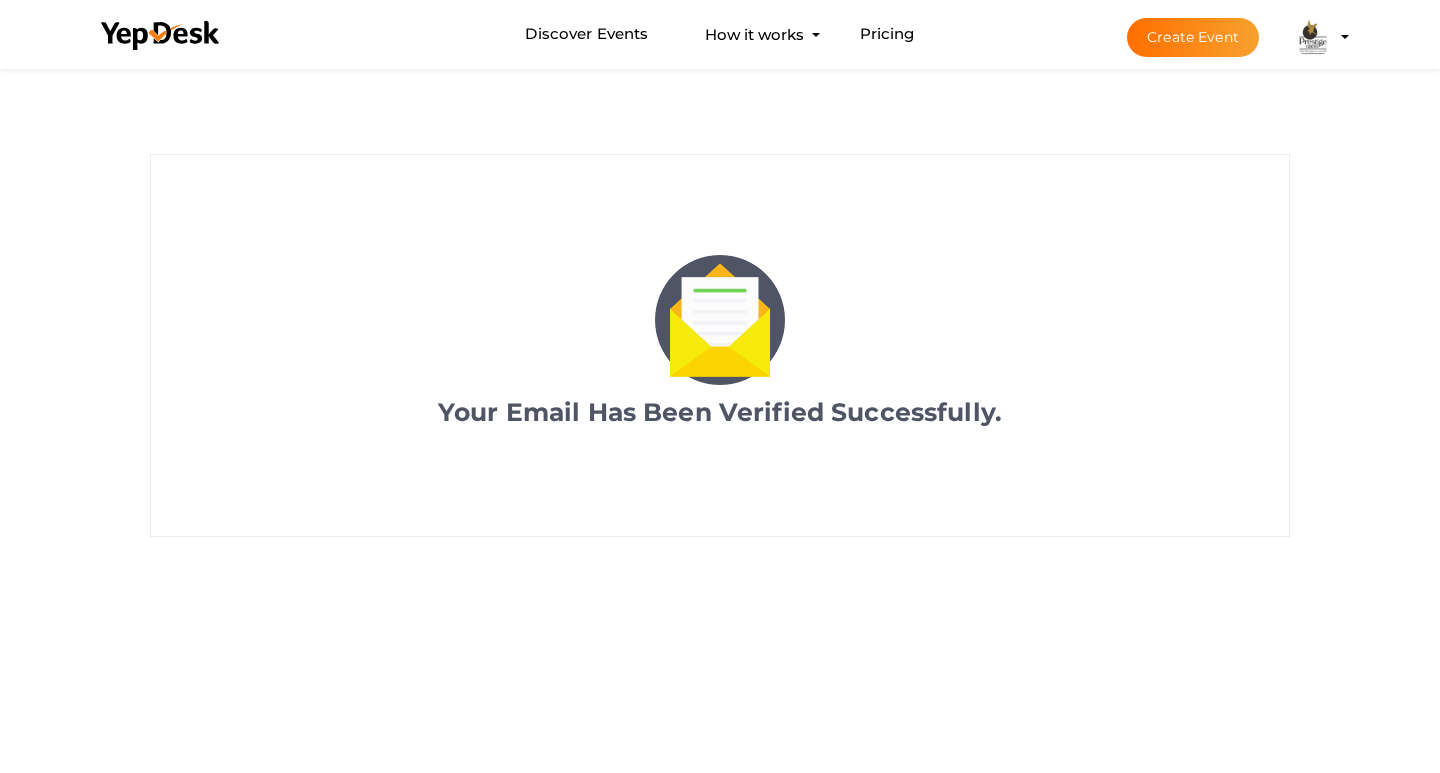 click on "Your Email Has Been Verified
Successfully." at bounding box center (720, 300) 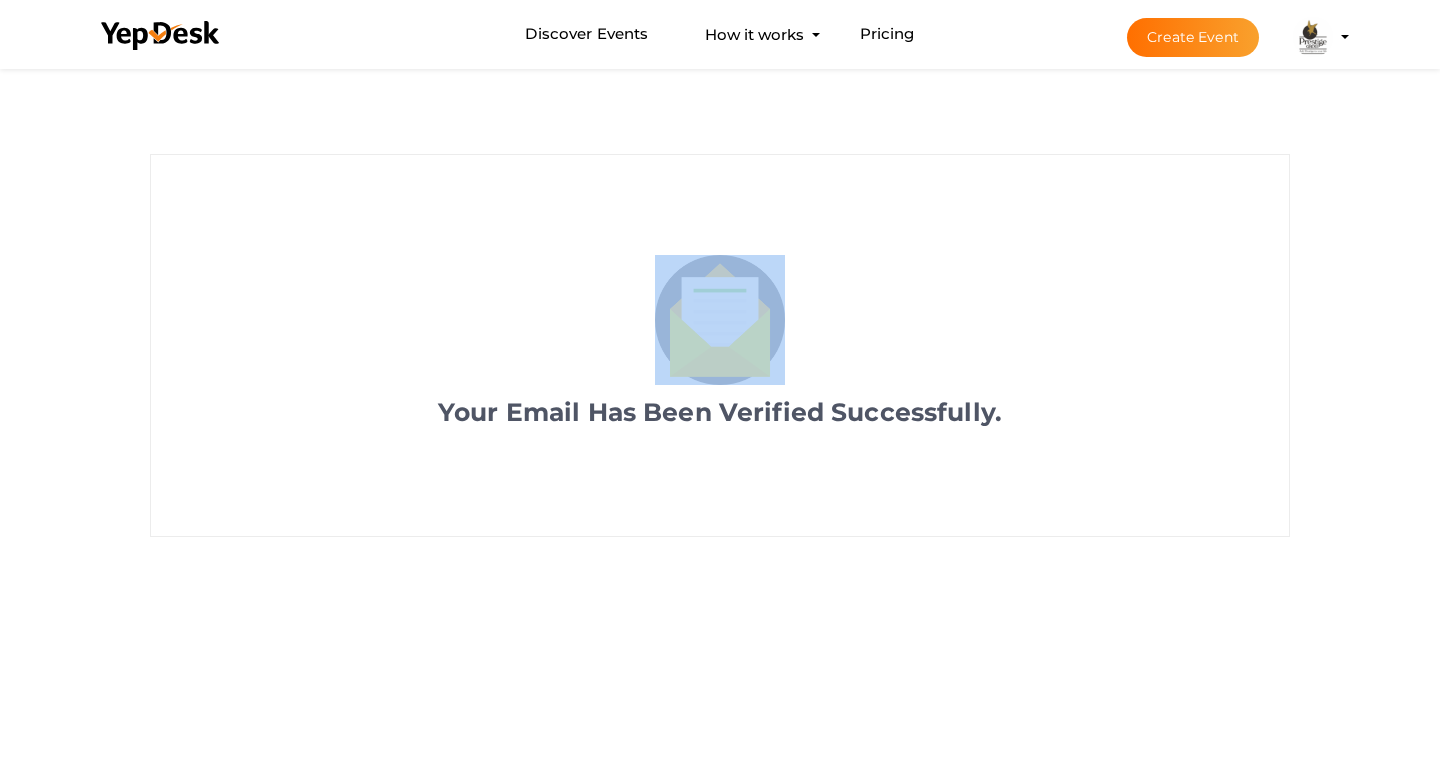 click on "Your Email Has Been Verified
Successfully." at bounding box center [720, 300] 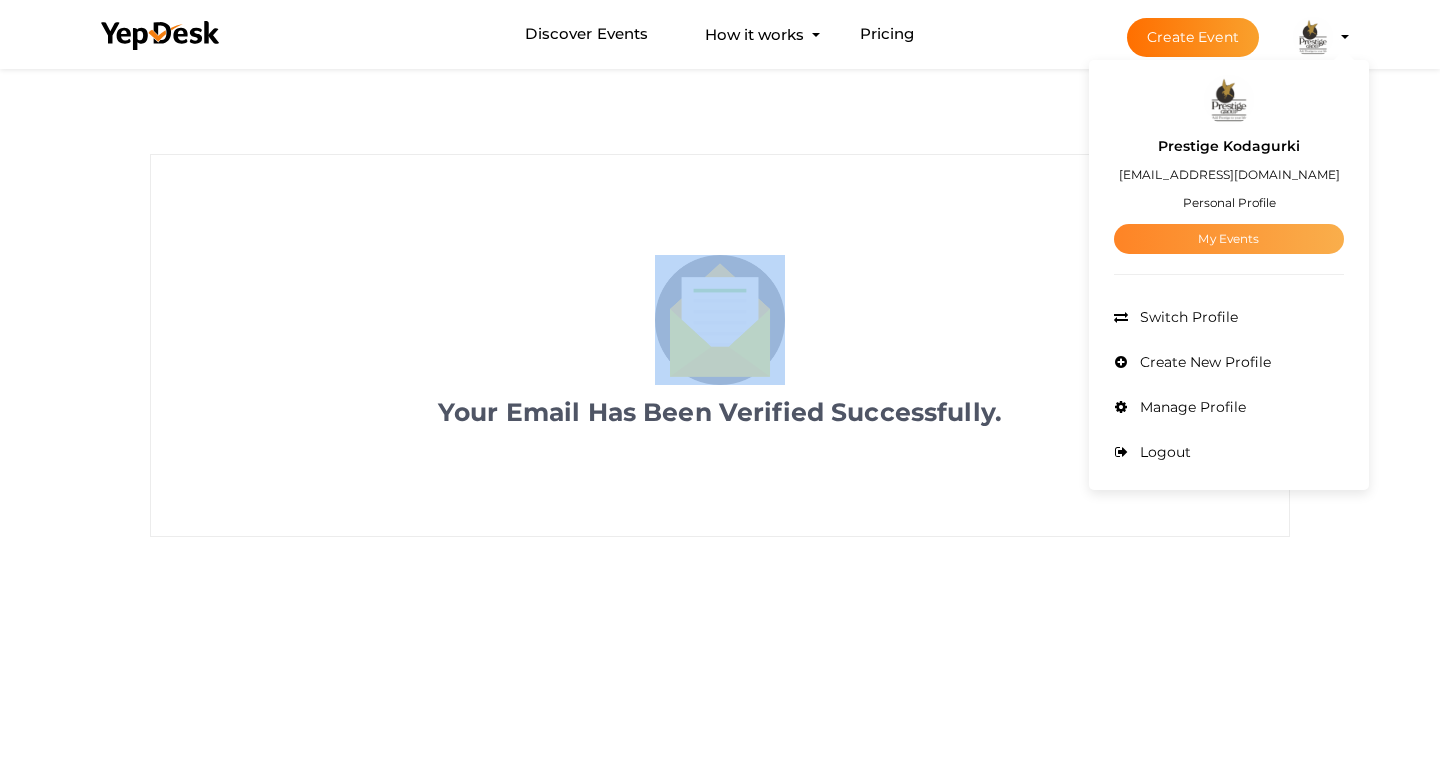 click on "My Events" at bounding box center (1229, 239) 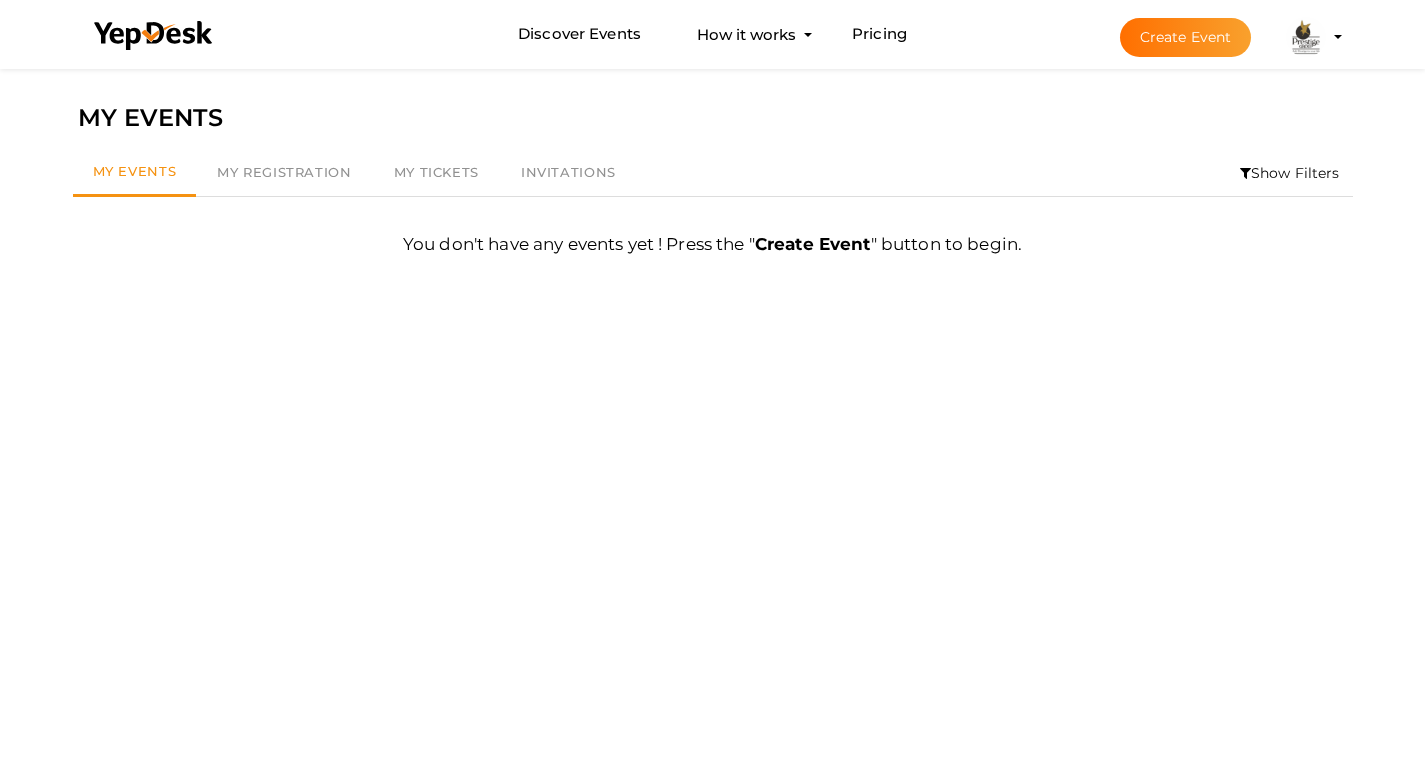 click at bounding box center (1306, 37) 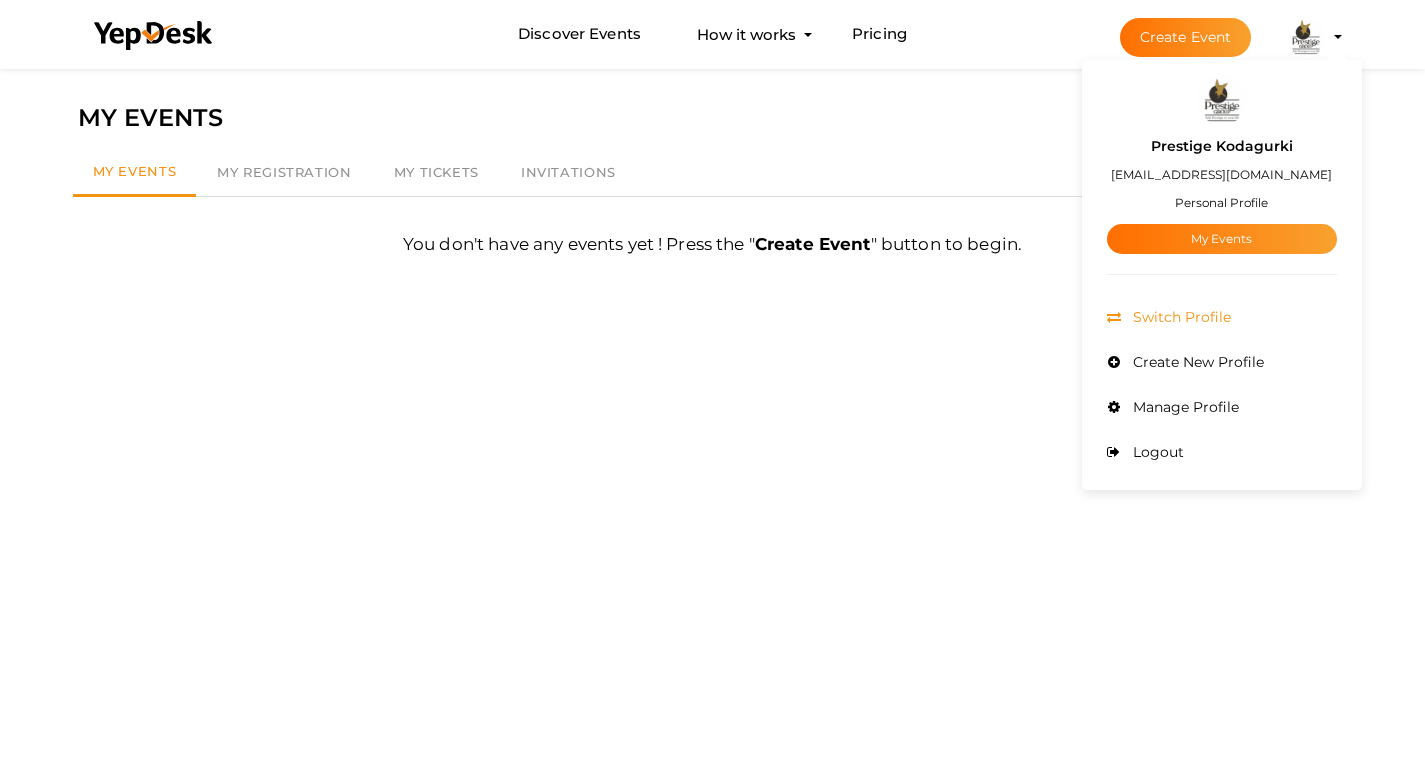 click on "Switch Profile" at bounding box center [1179, 317] 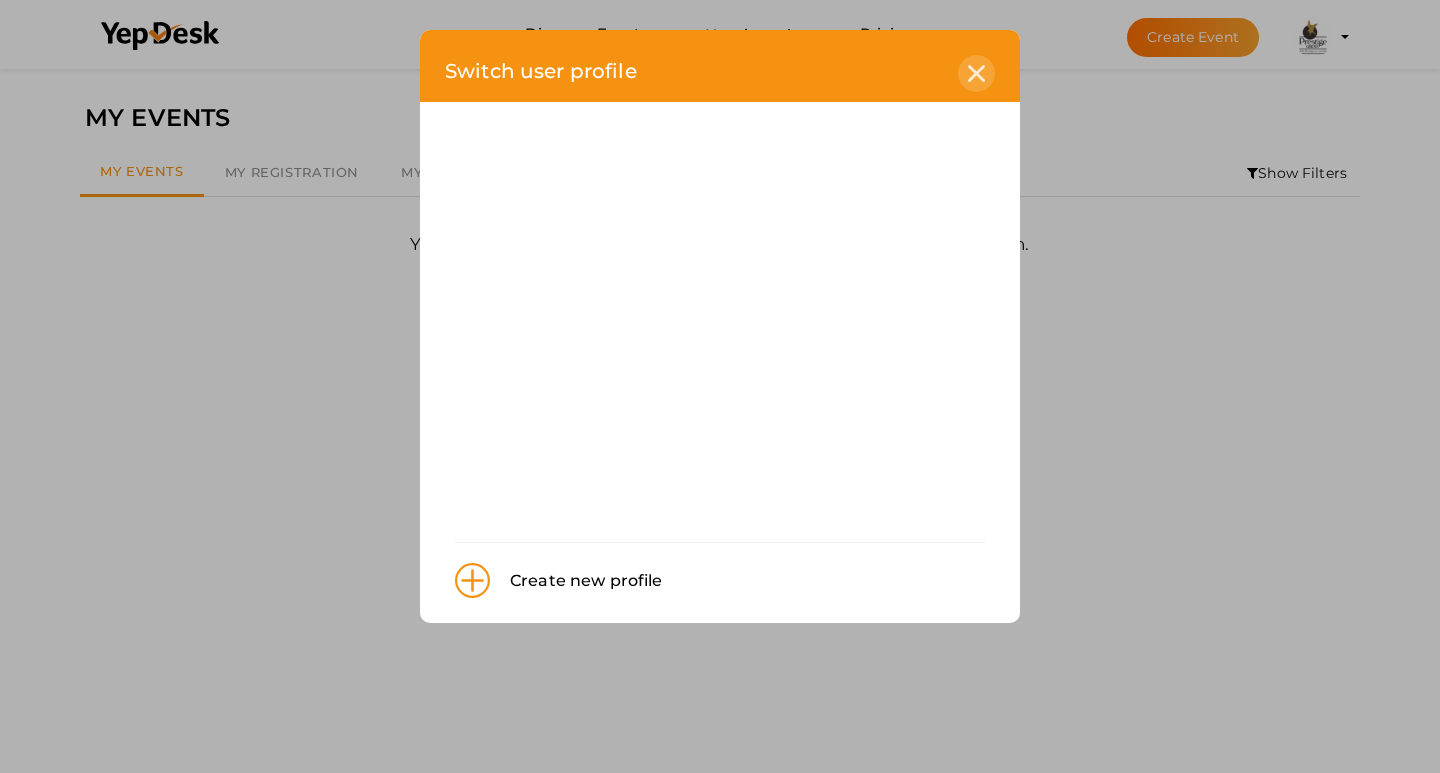 click 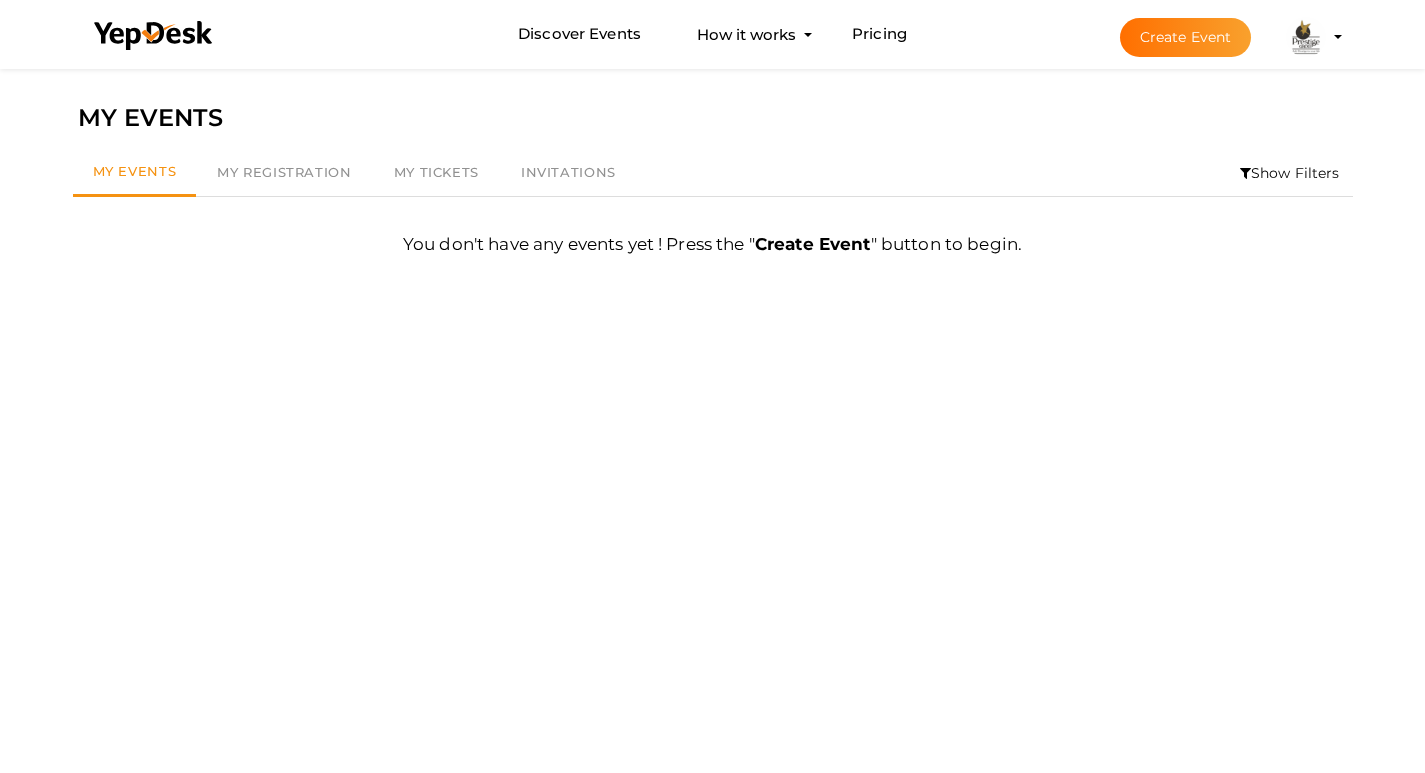 click at bounding box center (1306, 37) 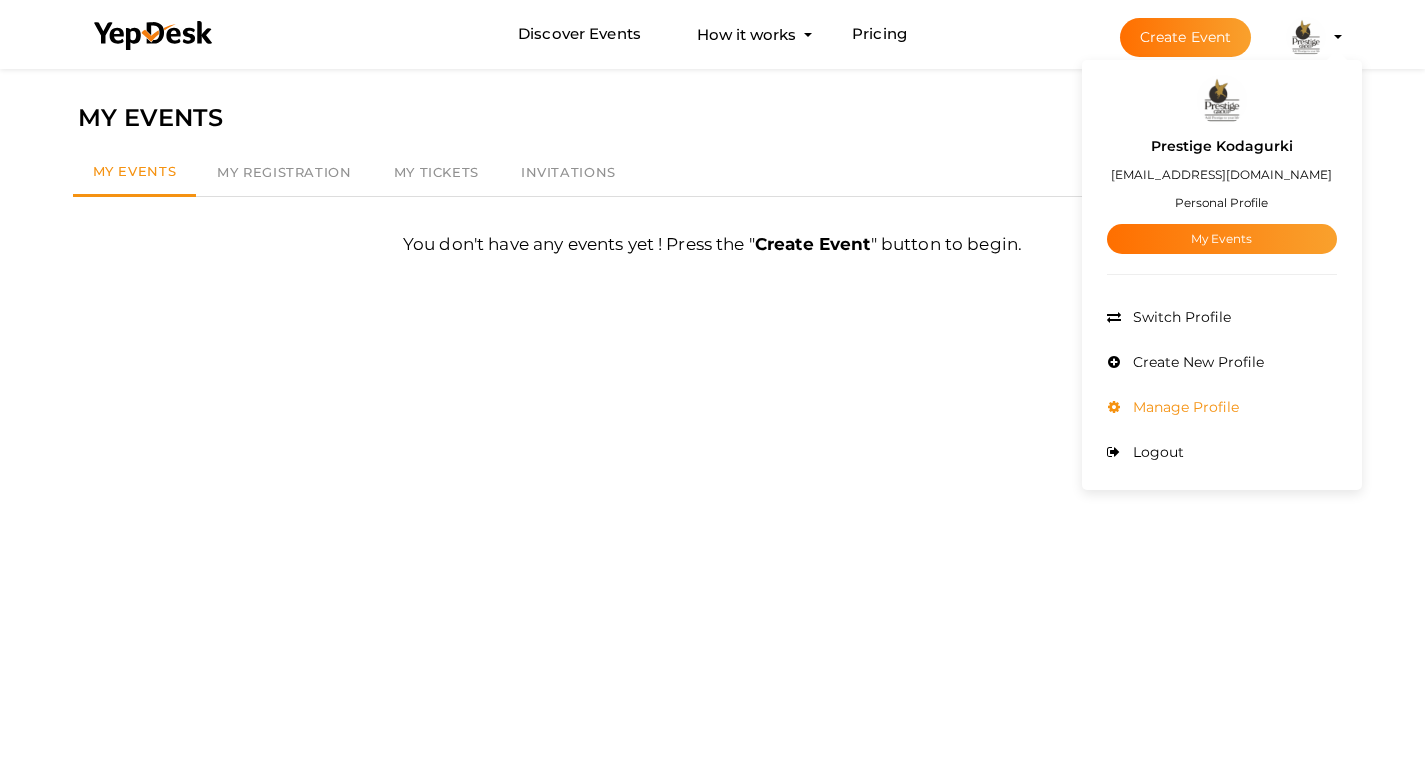 click on "Manage Profile" at bounding box center (1222, 407) 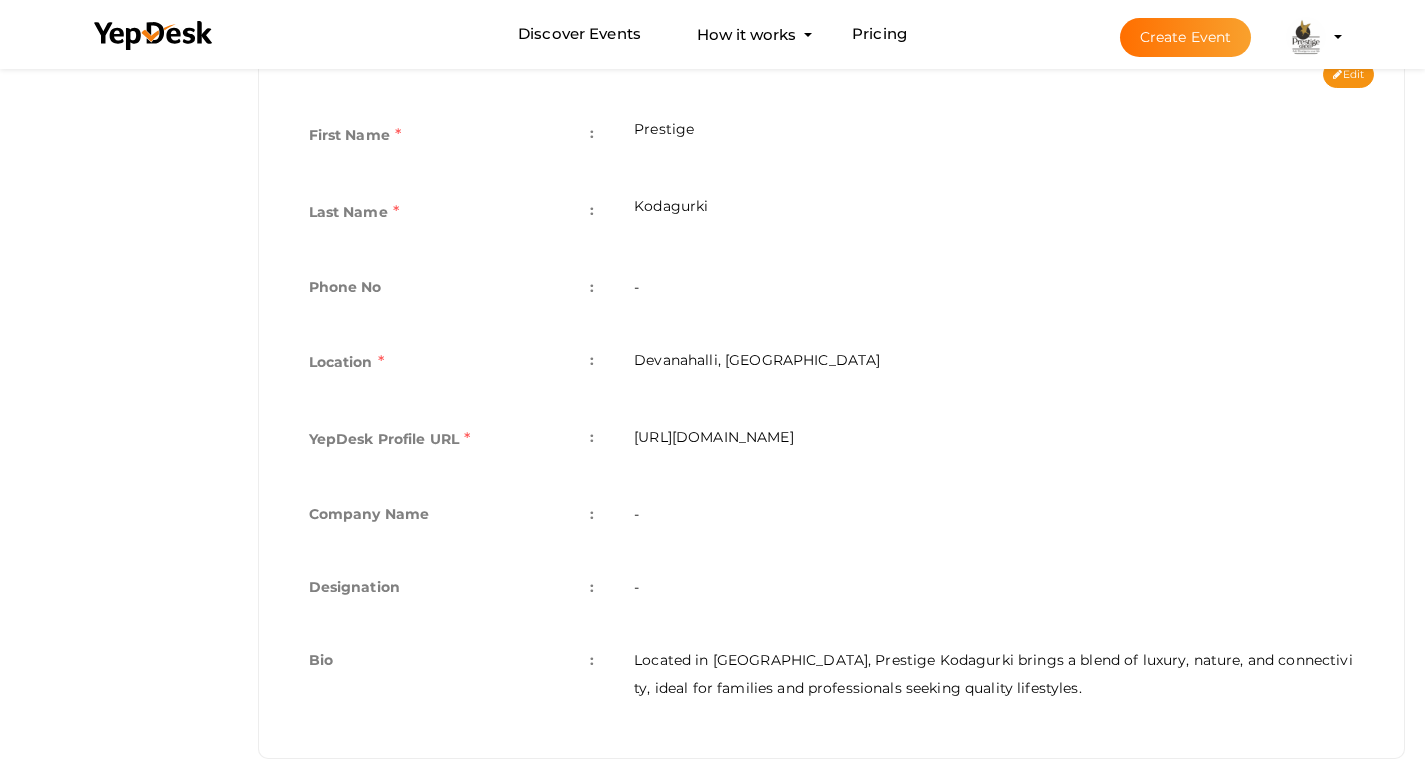 scroll, scrollTop: 478, scrollLeft: 0, axis: vertical 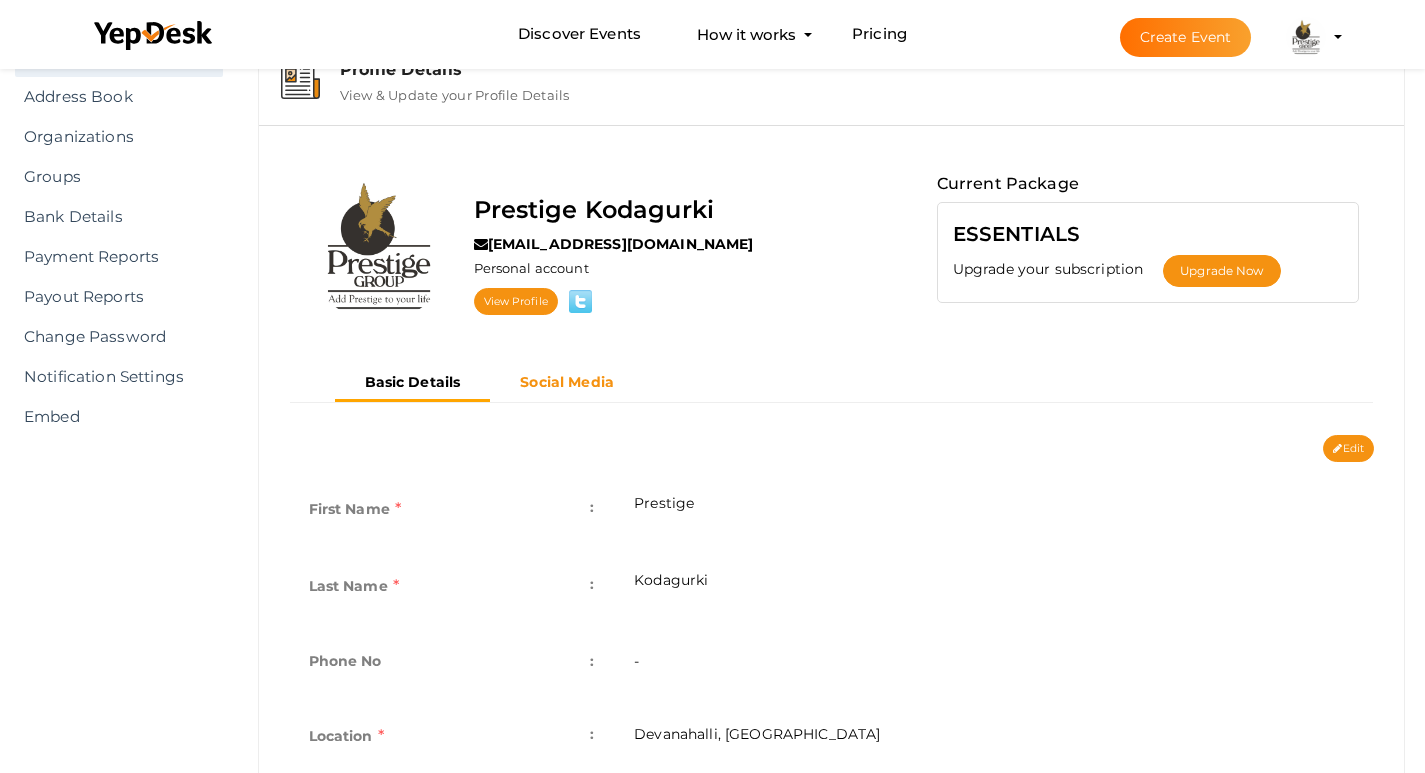 click on "Social Media" at bounding box center [567, 382] 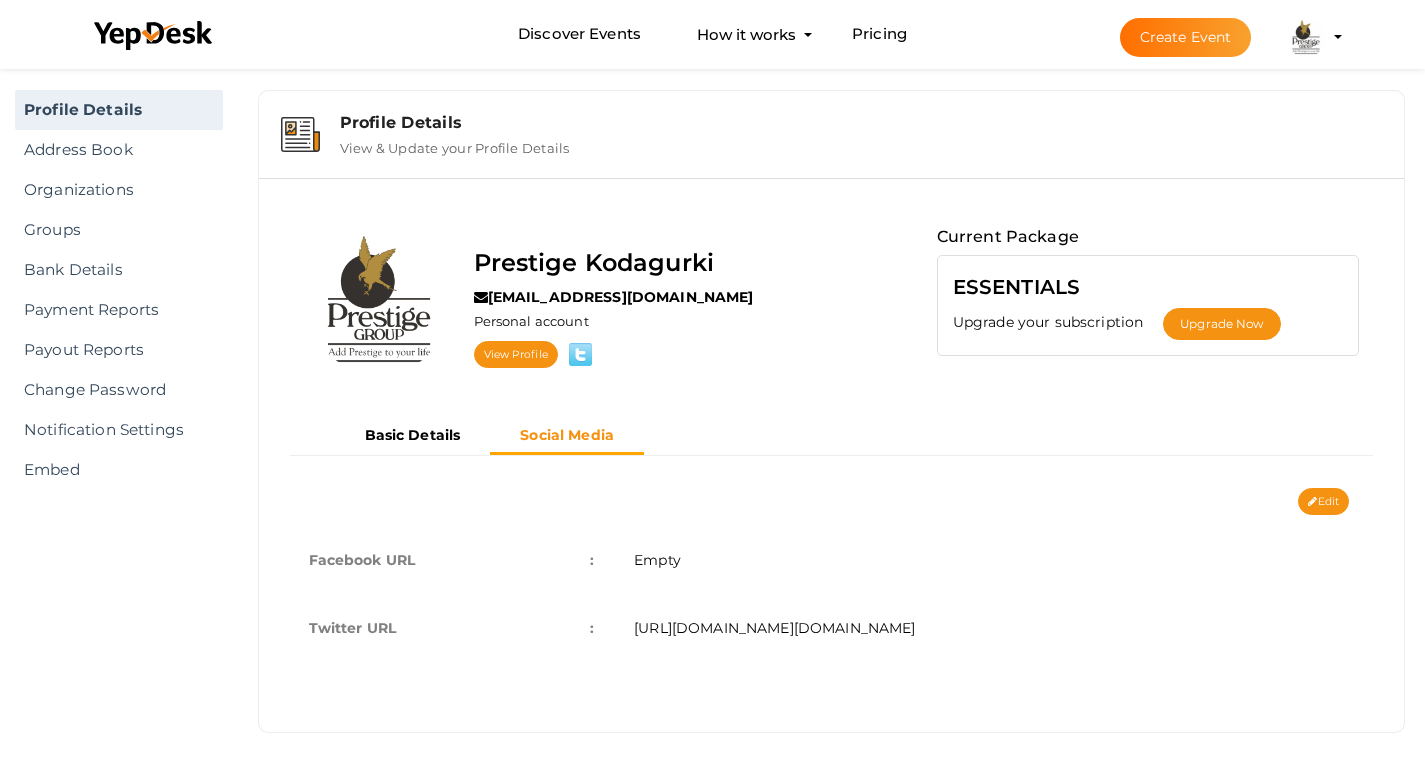 scroll, scrollTop: 25, scrollLeft: 0, axis: vertical 